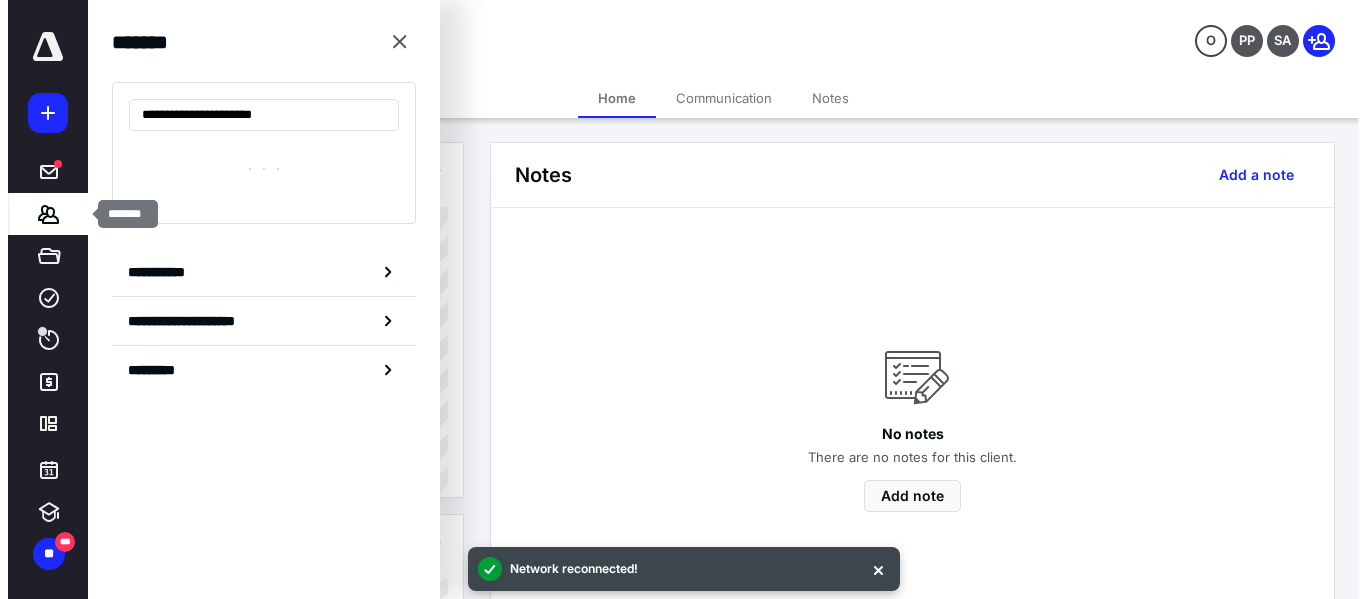 scroll, scrollTop: 0, scrollLeft: 0, axis: both 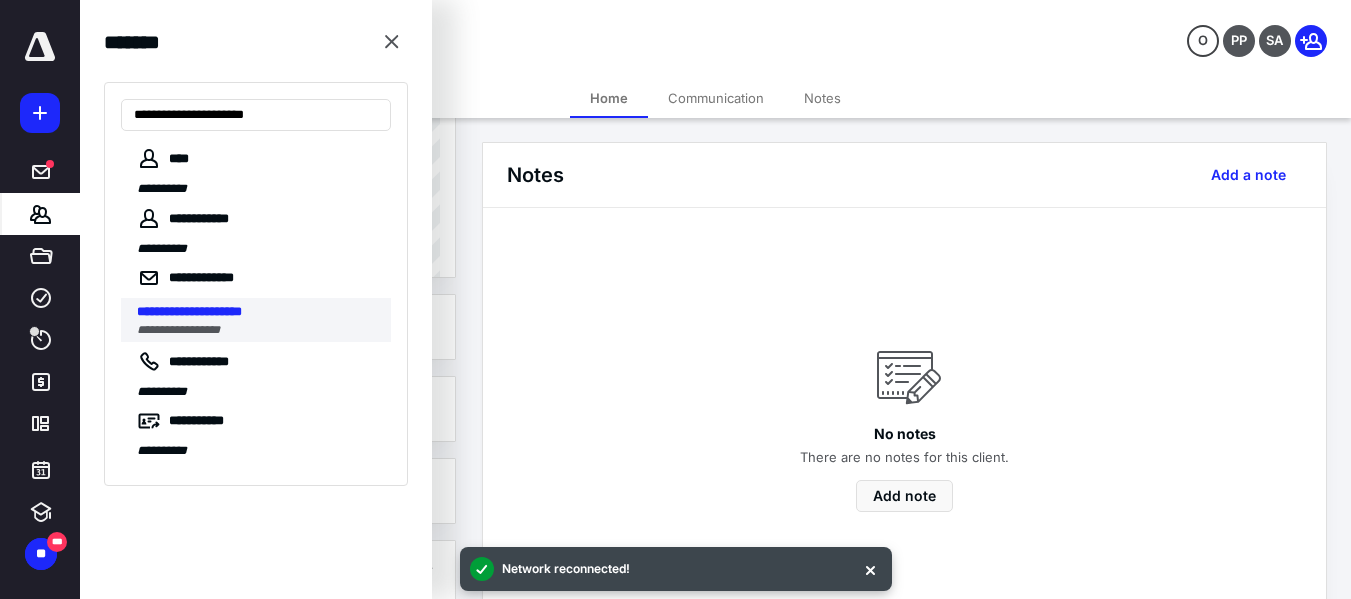 type on "**********" 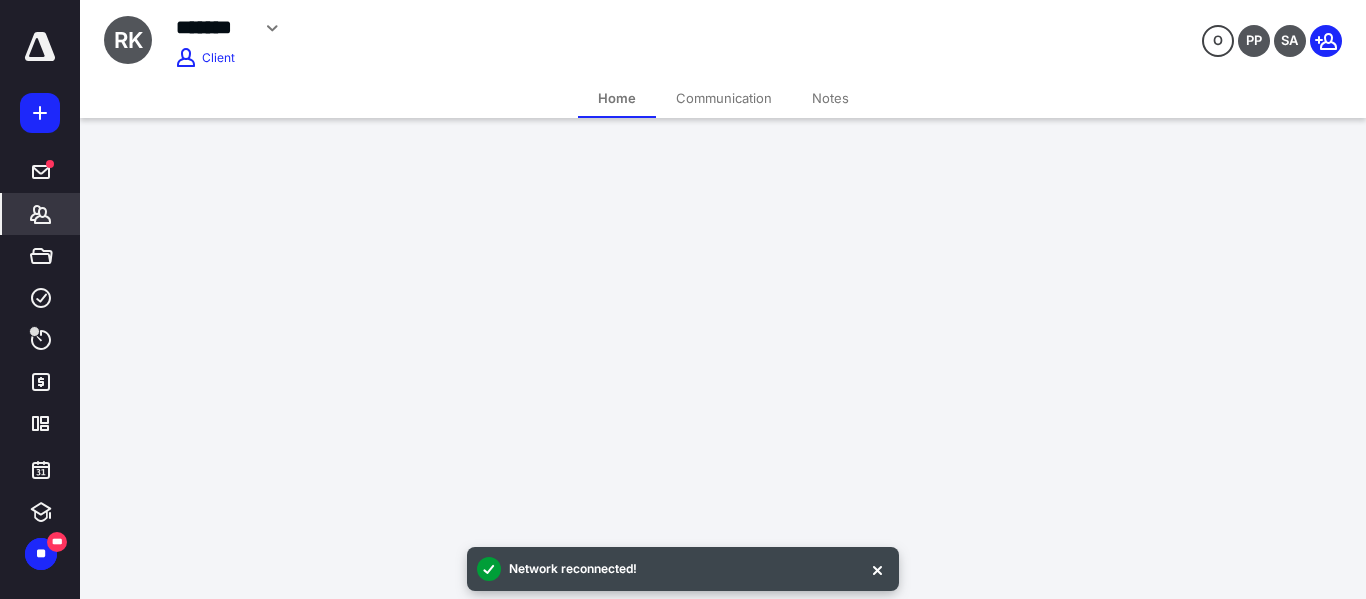 click on "**********" at bounding box center [683, 299] 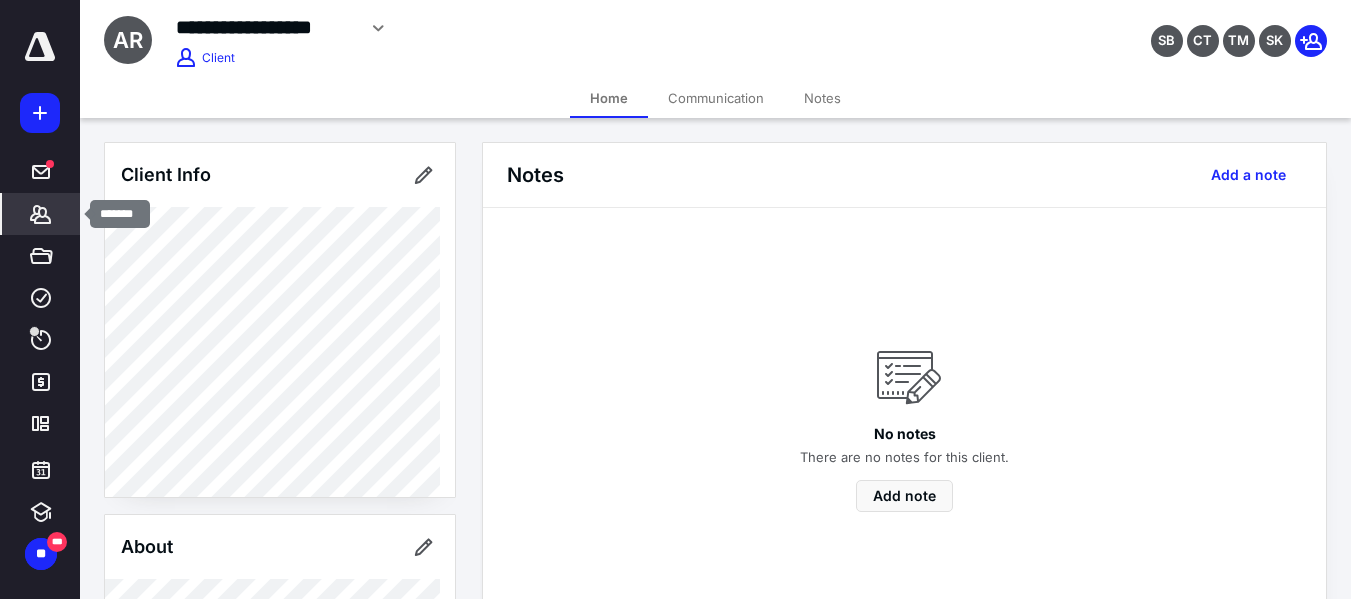 click 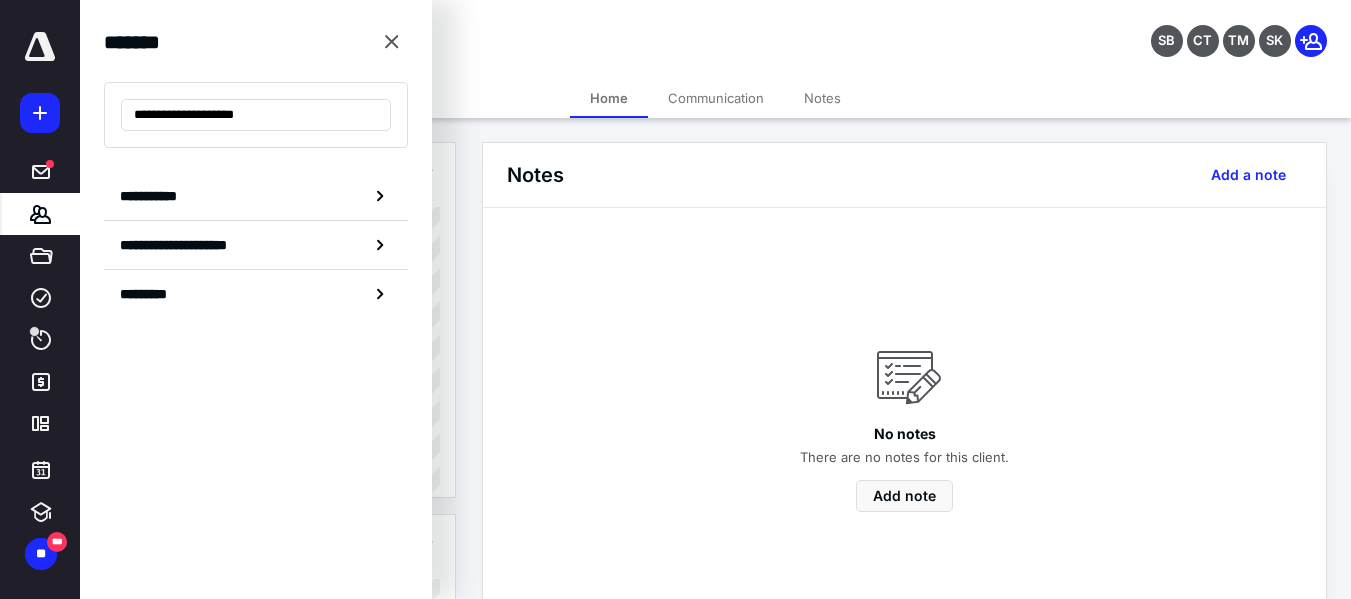 type on "**********" 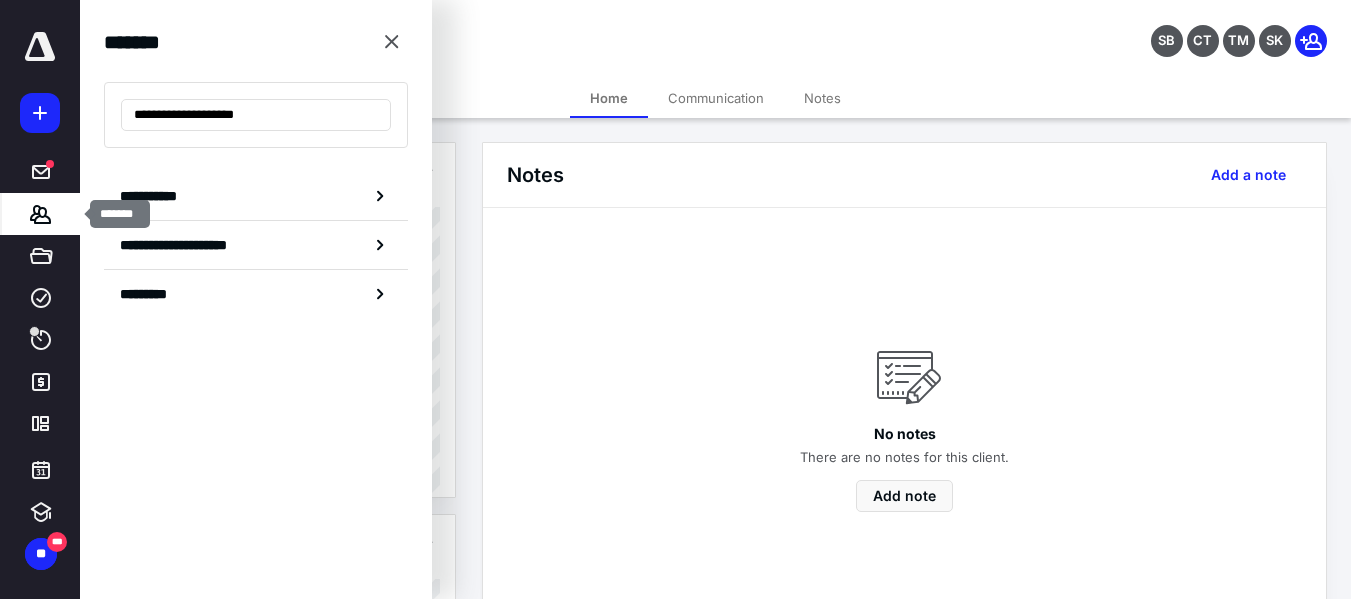 click 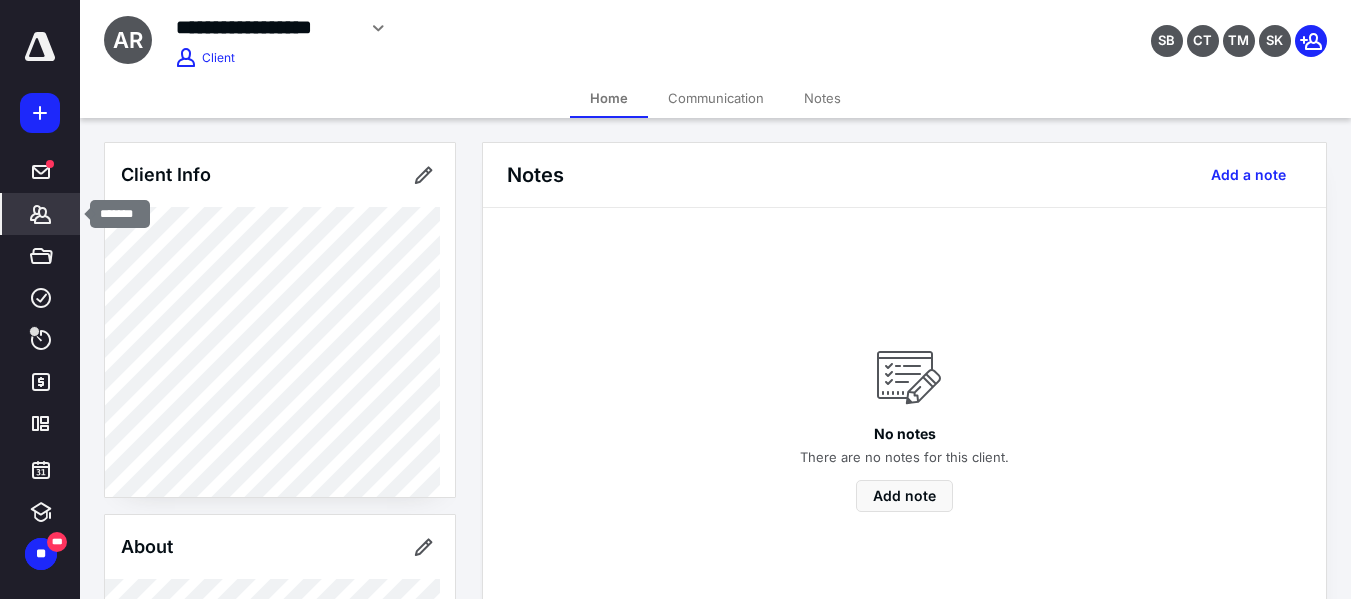 click 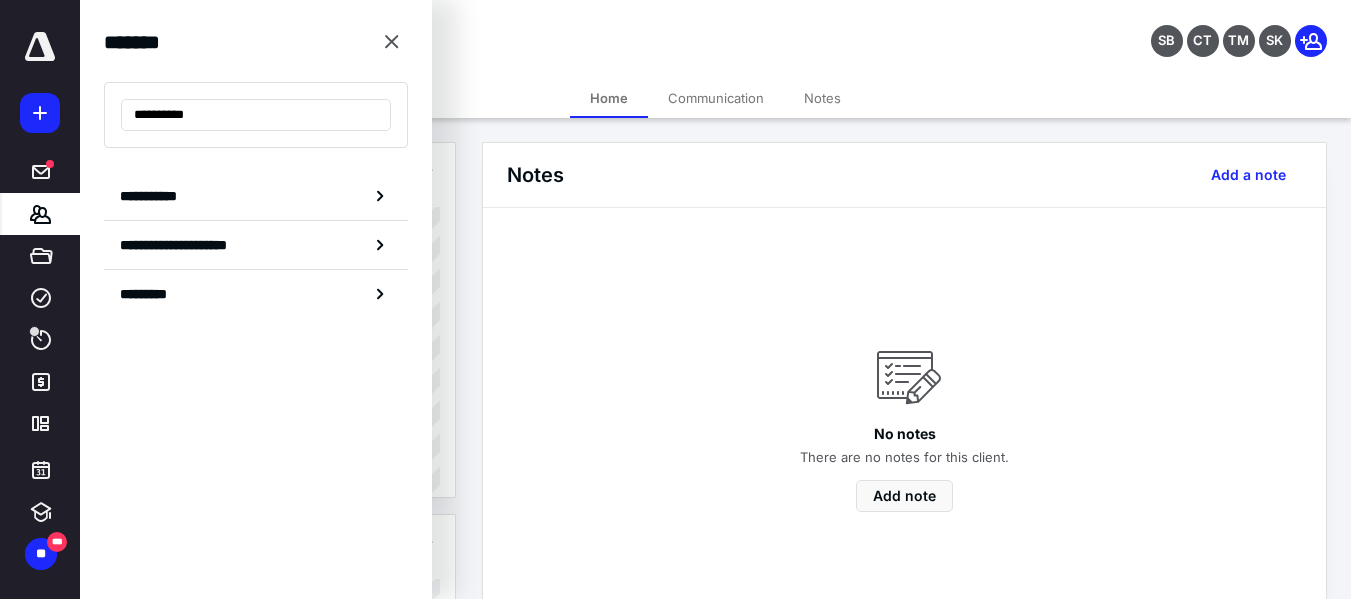 type on "**********" 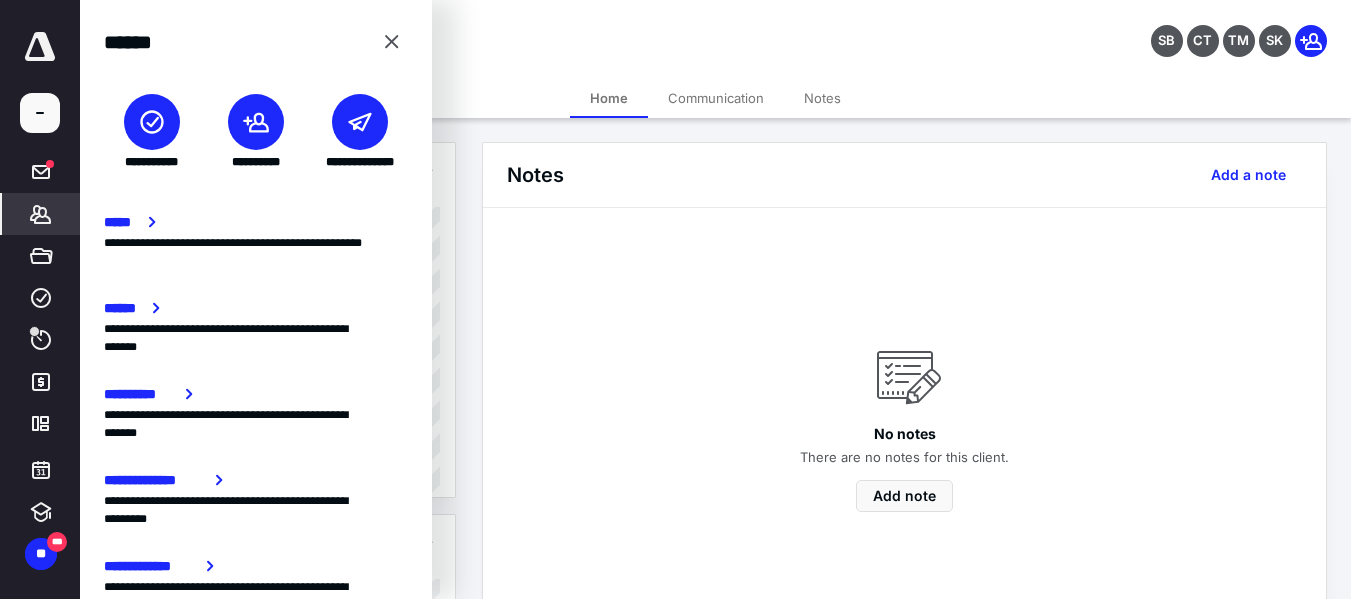 click 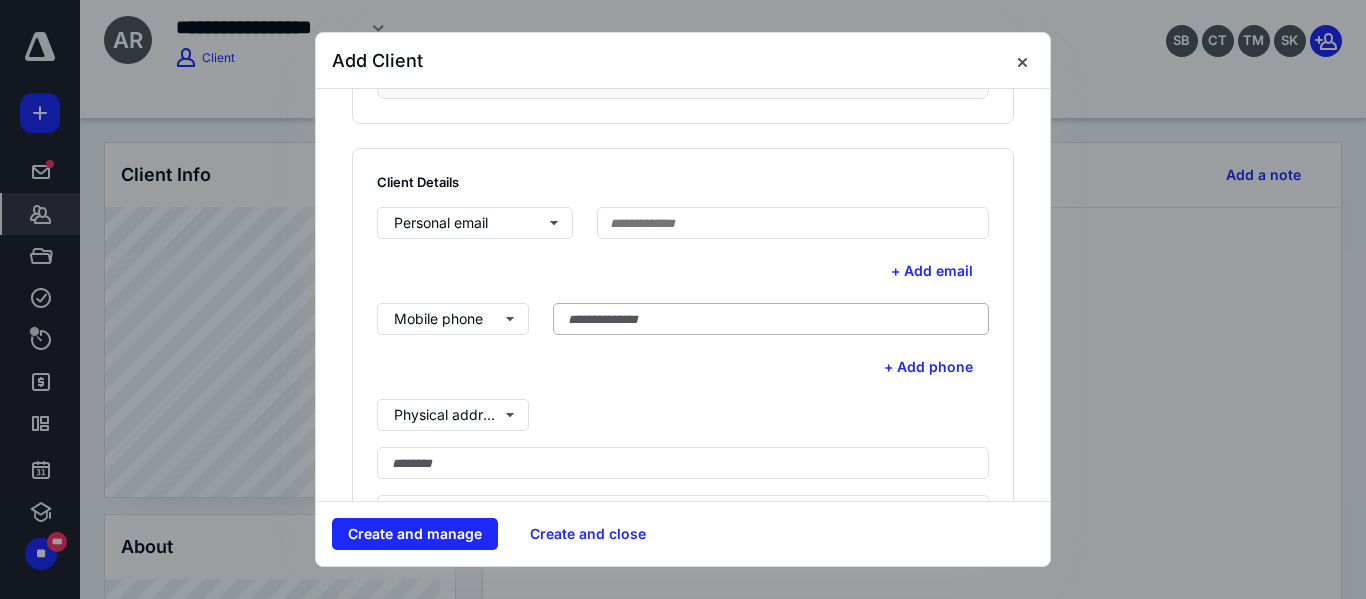 scroll, scrollTop: 500, scrollLeft: 0, axis: vertical 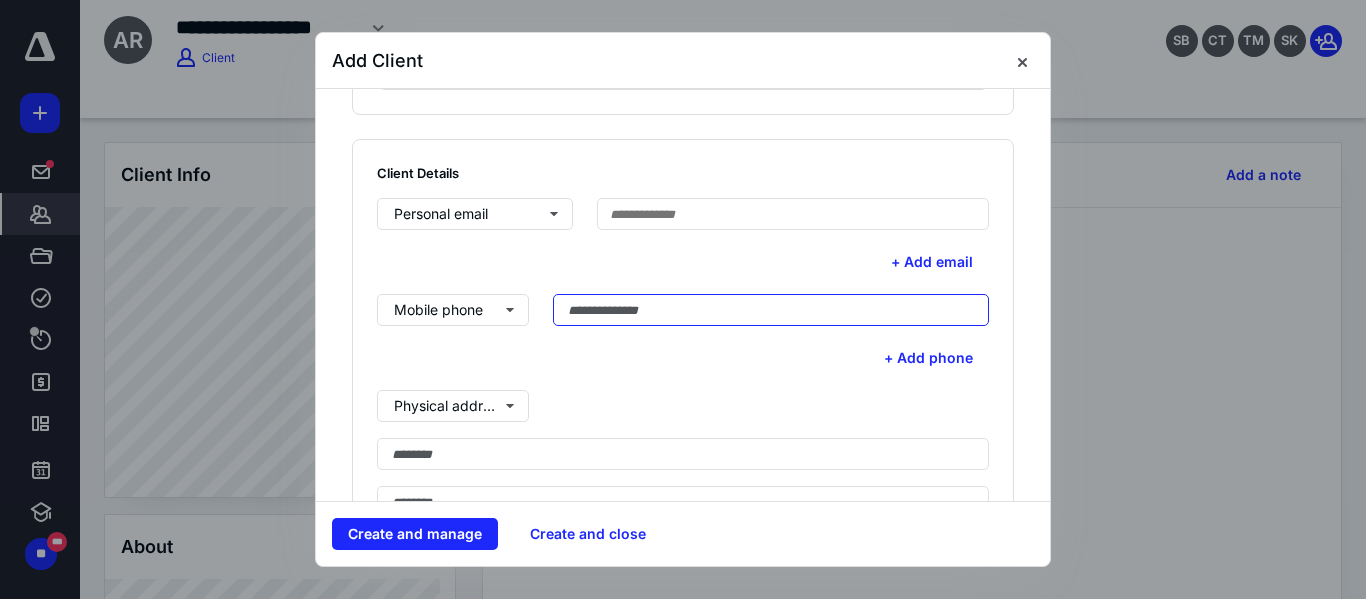 click at bounding box center [771, 310] 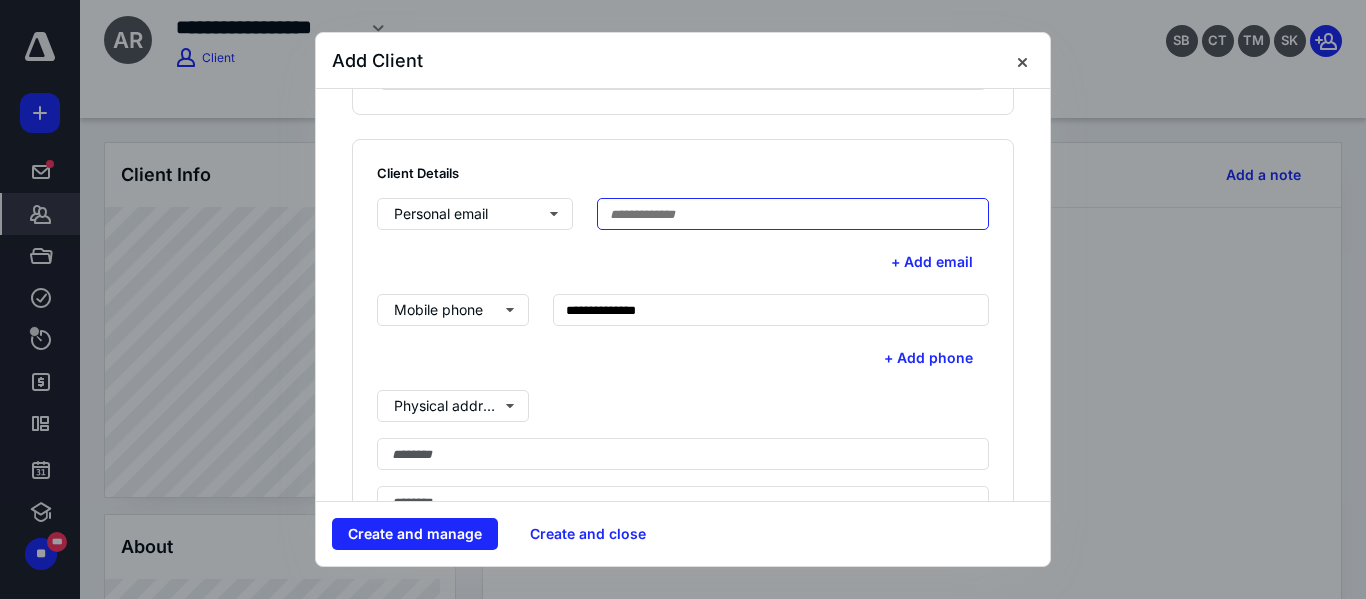 click at bounding box center [793, 214] 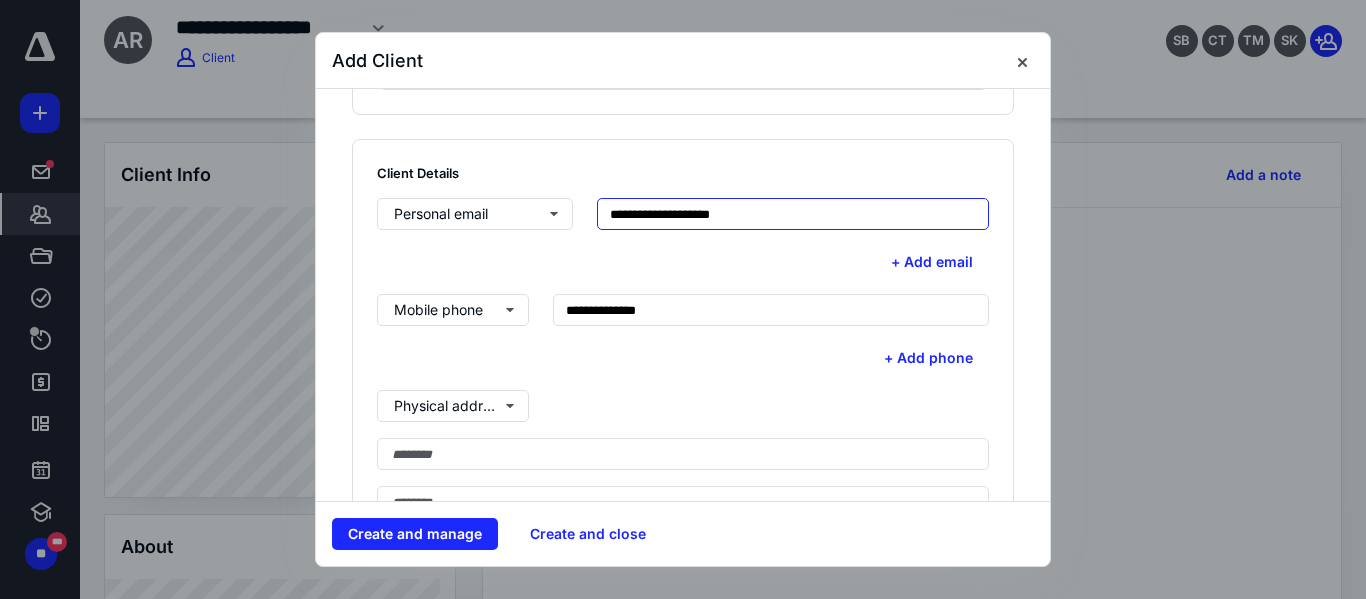 type on "**********" 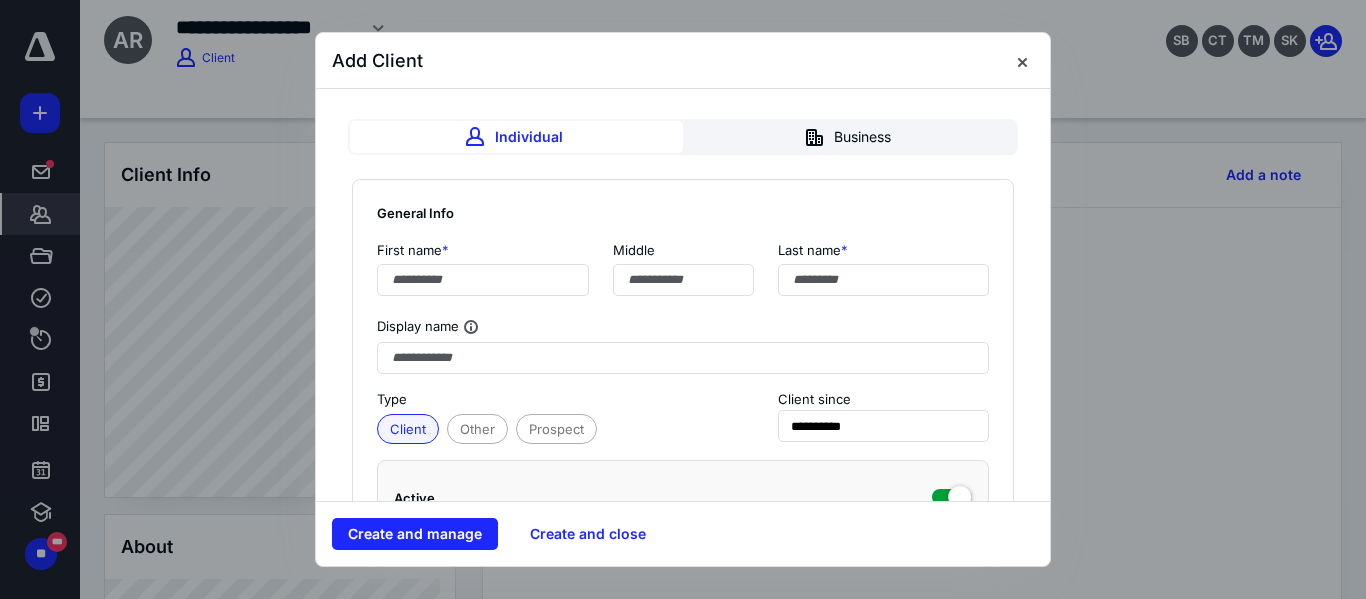 scroll, scrollTop: 0, scrollLeft: 0, axis: both 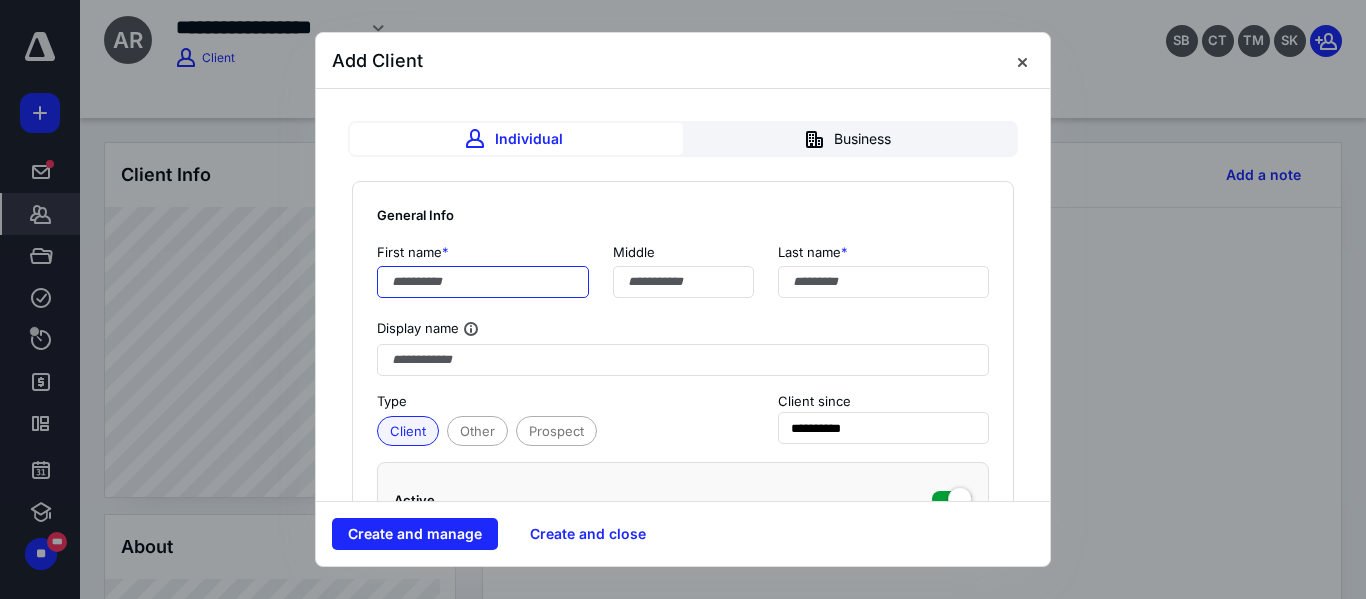 click at bounding box center [483, 282] 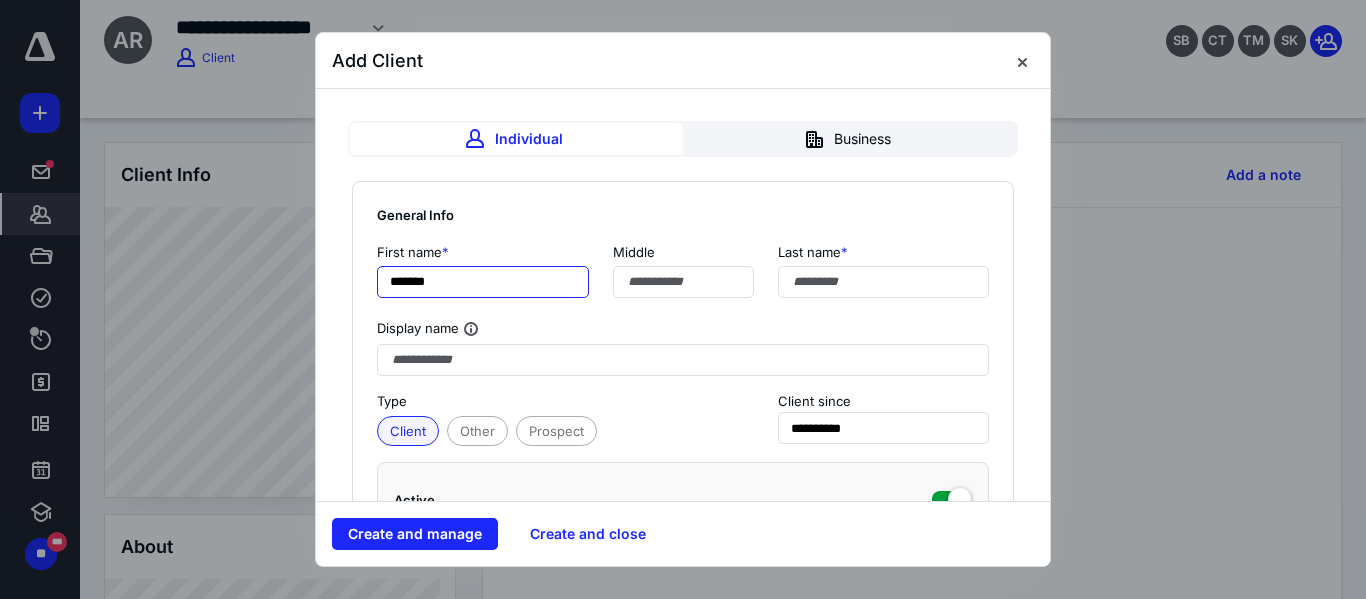 type on "*******" 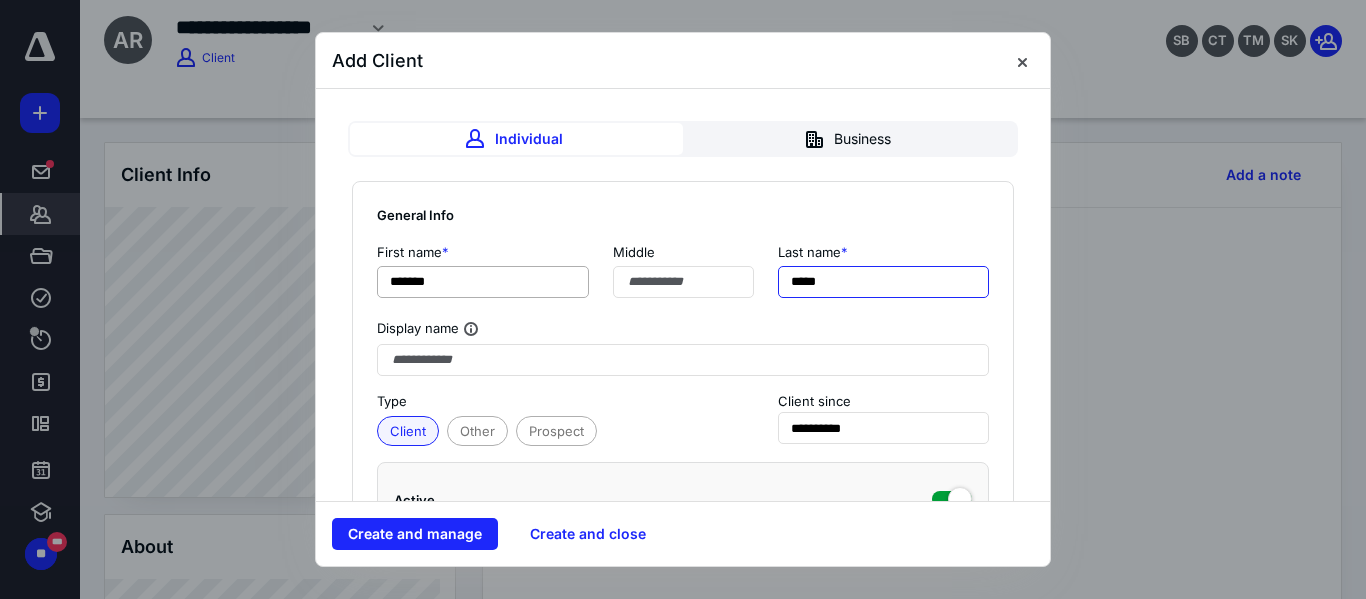 type on "*****" 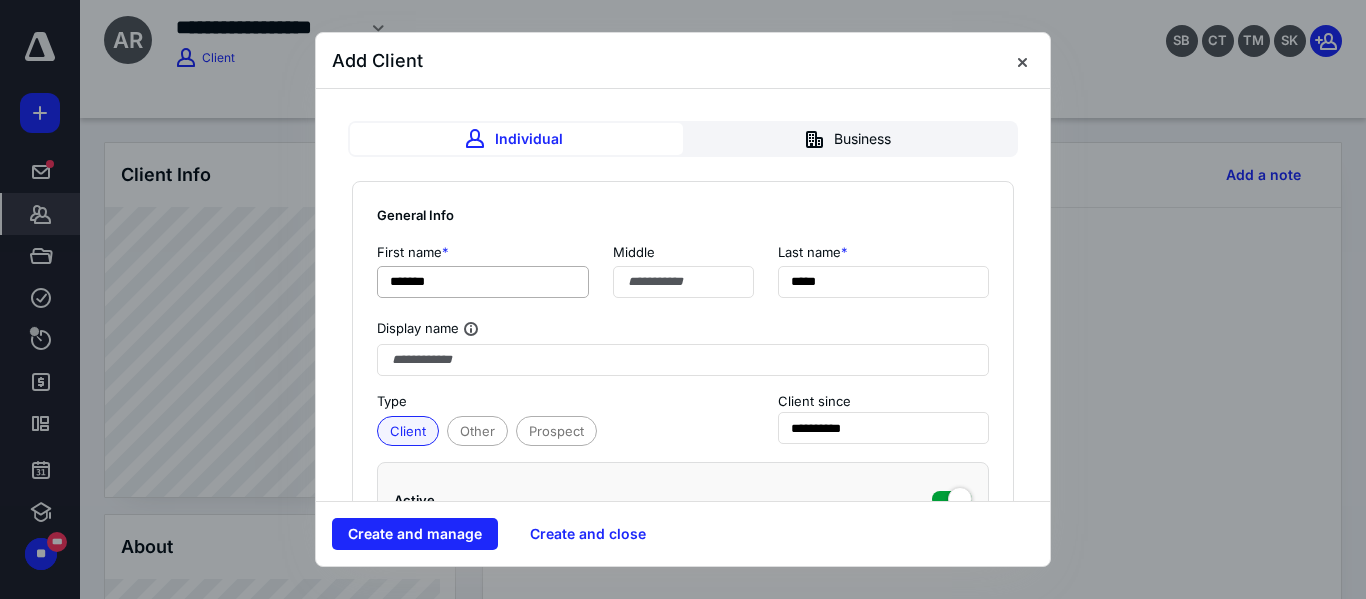 type 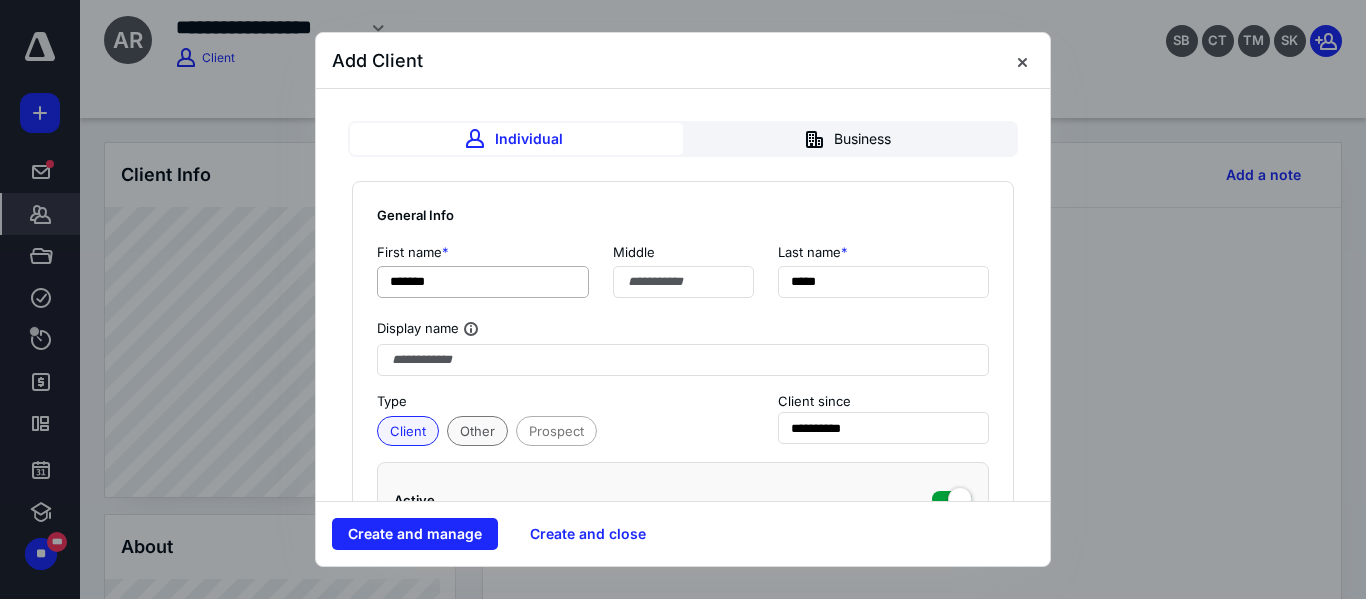 type 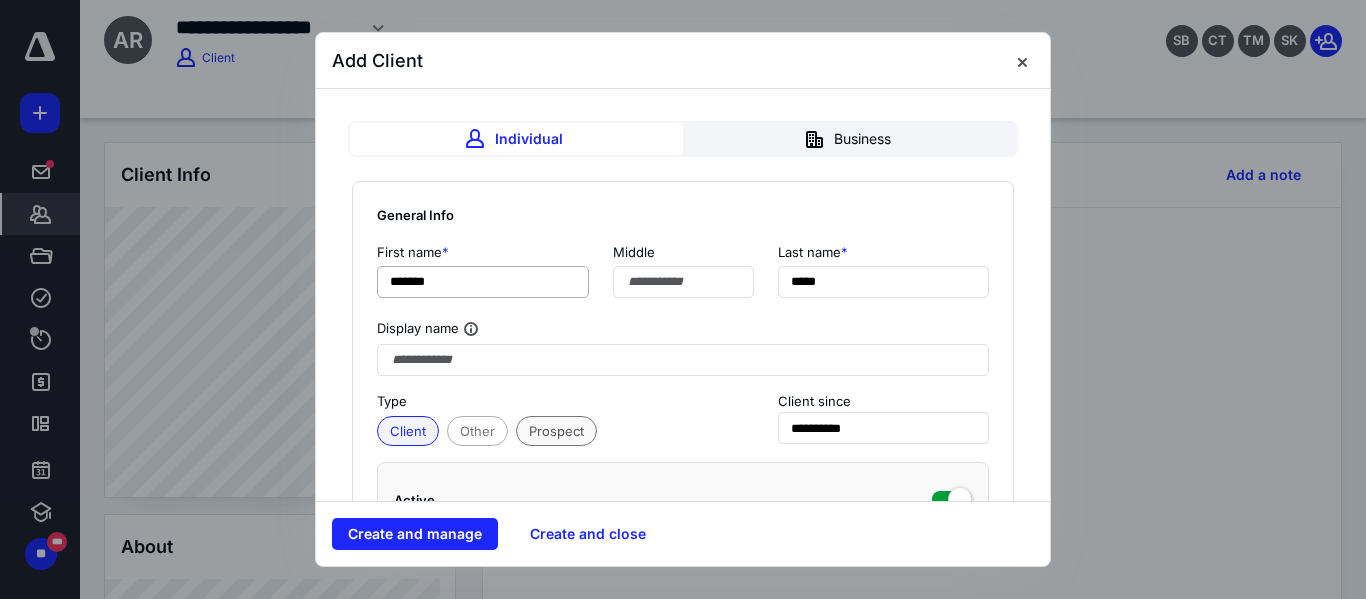 type 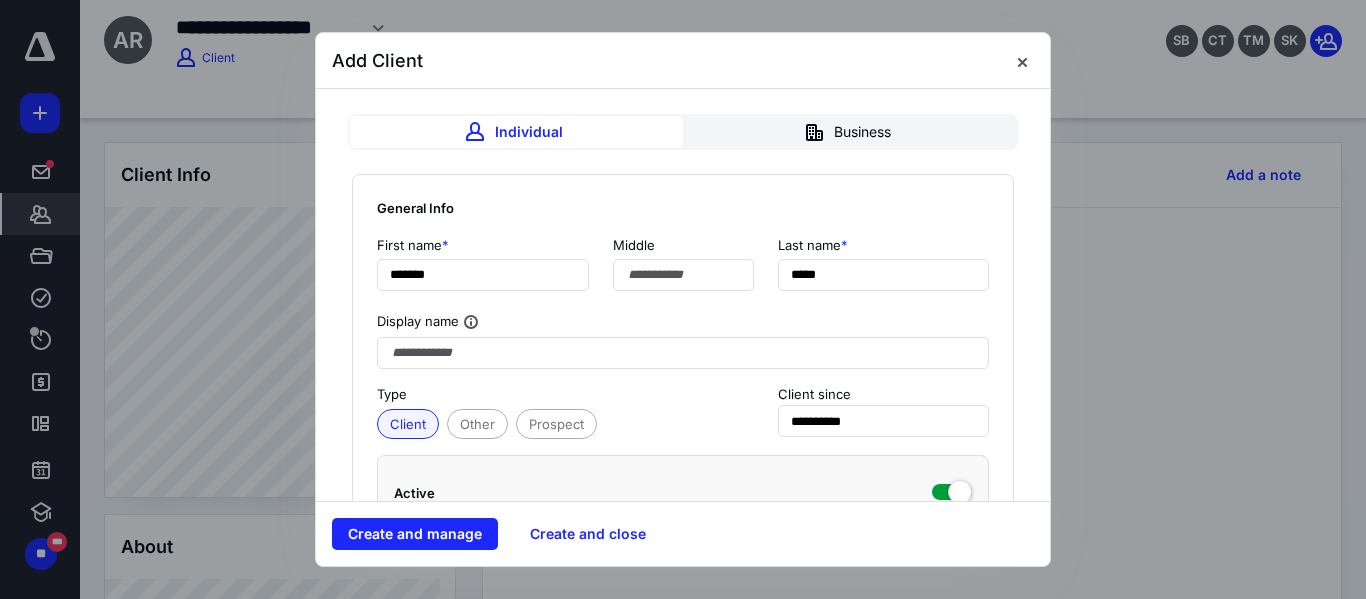 scroll, scrollTop: 419, scrollLeft: 0, axis: vertical 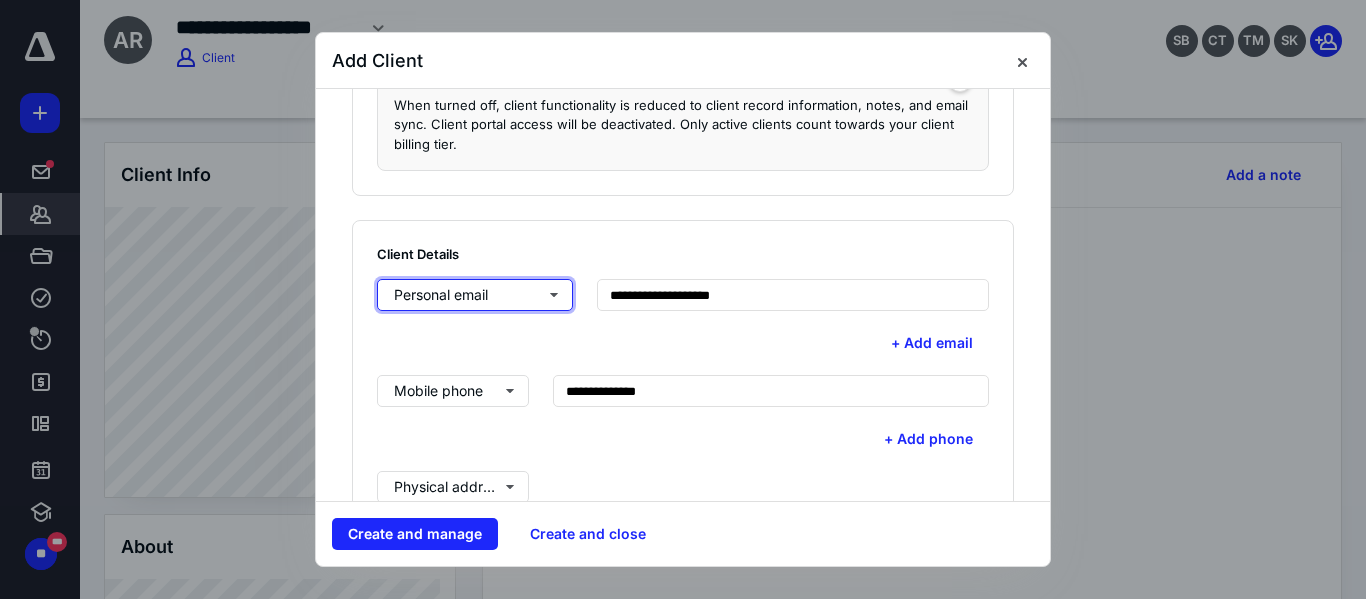 type 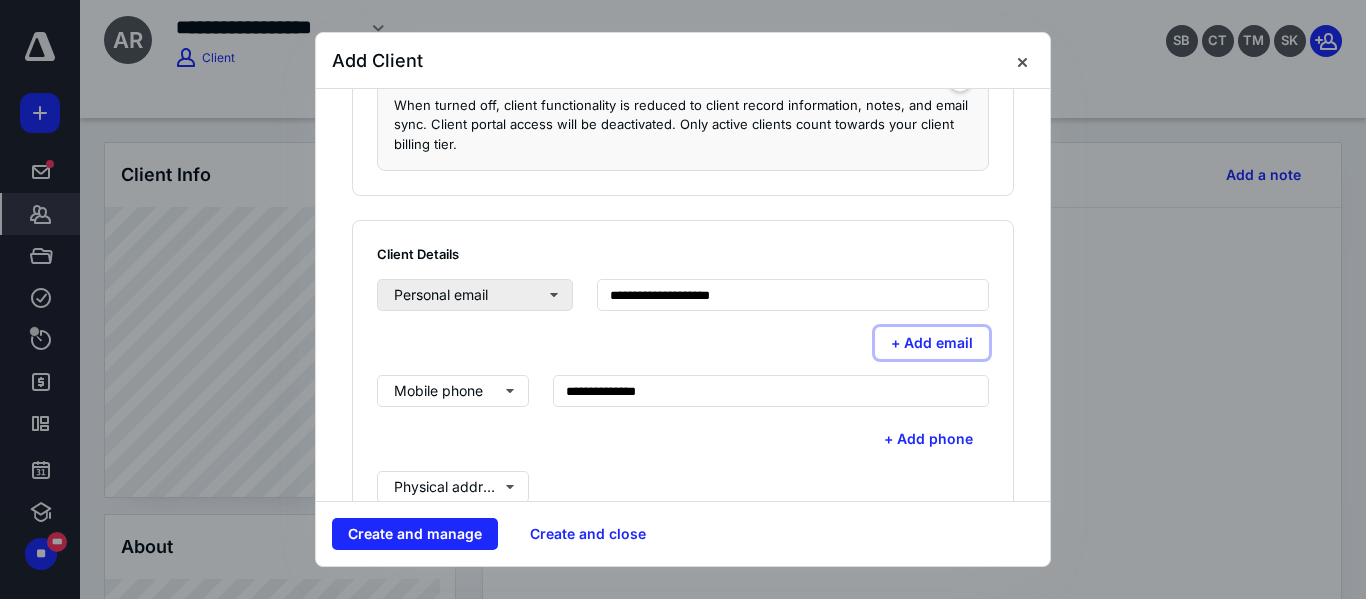 type 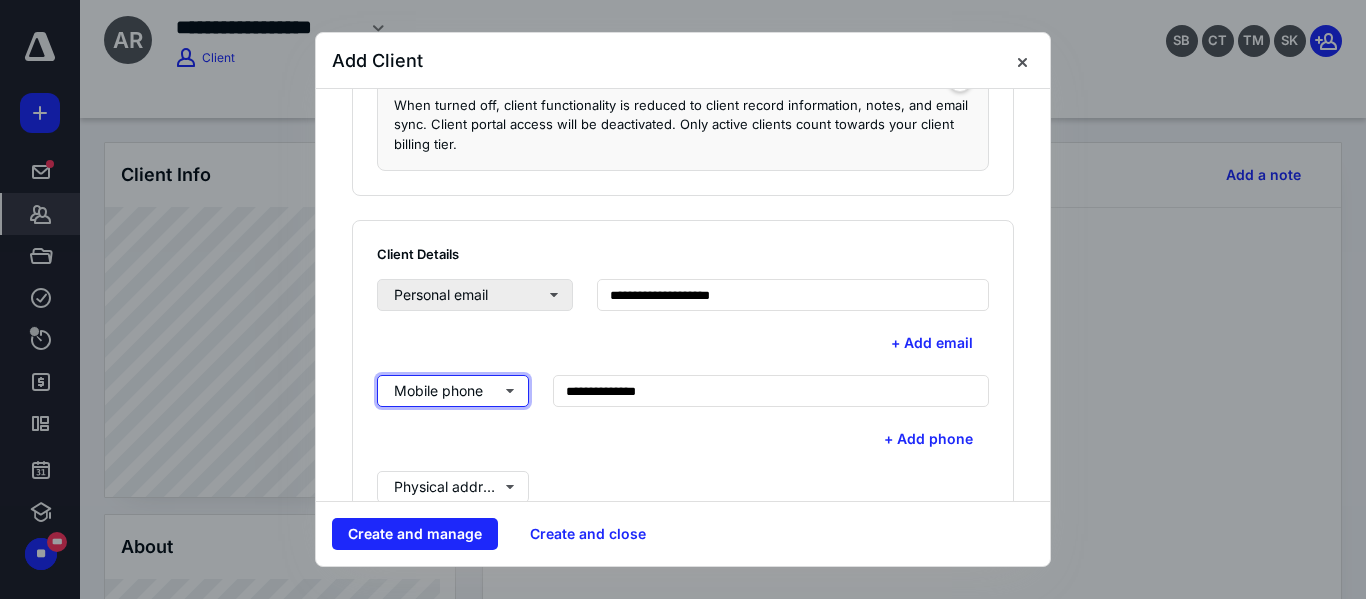 type 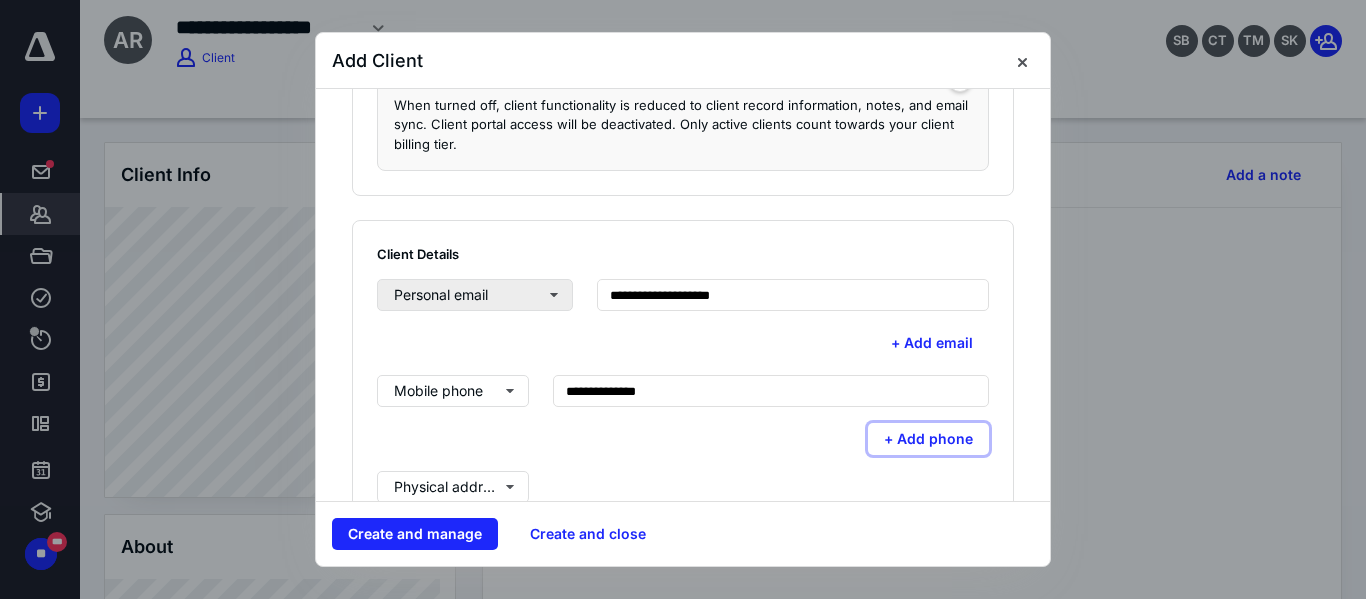type 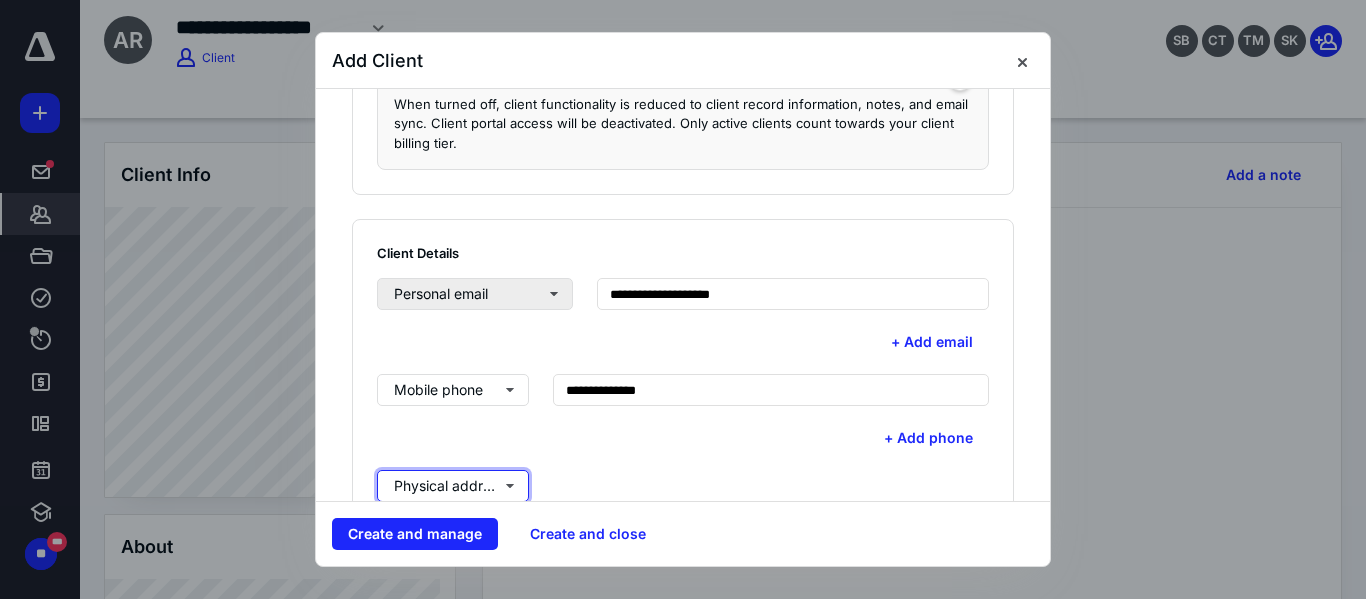 type 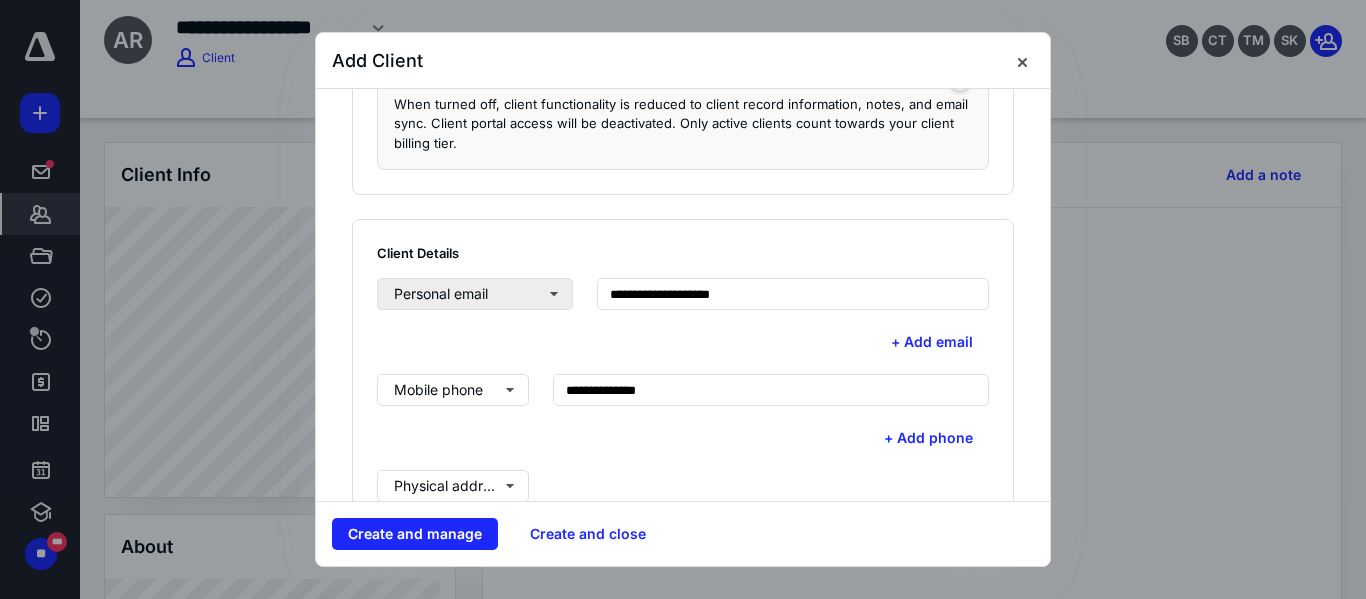 scroll, scrollTop: 659, scrollLeft: 0, axis: vertical 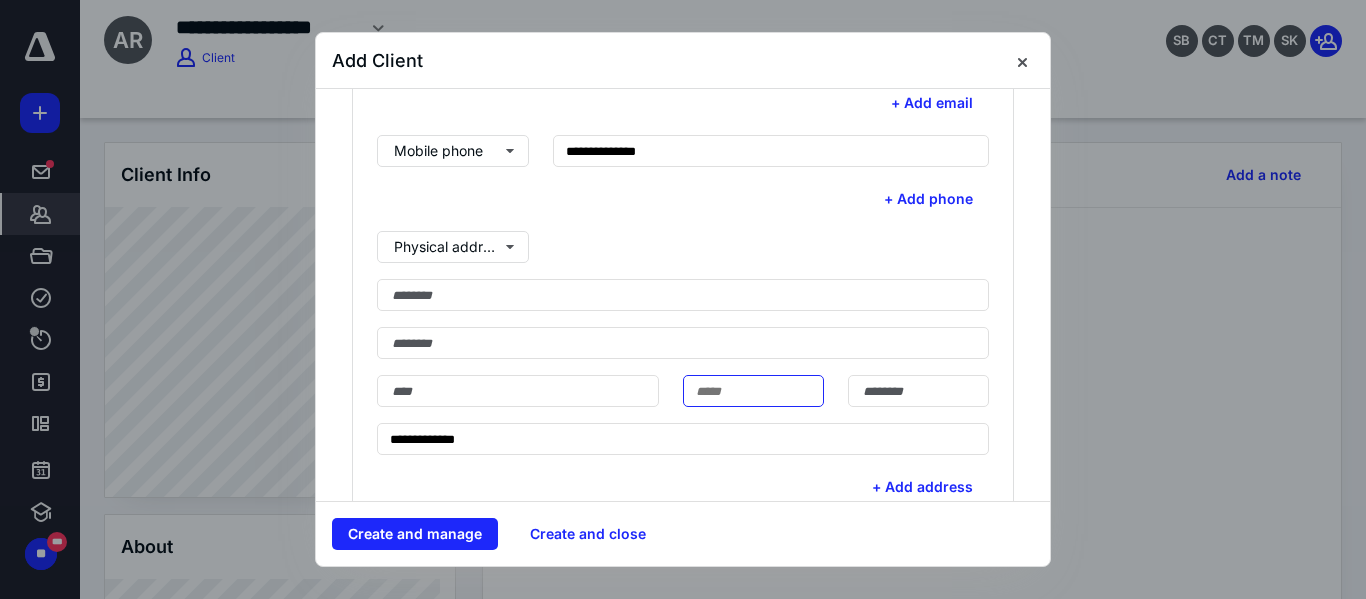 click at bounding box center [753, 391] 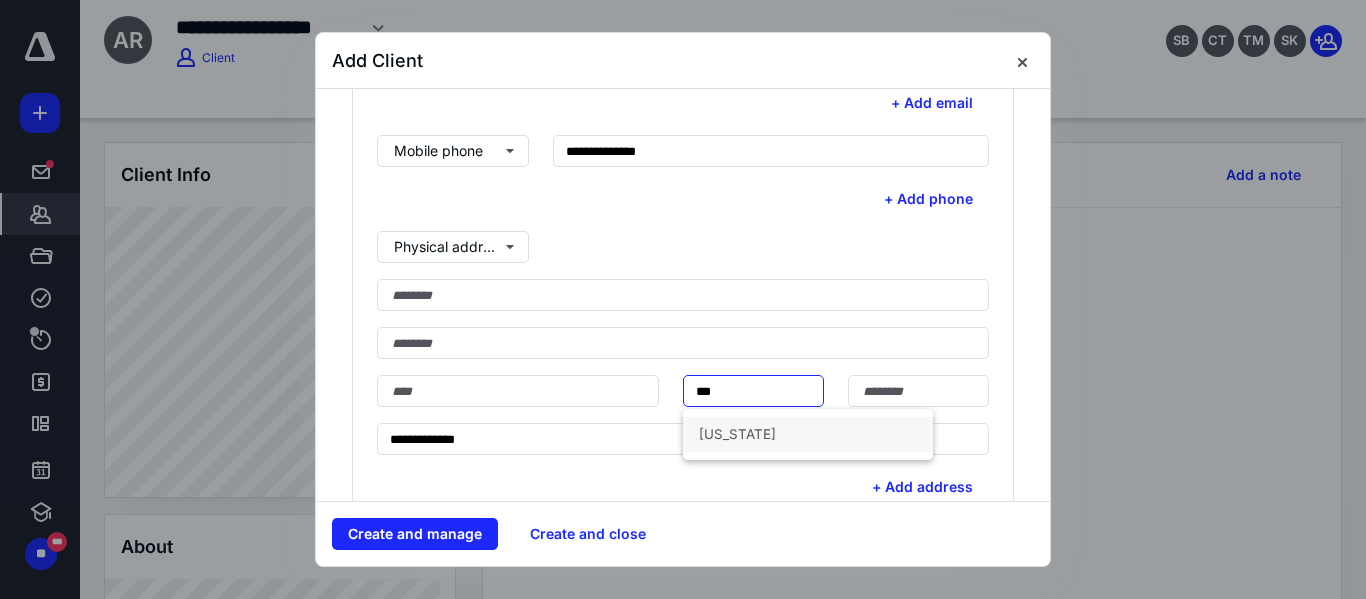 click on "[US_STATE]" at bounding box center (808, 434) 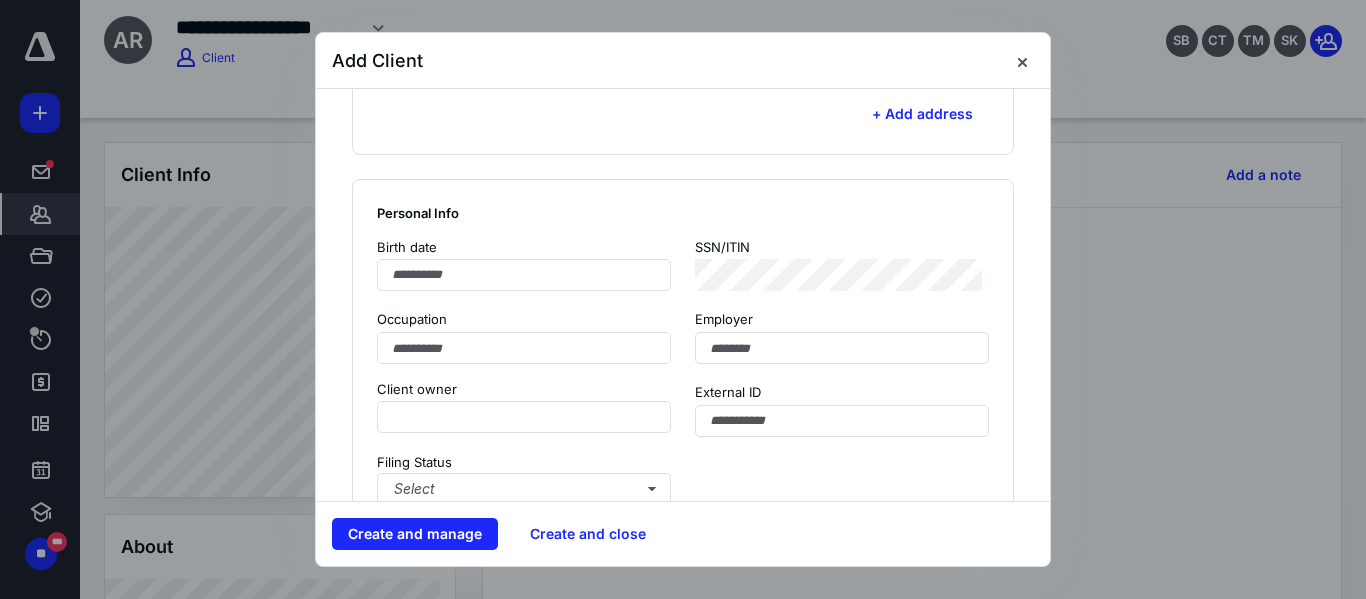 scroll, scrollTop: 1159, scrollLeft: 0, axis: vertical 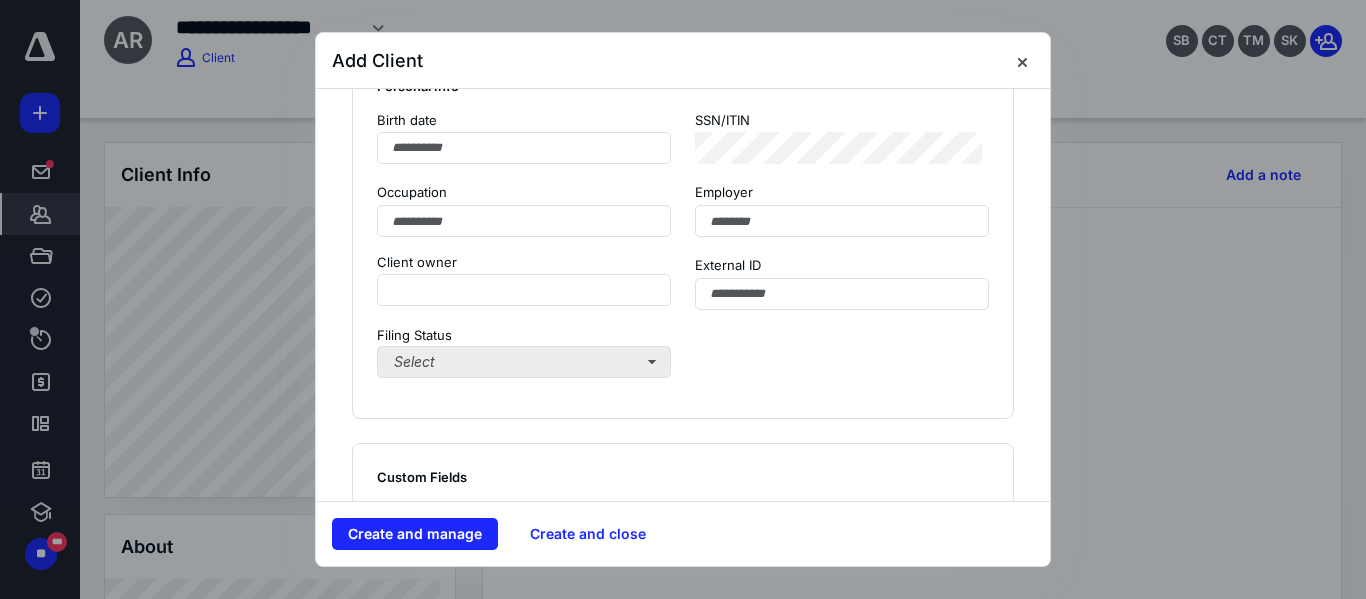 type on "**********" 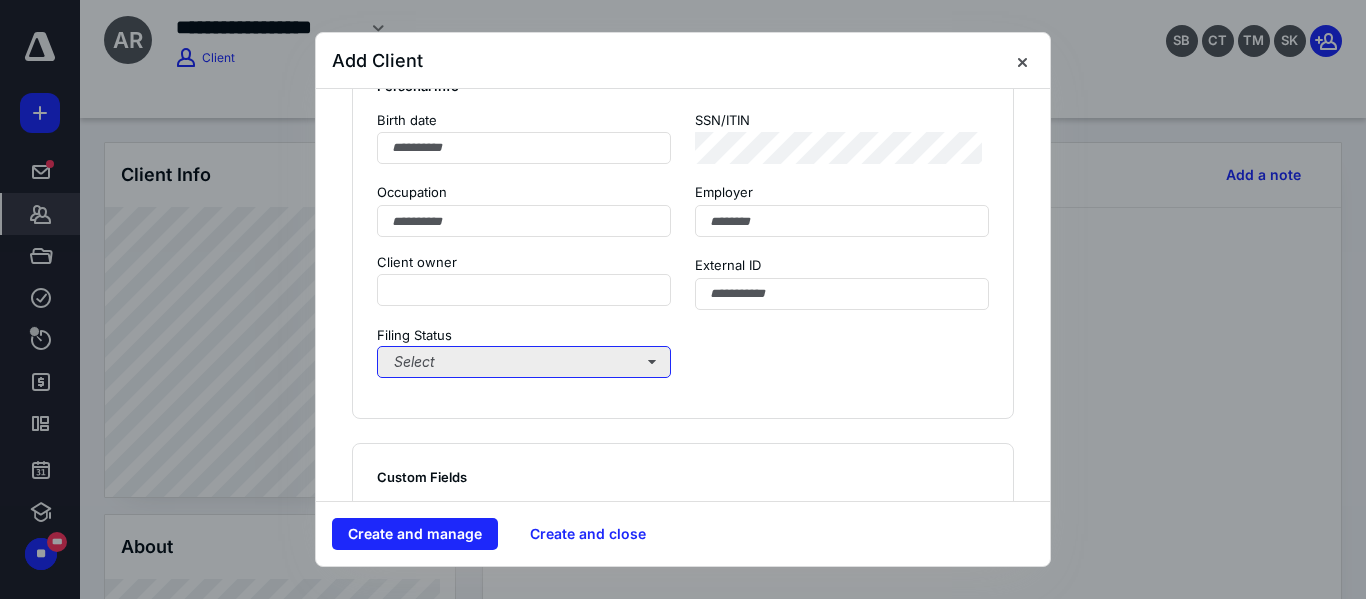click on "Select" at bounding box center (524, 362) 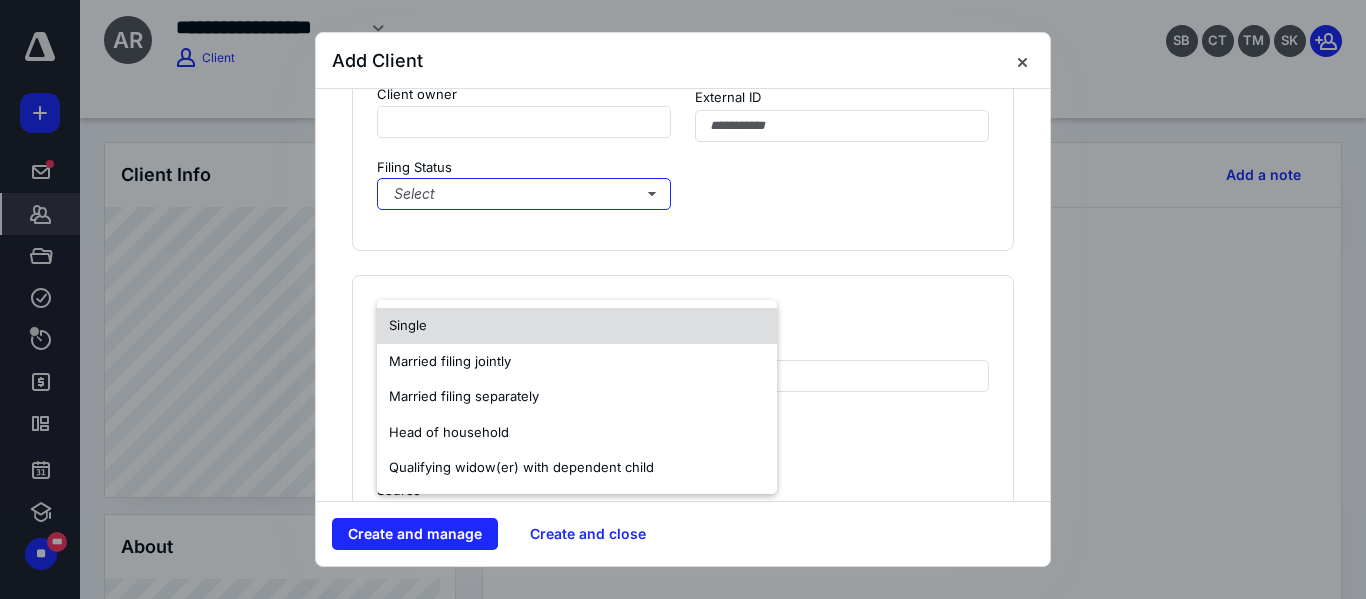 scroll, scrollTop: 1359, scrollLeft: 0, axis: vertical 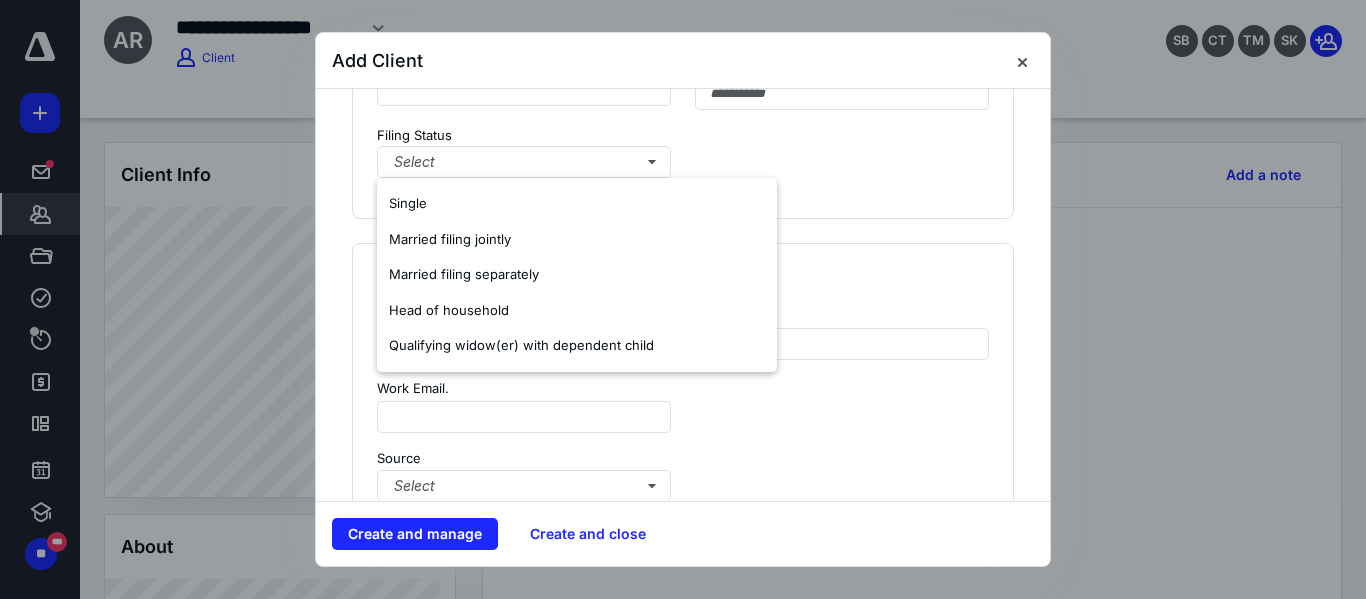 click on "Industry." at bounding box center [842, 331] 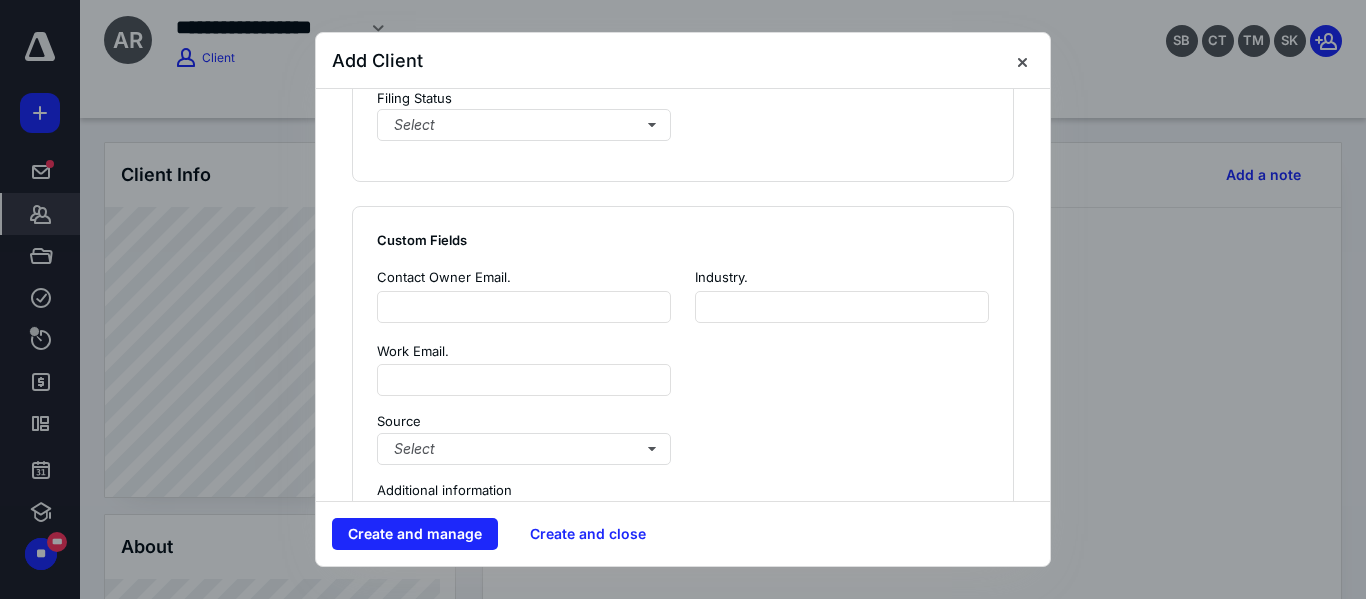 scroll, scrollTop: 1459, scrollLeft: 0, axis: vertical 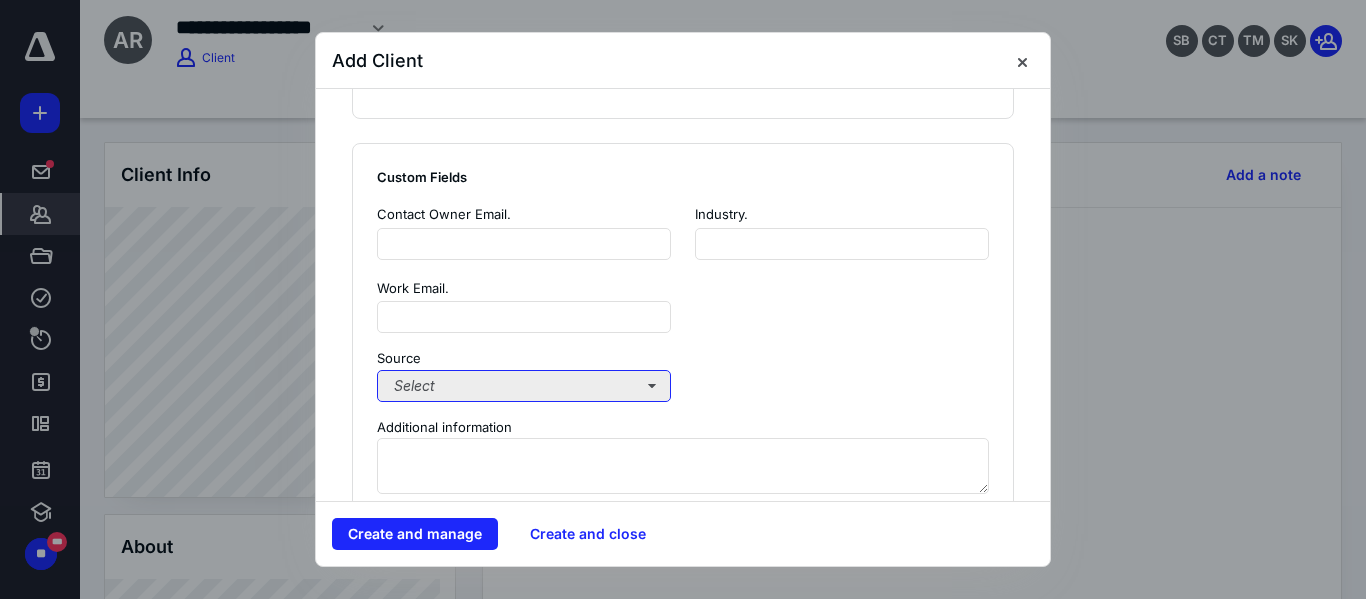 click on "Select" at bounding box center [524, 386] 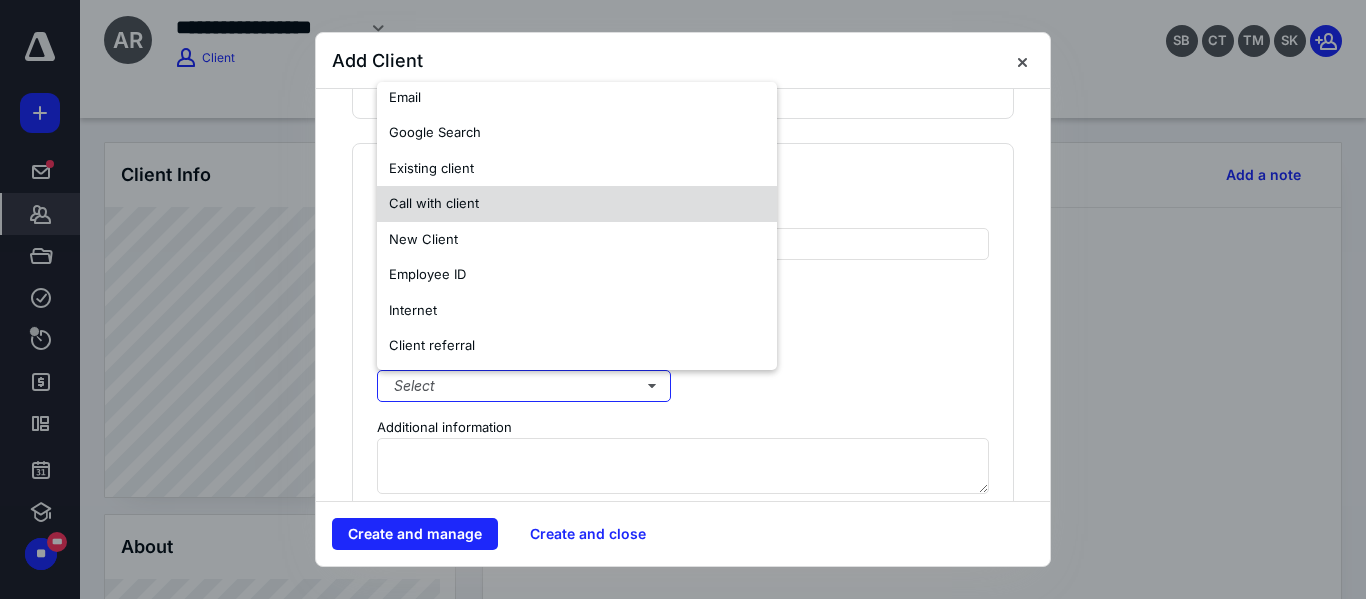 scroll, scrollTop: 500, scrollLeft: 0, axis: vertical 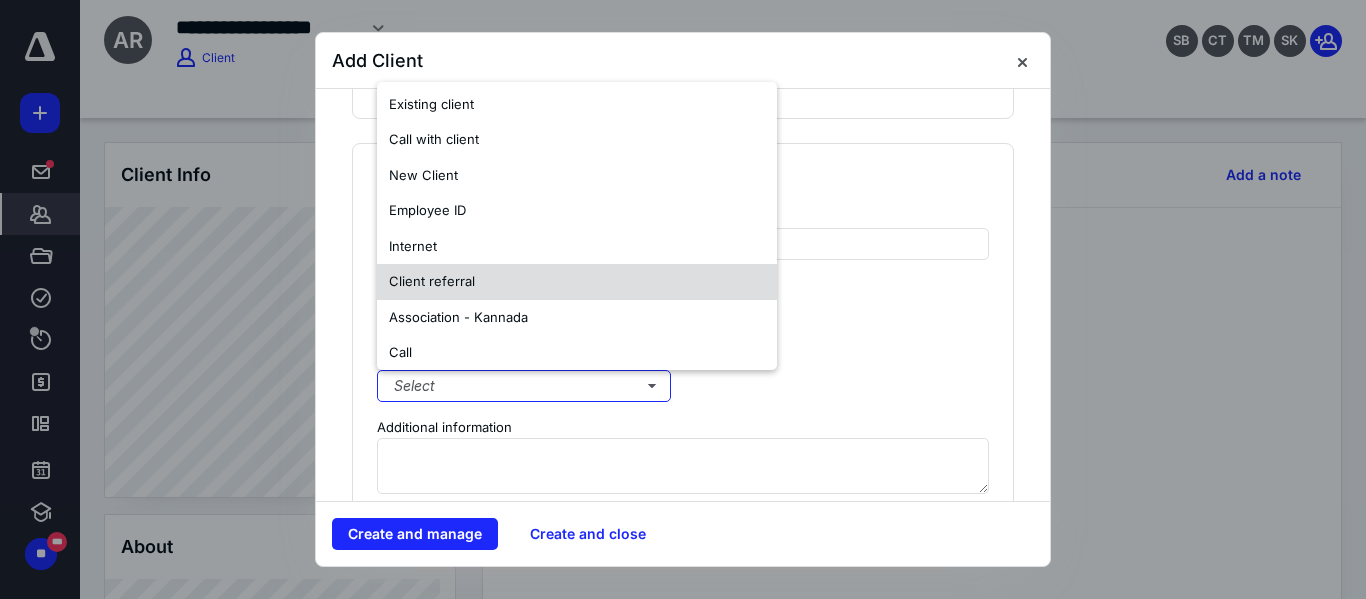 click on "Client referral" at bounding box center (432, 282) 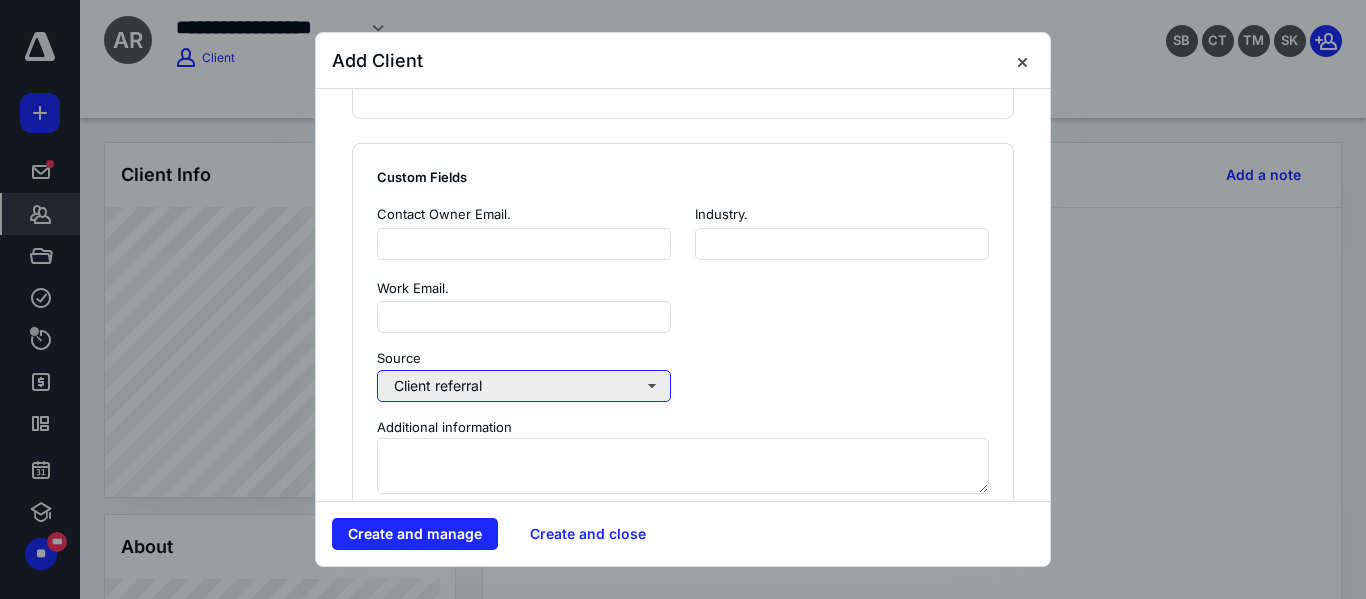 scroll, scrollTop: 0, scrollLeft: 0, axis: both 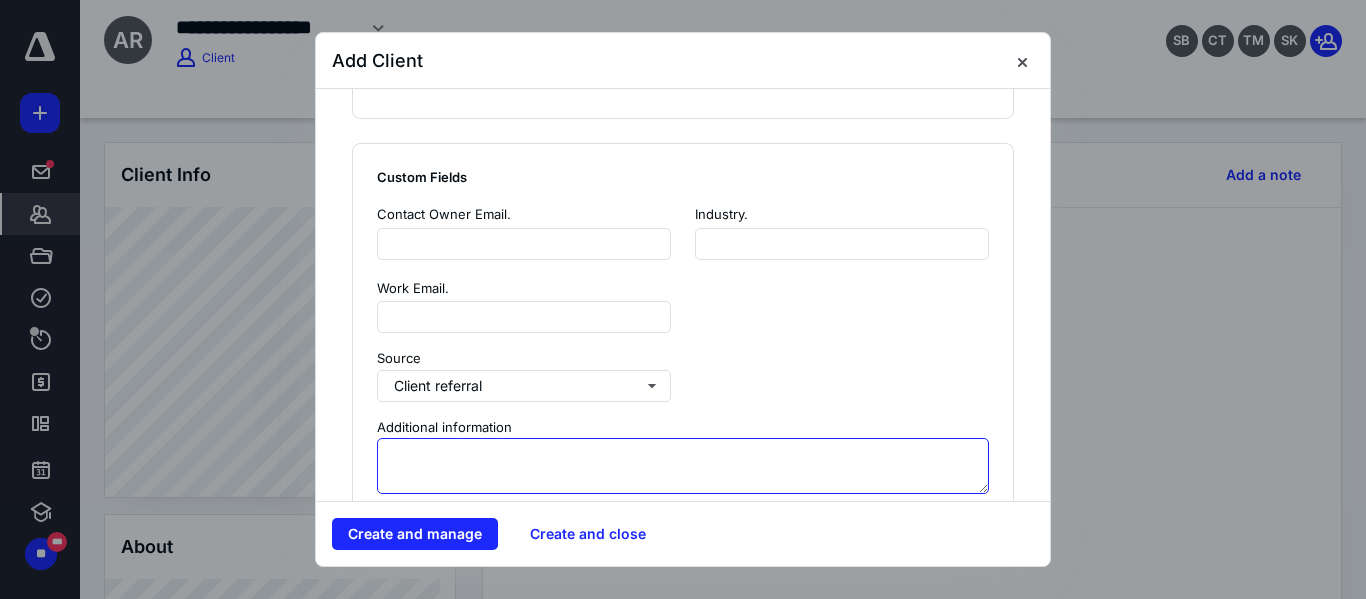 click at bounding box center (683, 466) 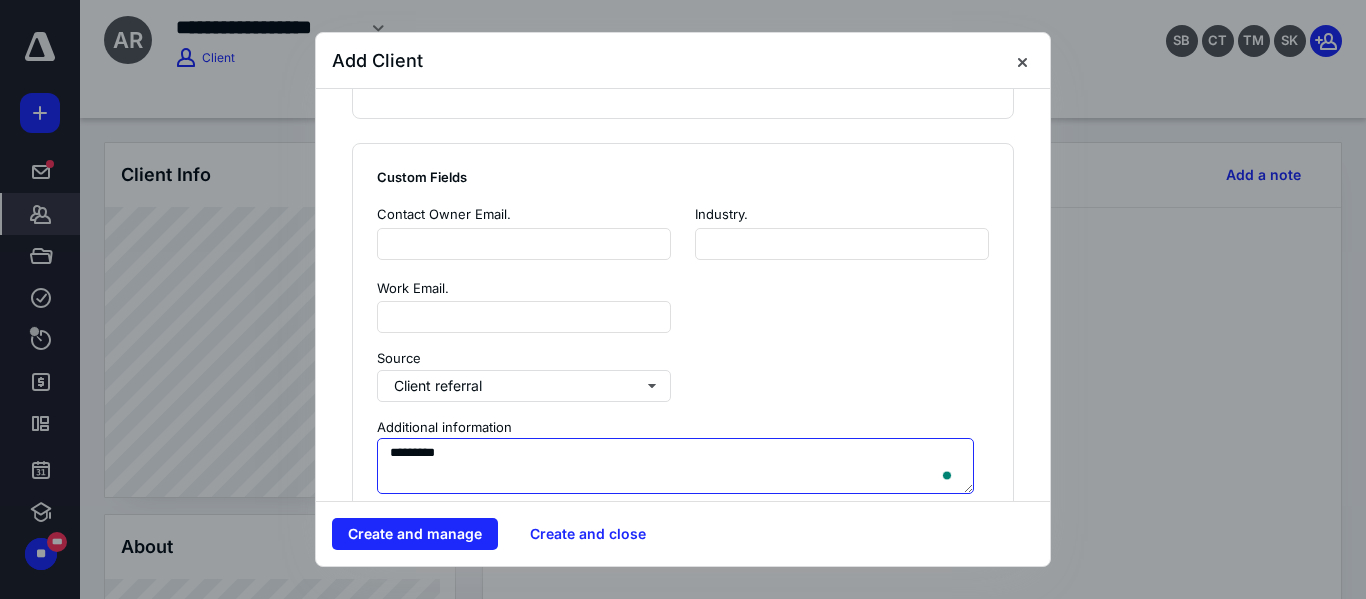 scroll, scrollTop: 1459, scrollLeft: 0, axis: vertical 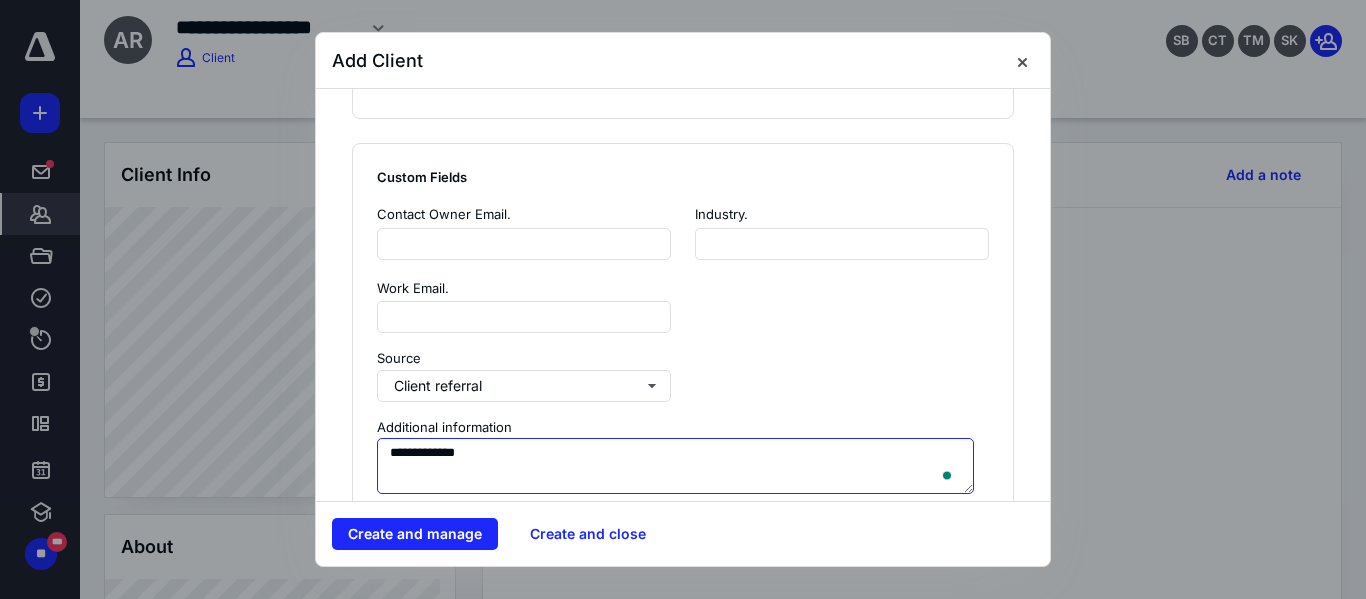 paste on "**********" 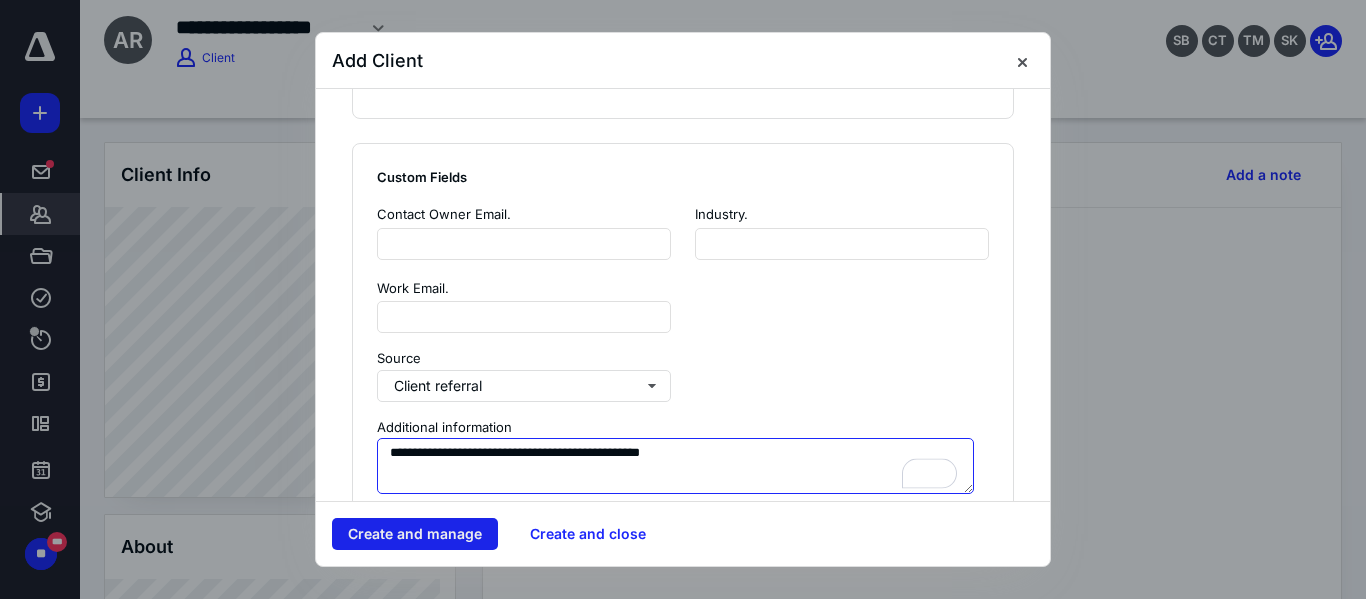 type on "**********" 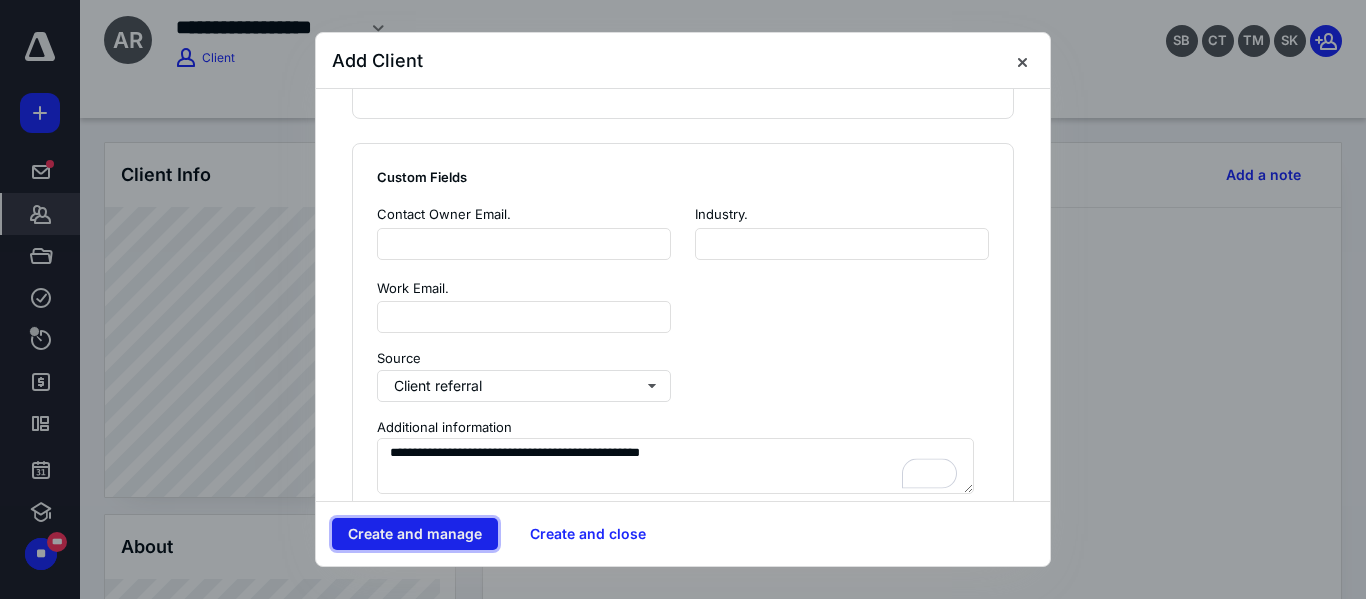 click on "Create and manage" at bounding box center (415, 534) 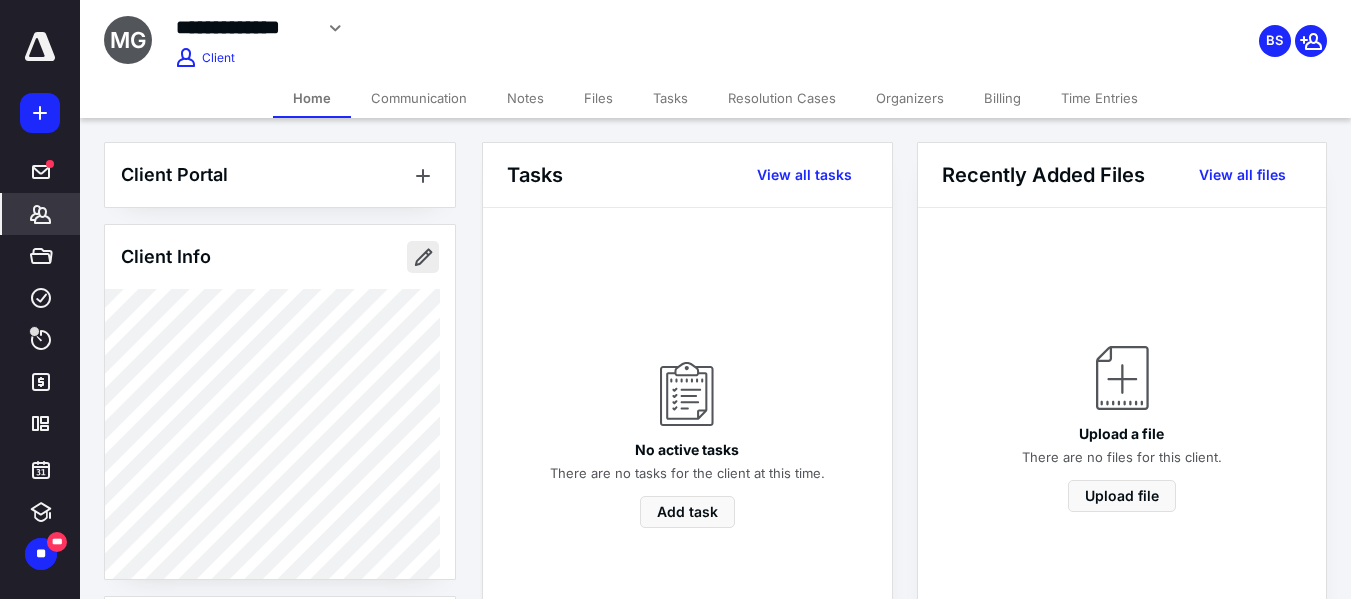 click at bounding box center (423, 257) 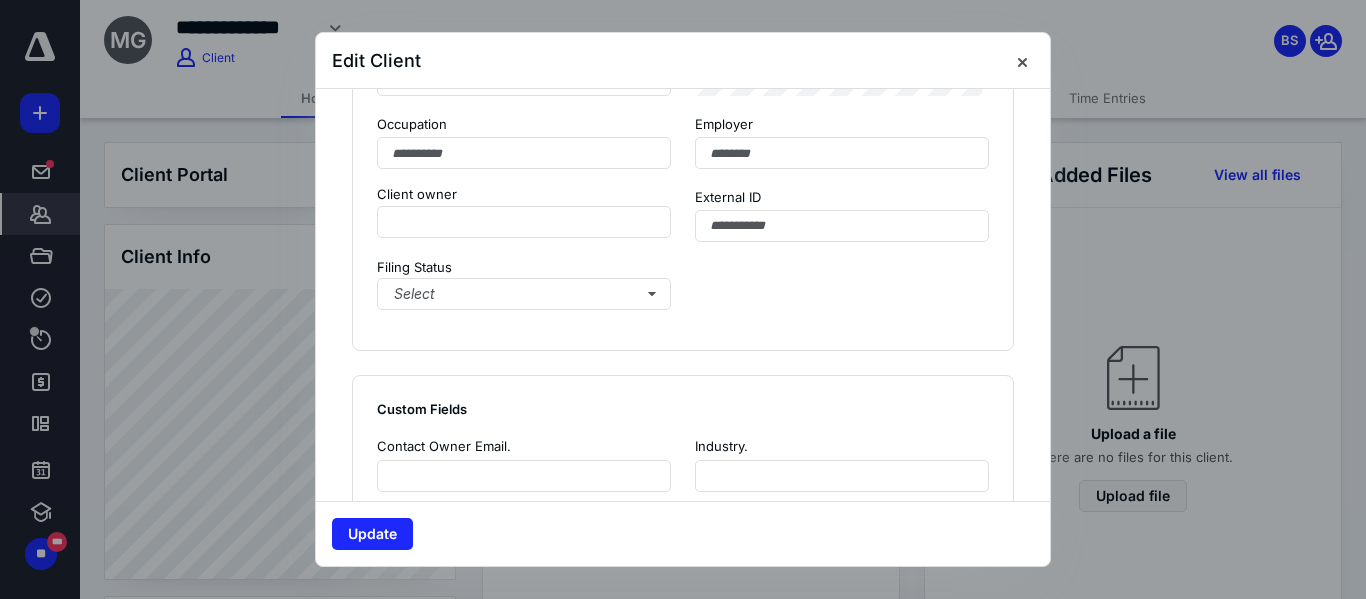 scroll, scrollTop: 1300, scrollLeft: 0, axis: vertical 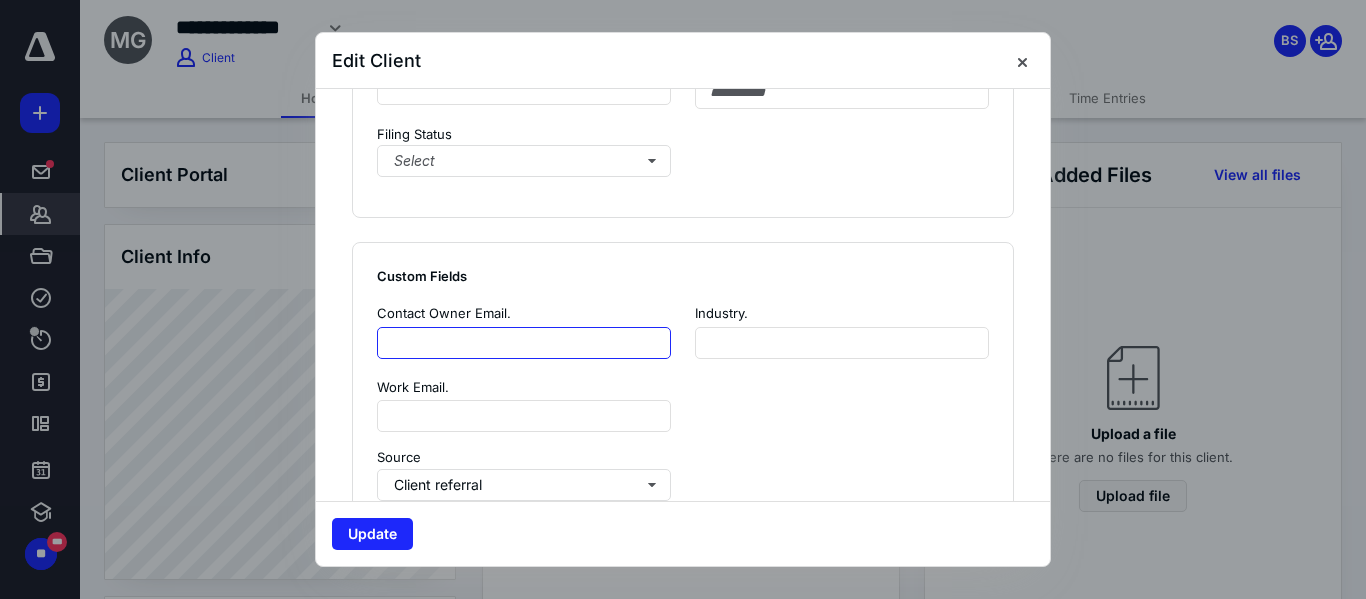 click at bounding box center (524, 343) 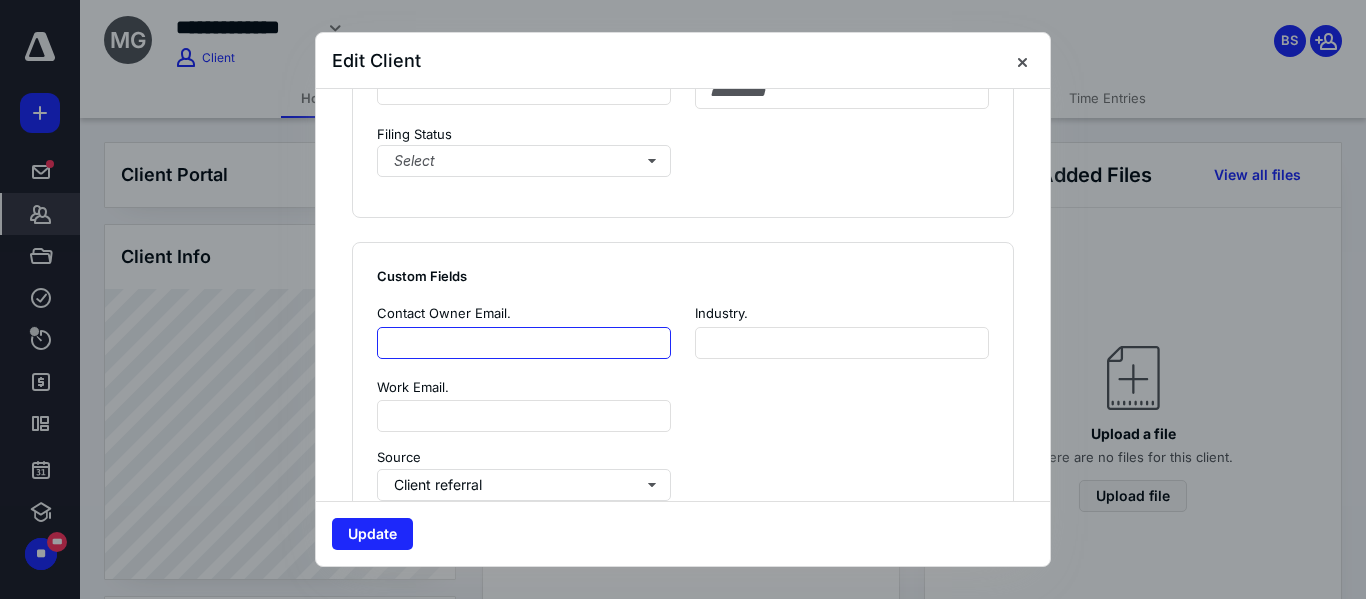 paste on "**********" 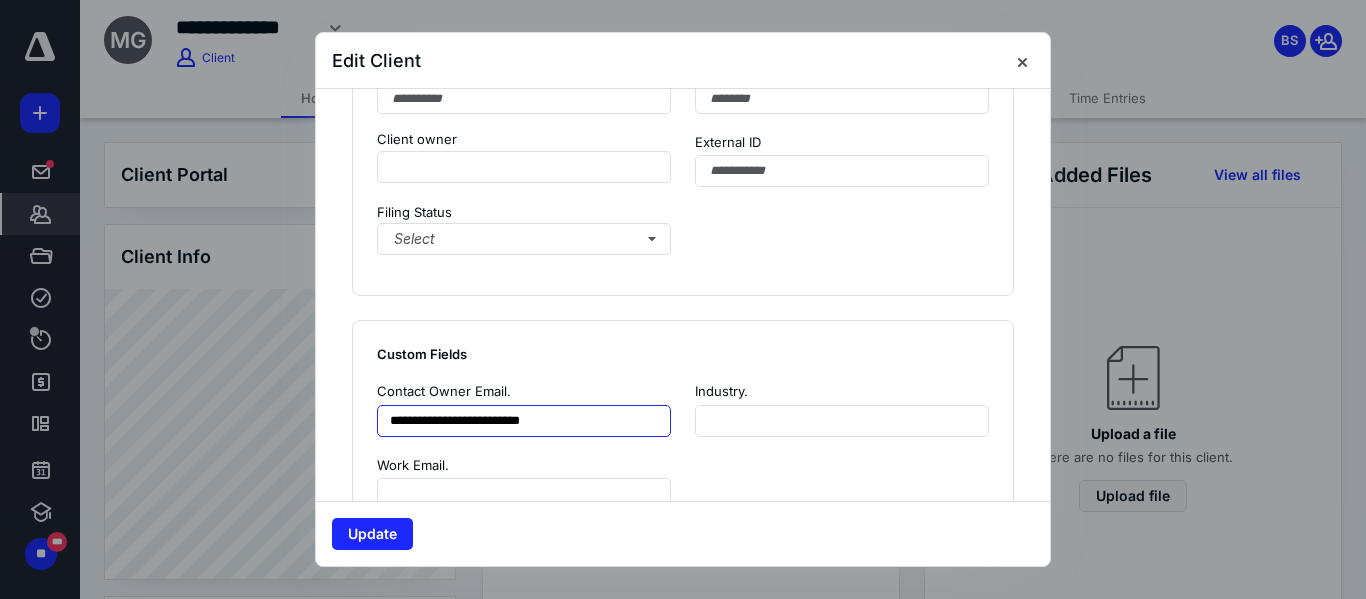scroll, scrollTop: 1200, scrollLeft: 0, axis: vertical 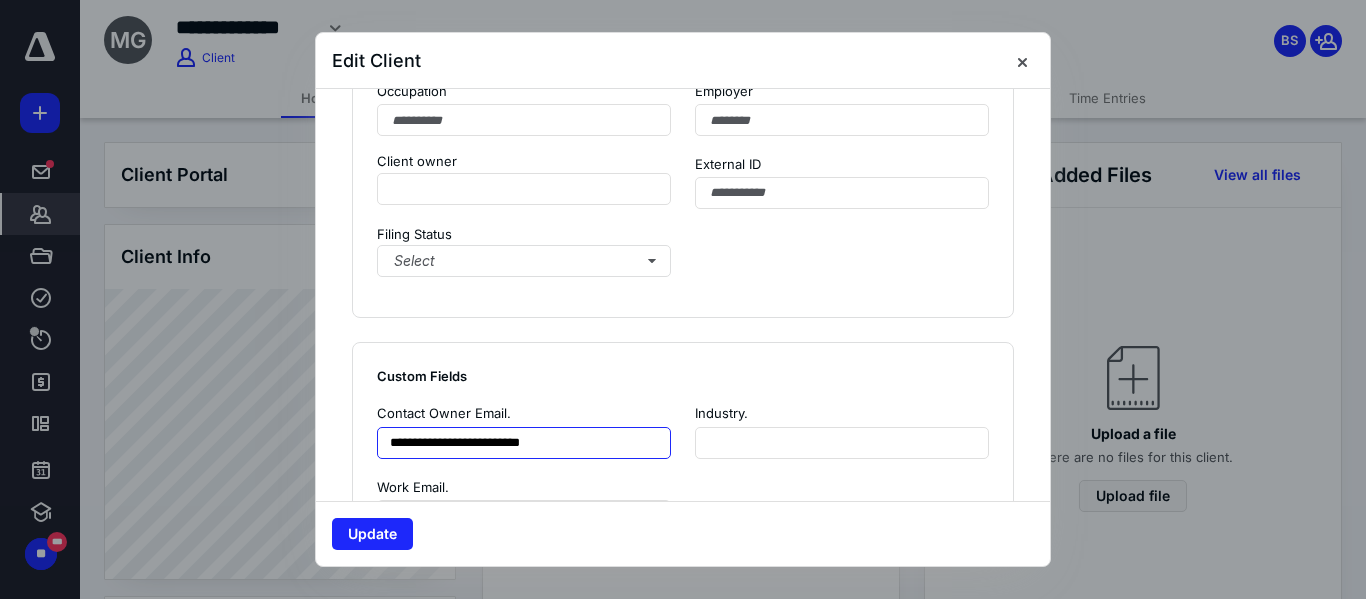 type on "**********" 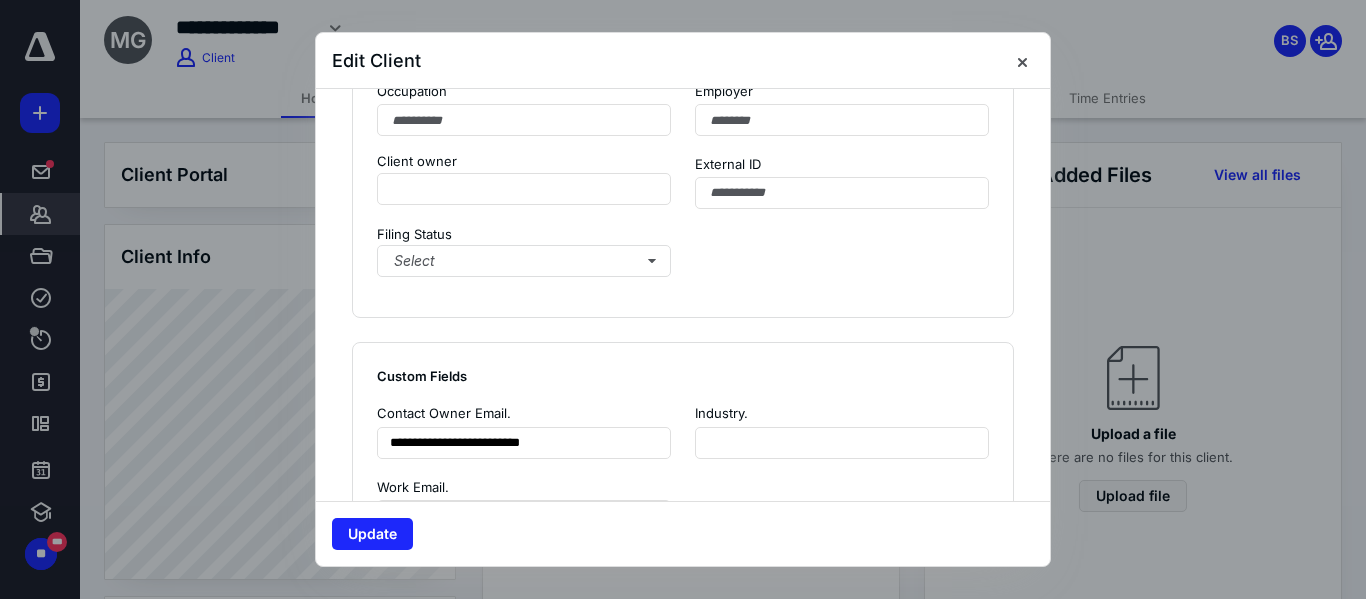 click on "Client owner" at bounding box center (524, 180) 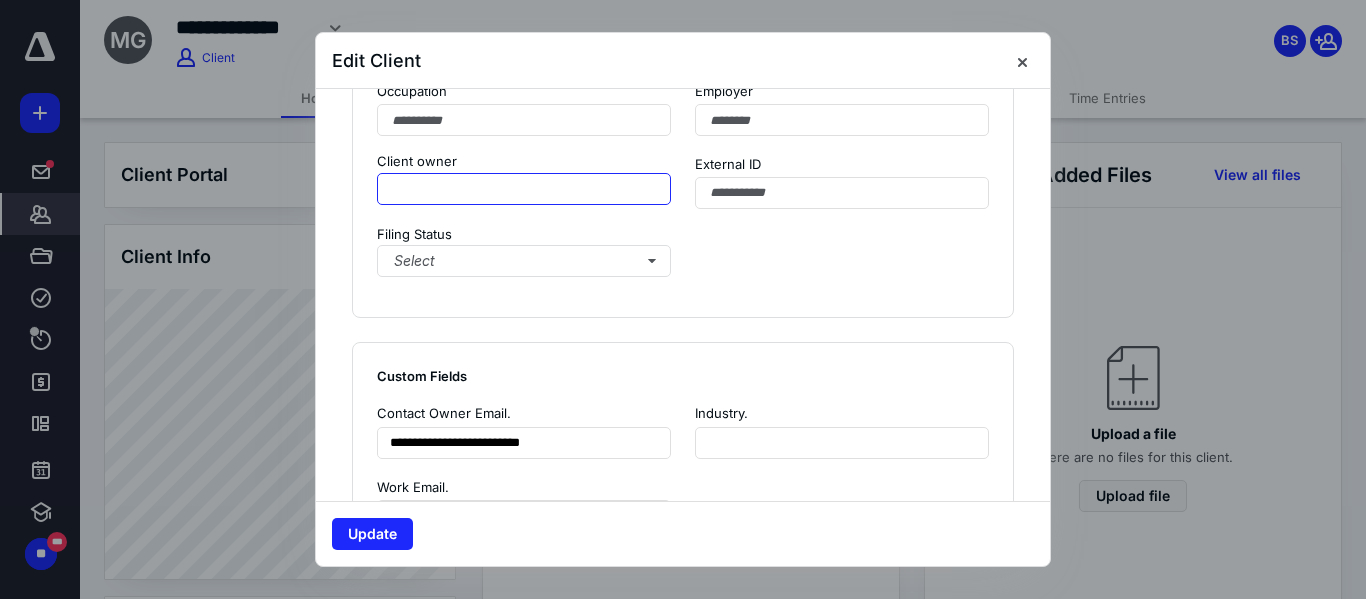 click at bounding box center [524, 189] 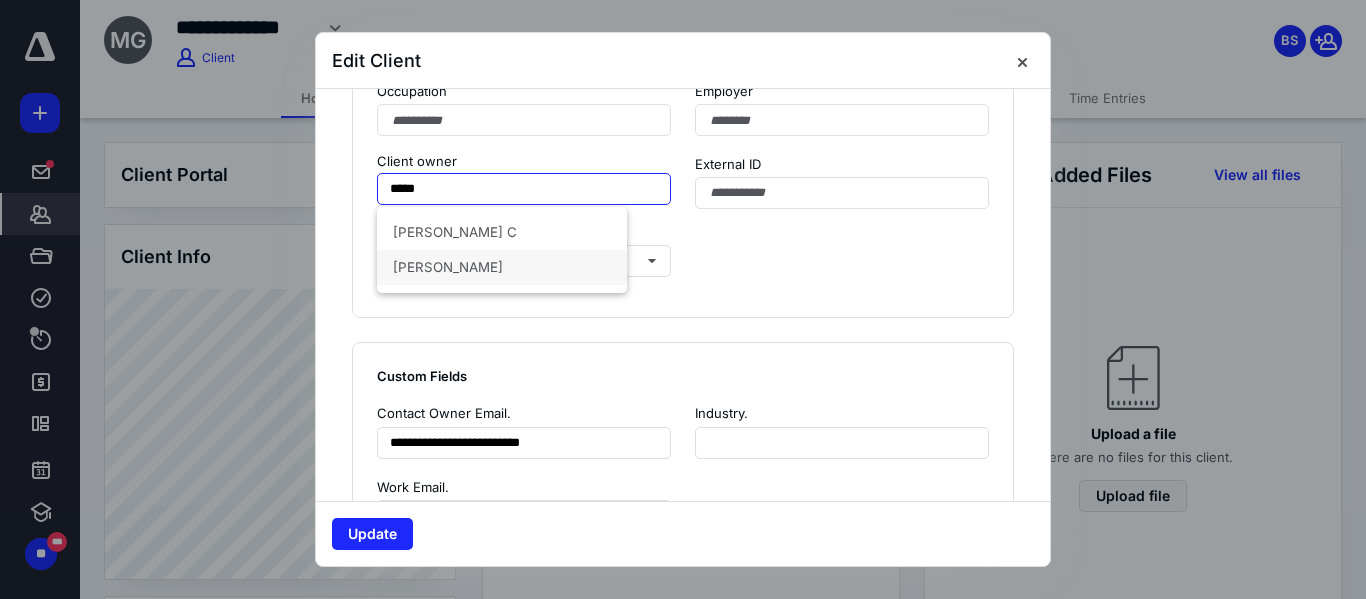click on "[PERSON_NAME]" at bounding box center (502, 267) 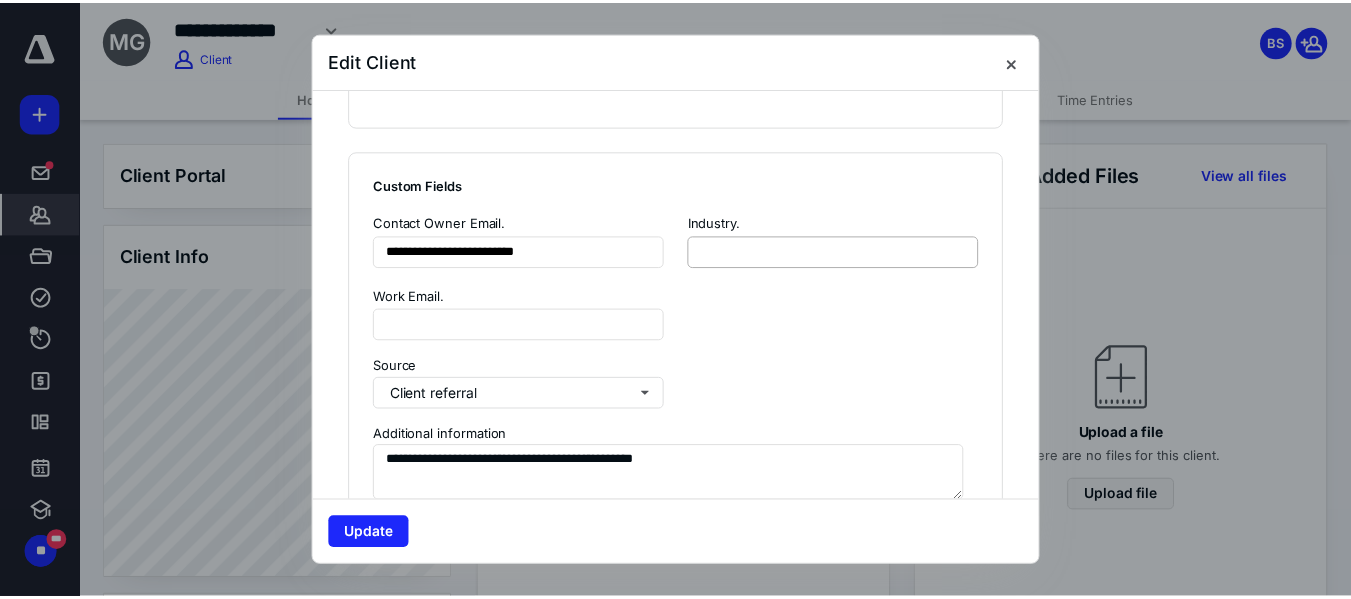 scroll, scrollTop: 1400, scrollLeft: 0, axis: vertical 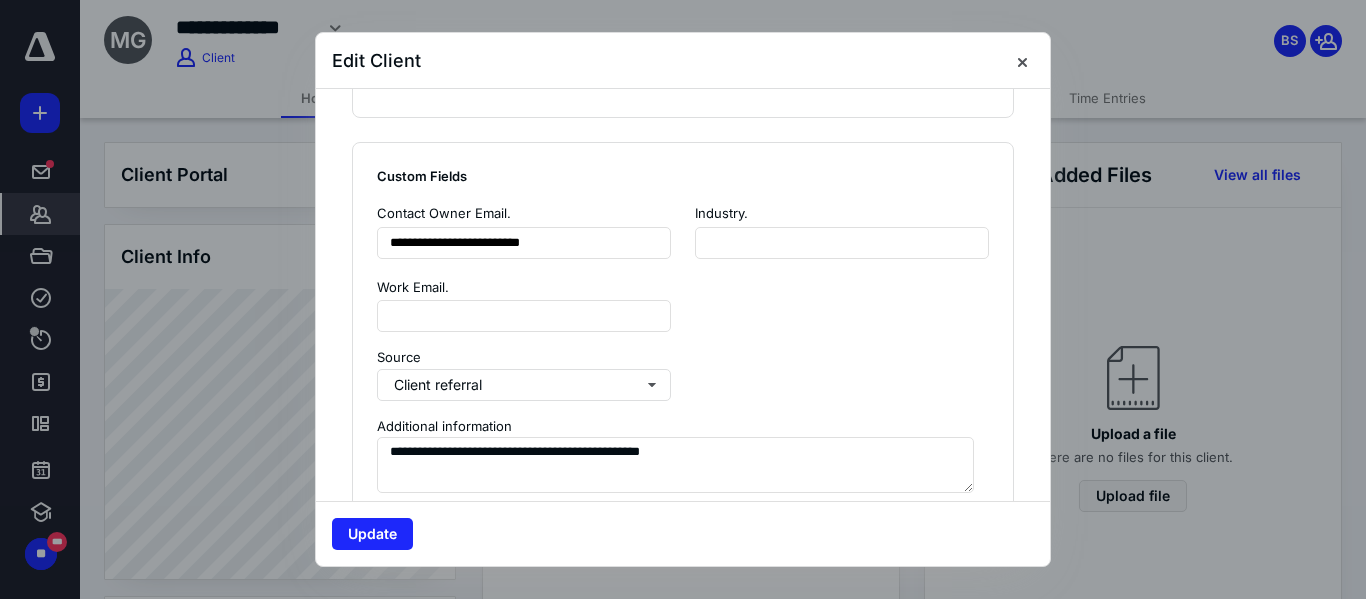 type on "**********" 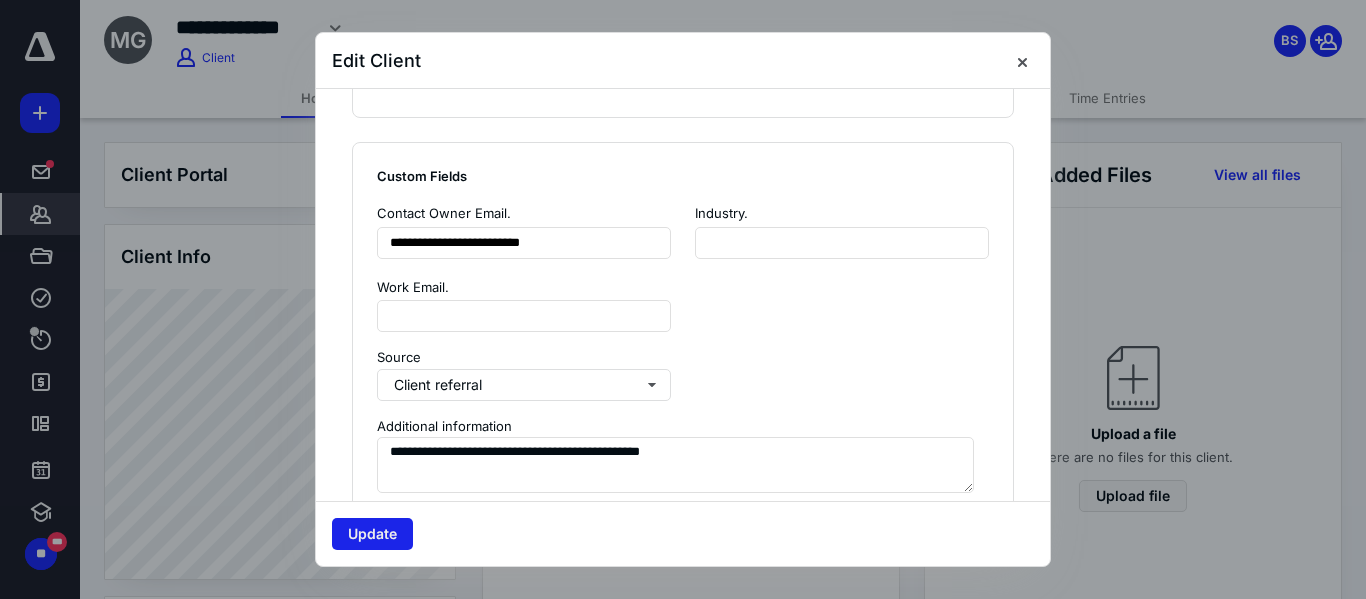 click on "Update" at bounding box center [372, 534] 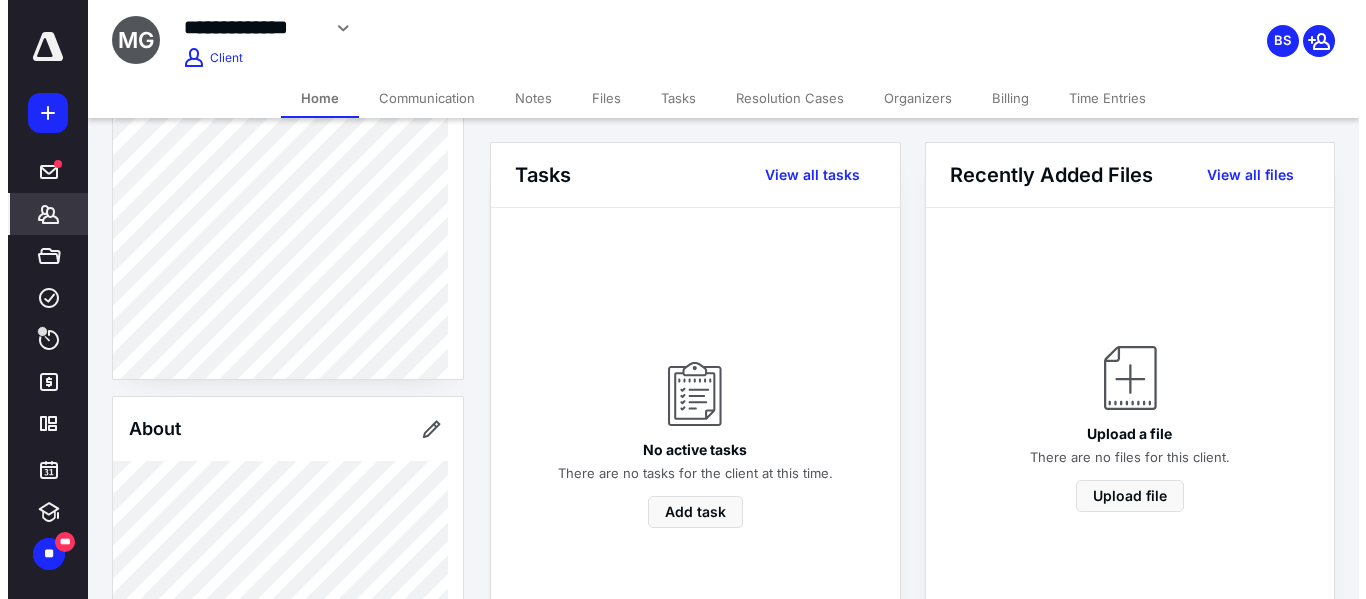 scroll, scrollTop: 0, scrollLeft: 0, axis: both 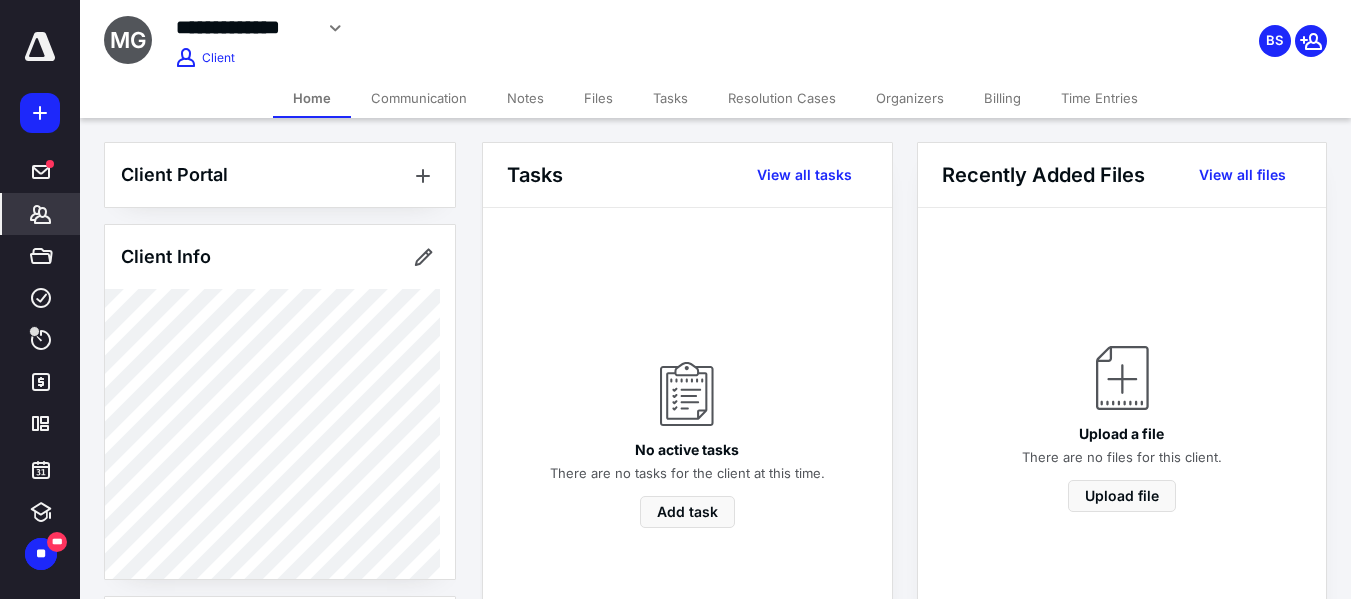 click on "Client Info" at bounding box center (280, 257) 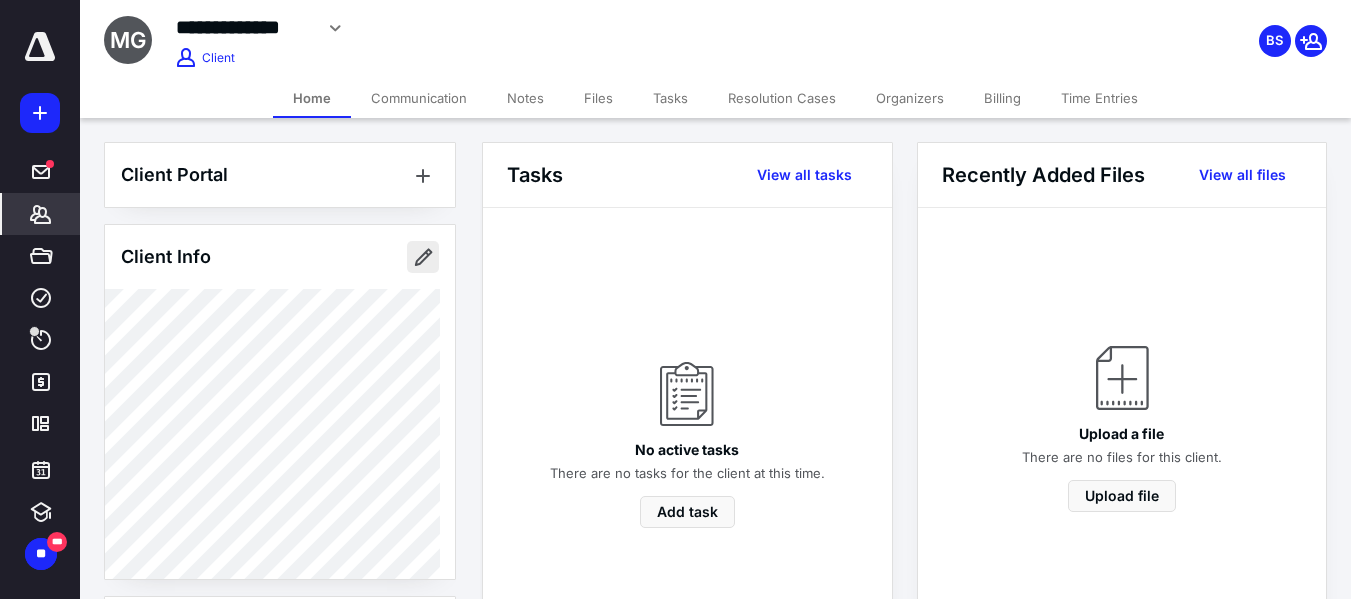click at bounding box center [423, 257] 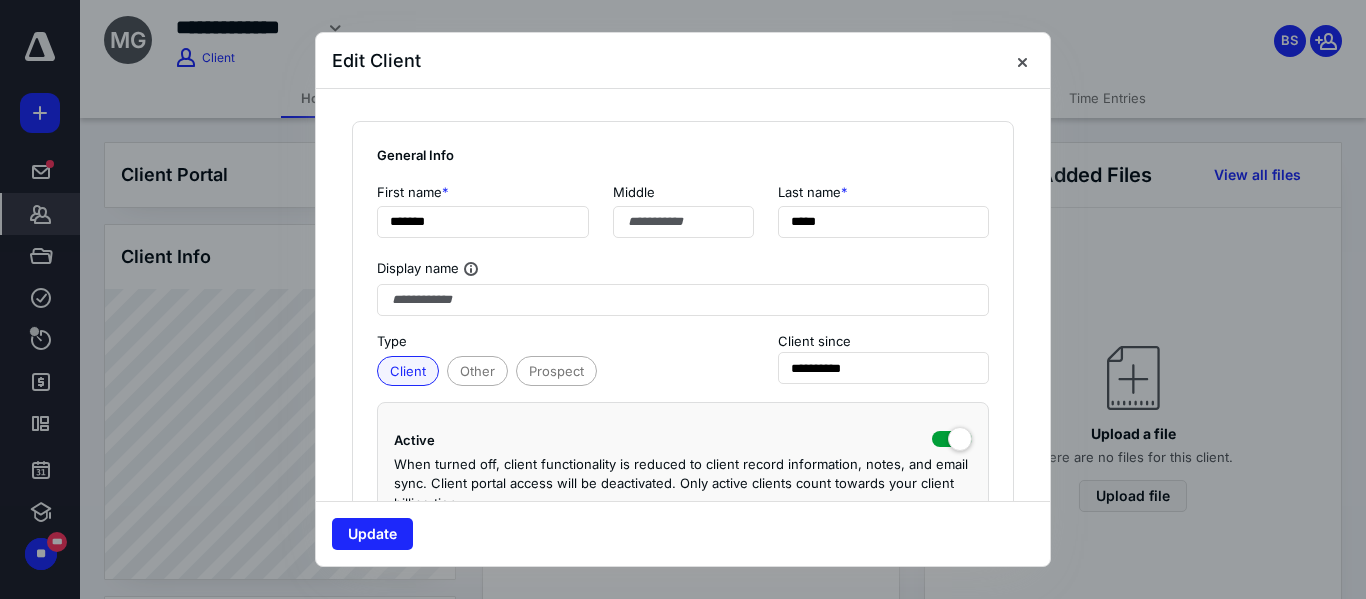 type on "**********" 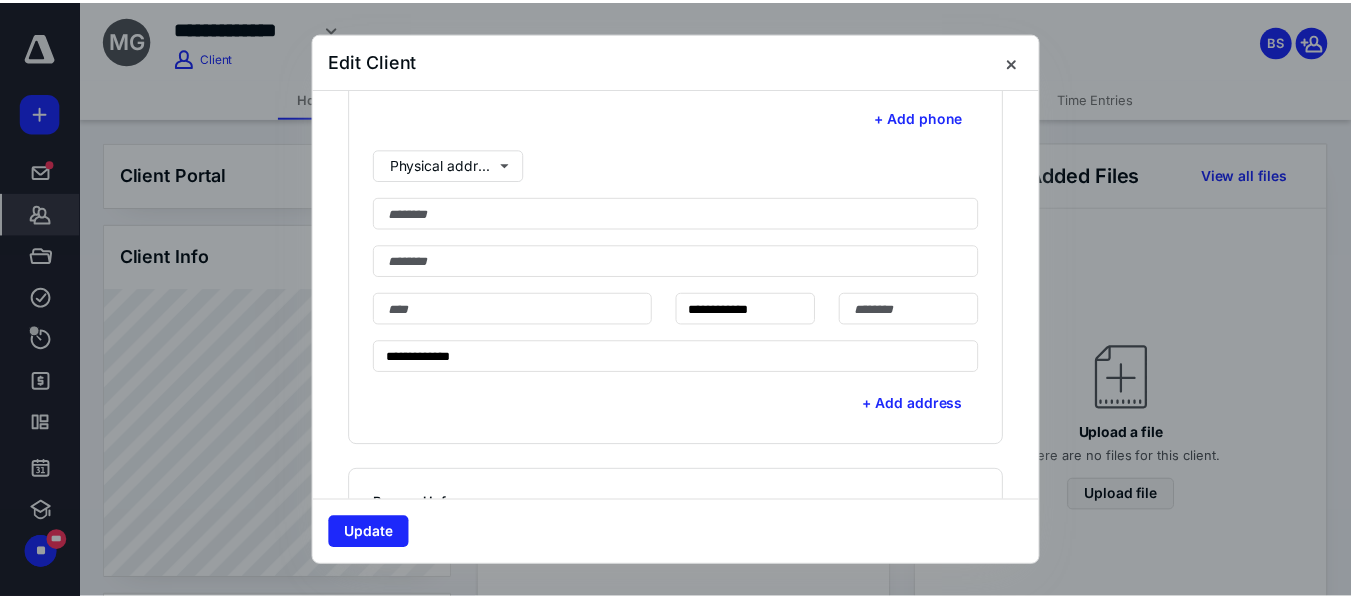scroll, scrollTop: 700, scrollLeft: 0, axis: vertical 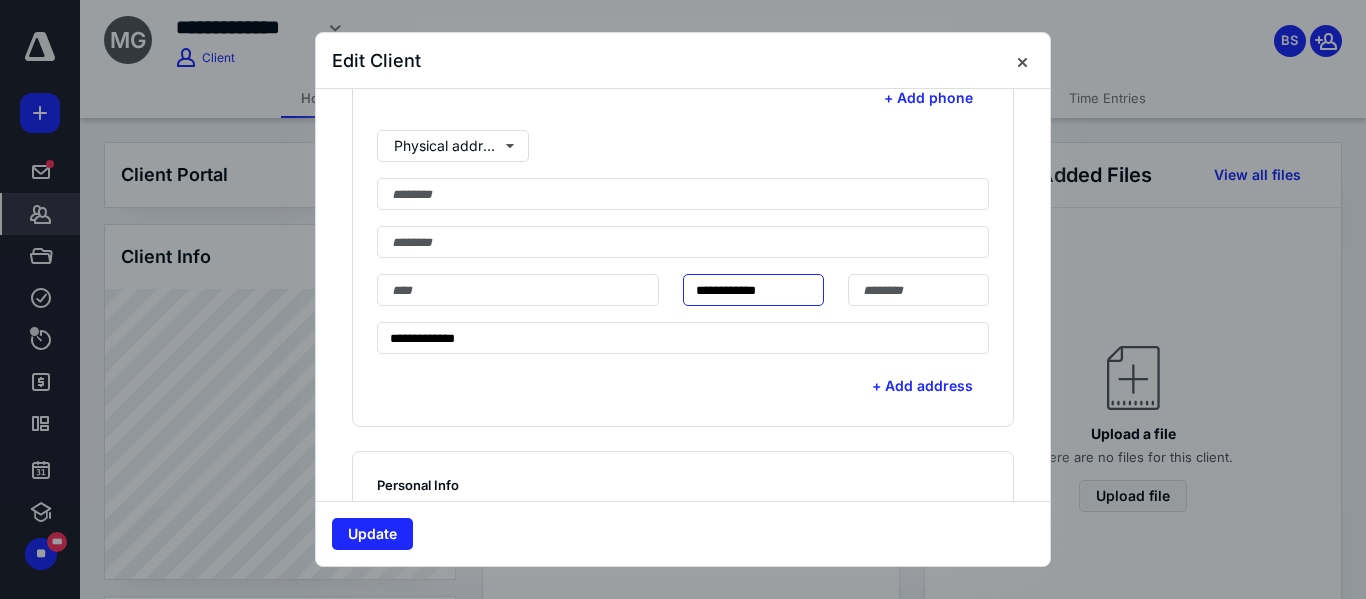 click on "**********" at bounding box center [753, 290] 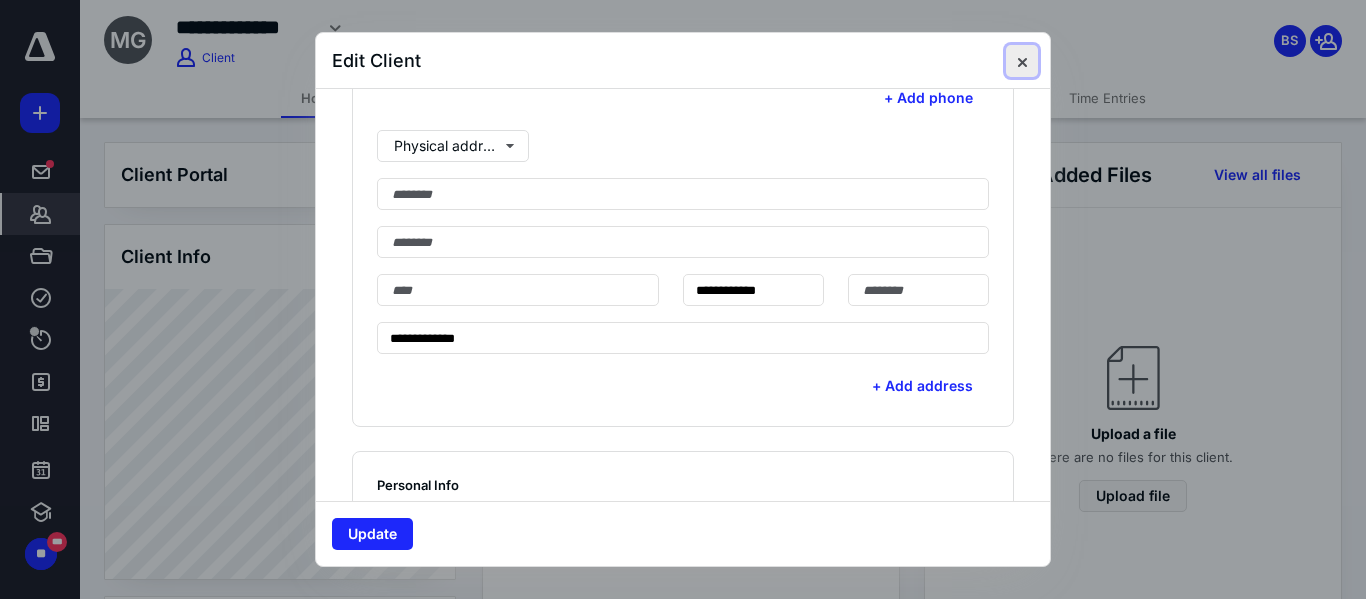 click at bounding box center (1022, 61) 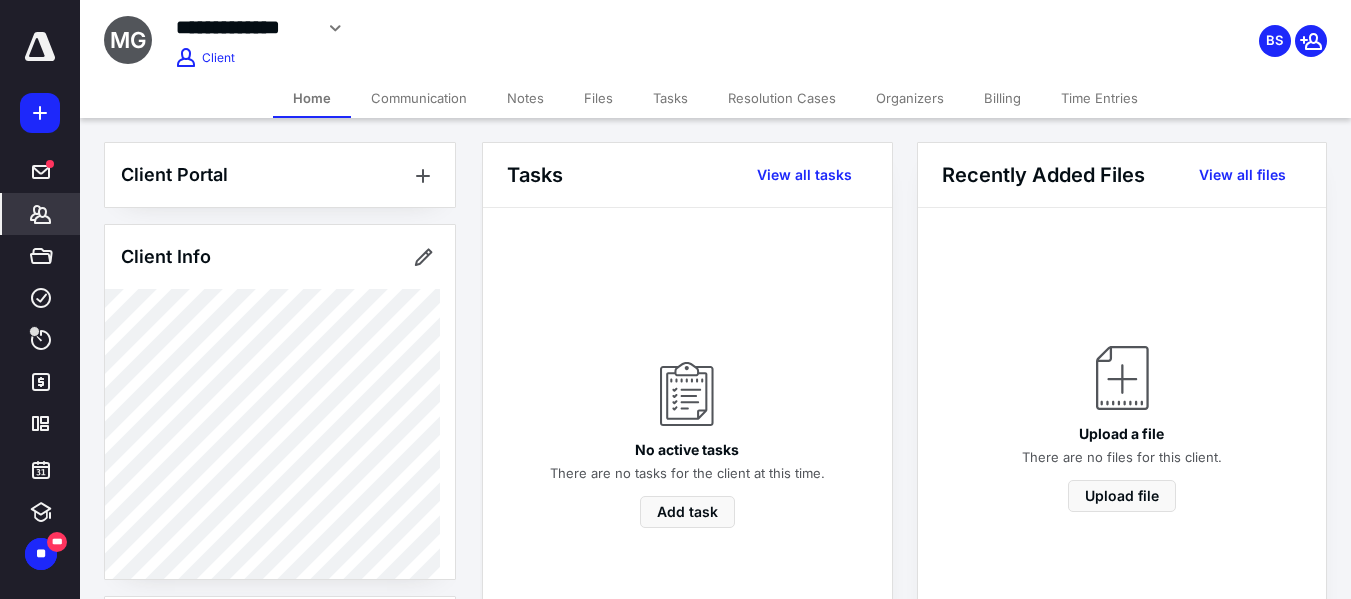 click on "Client Portal Client Info About Spouse Dependents Important clients Tags Manage all tags" at bounding box center (280, 774) 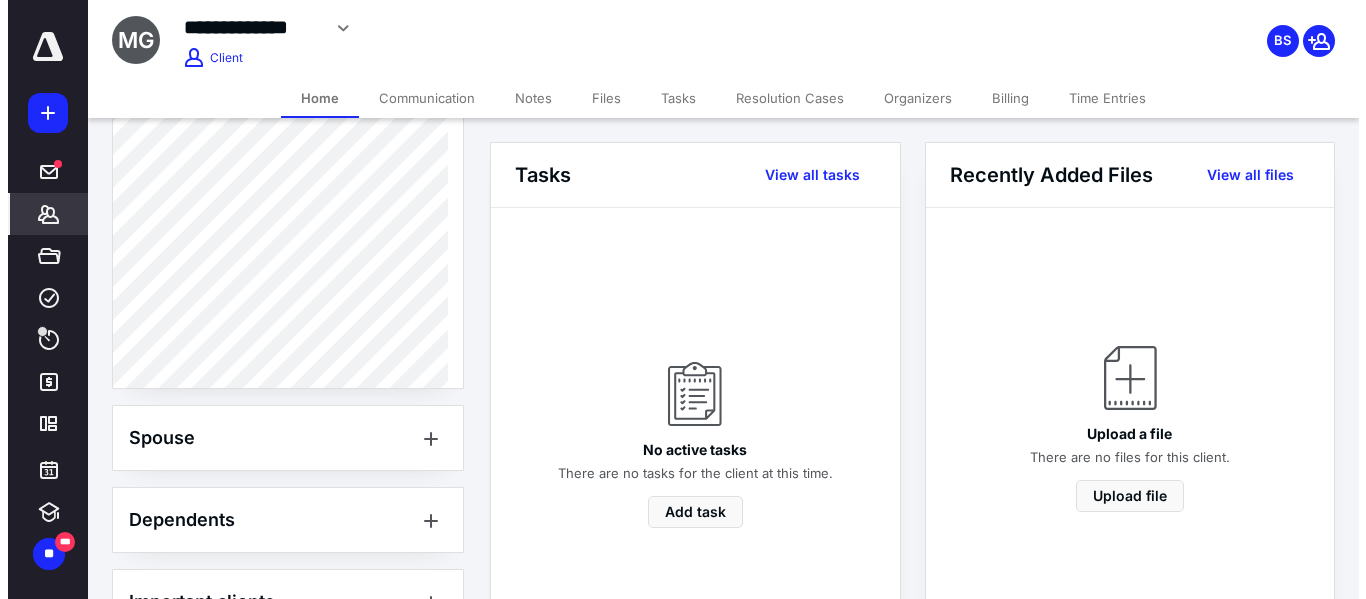scroll, scrollTop: 700, scrollLeft: 0, axis: vertical 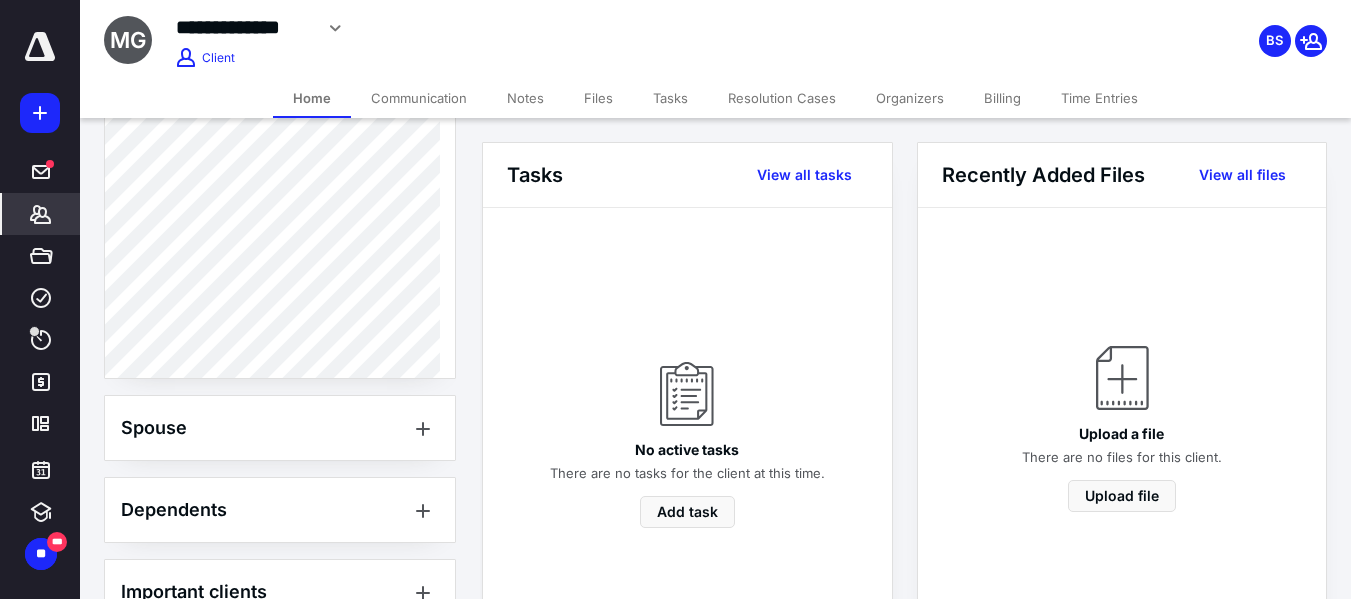 click at bounding box center (40, 47) 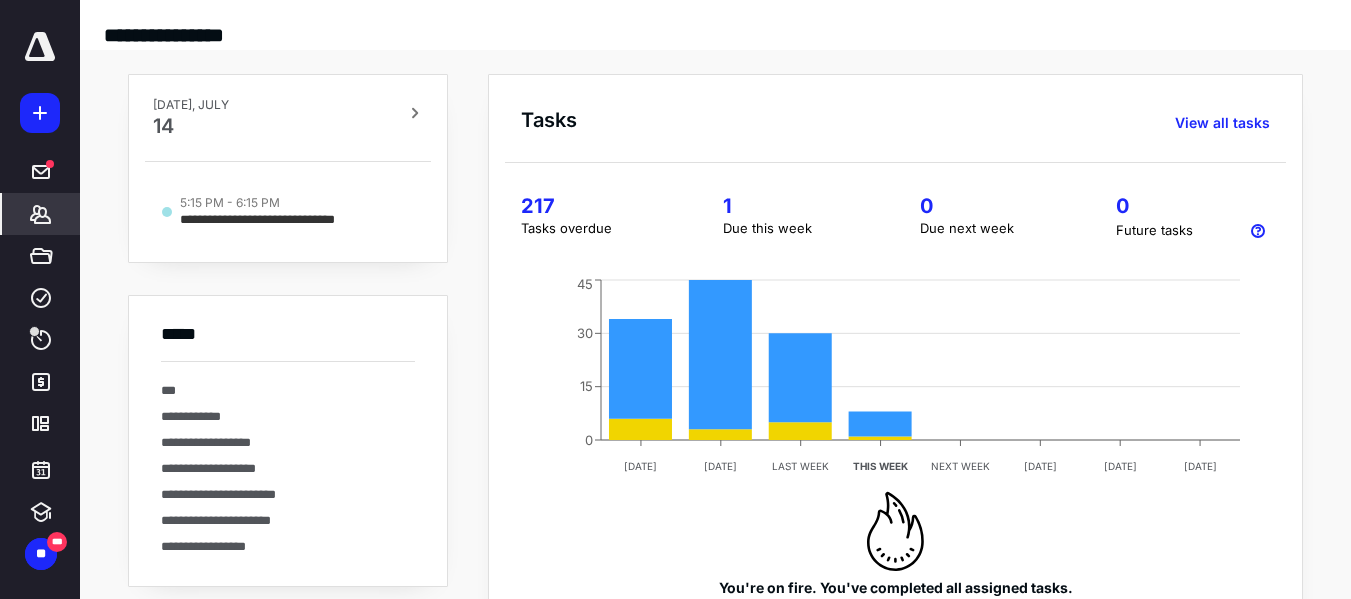 click 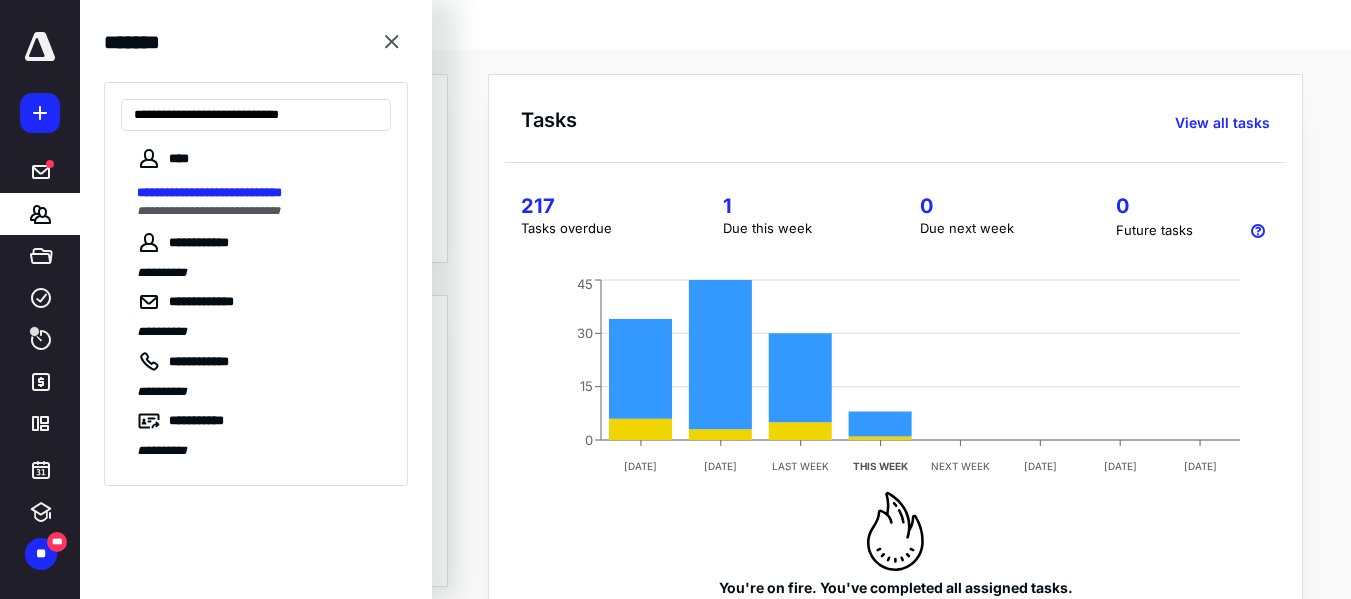 type on "**********" 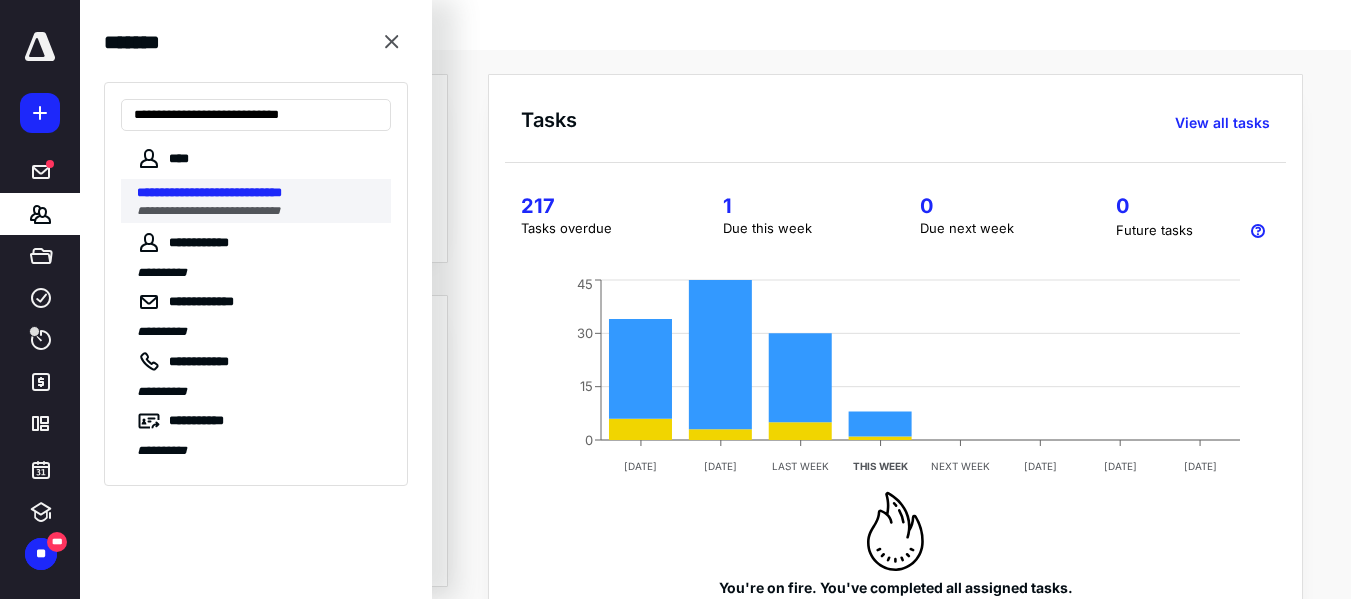 click on "**********" at bounding box center (209, 192) 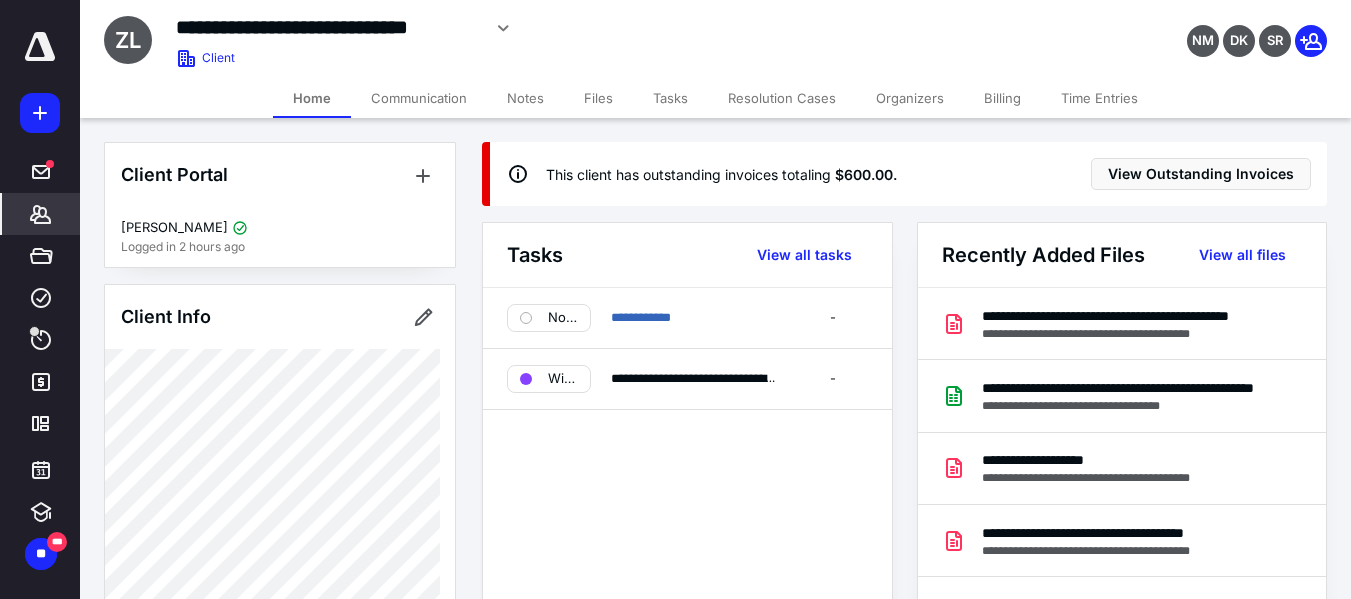 click on "Billing" at bounding box center [1002, 98] 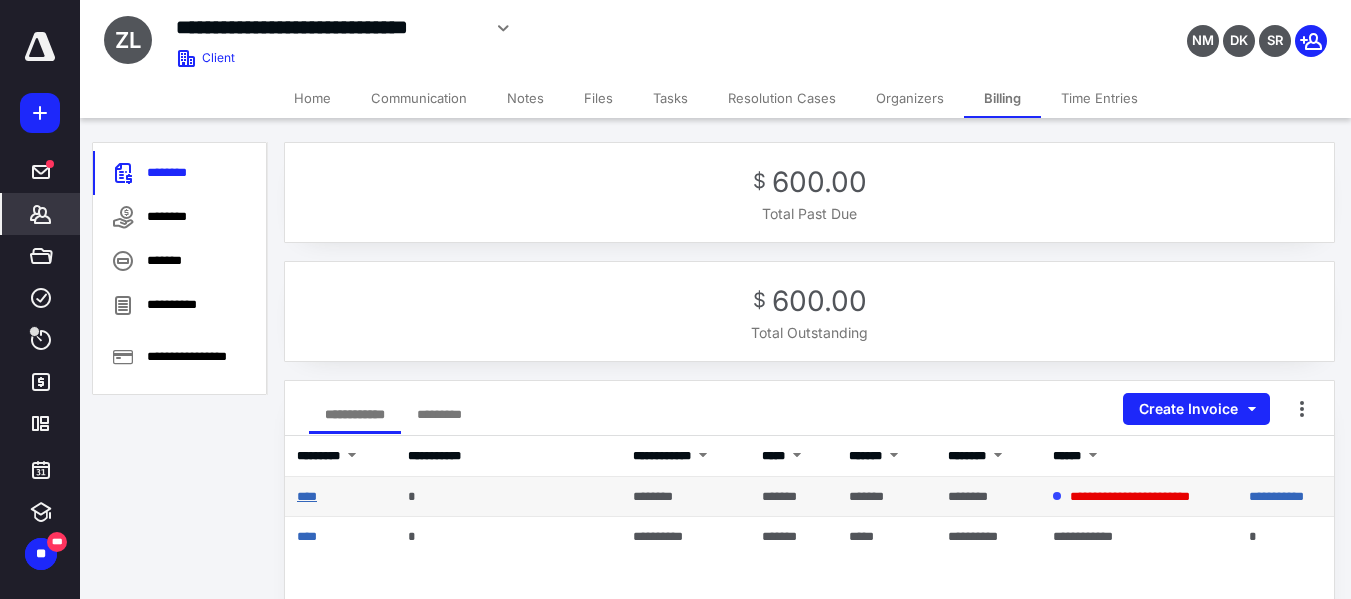 click on "****" at bounding box center (307, 496) 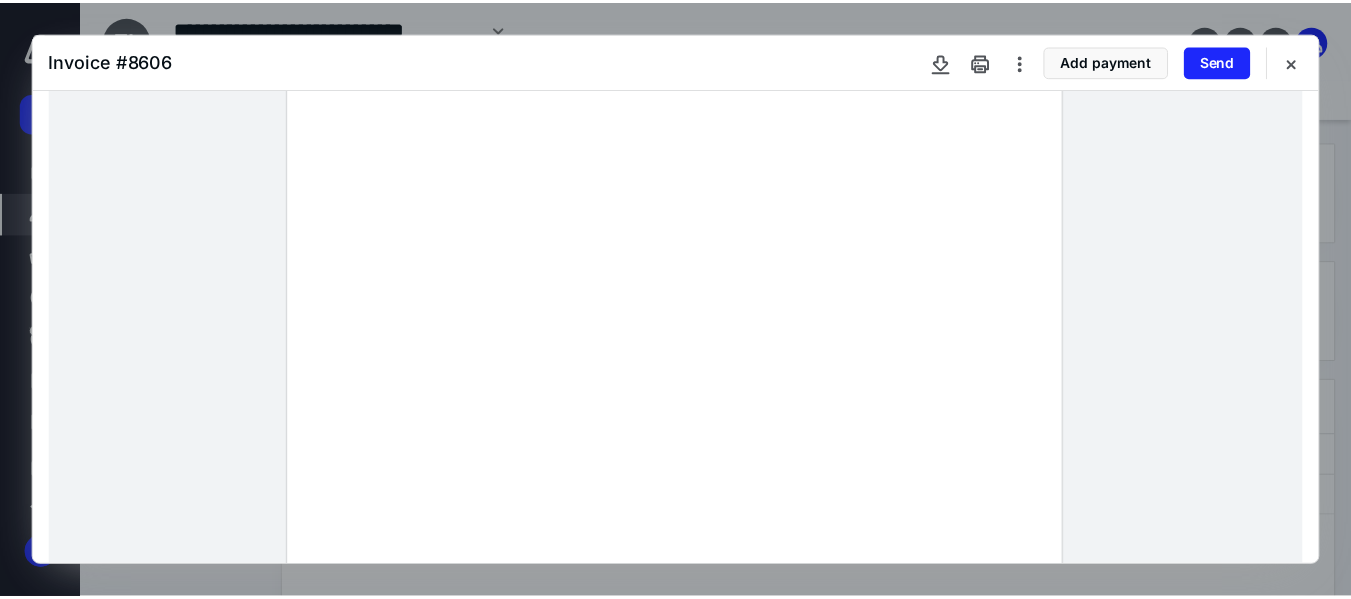 scroll, scrollTop: 100, scrollLeft: 0, axis: vertical 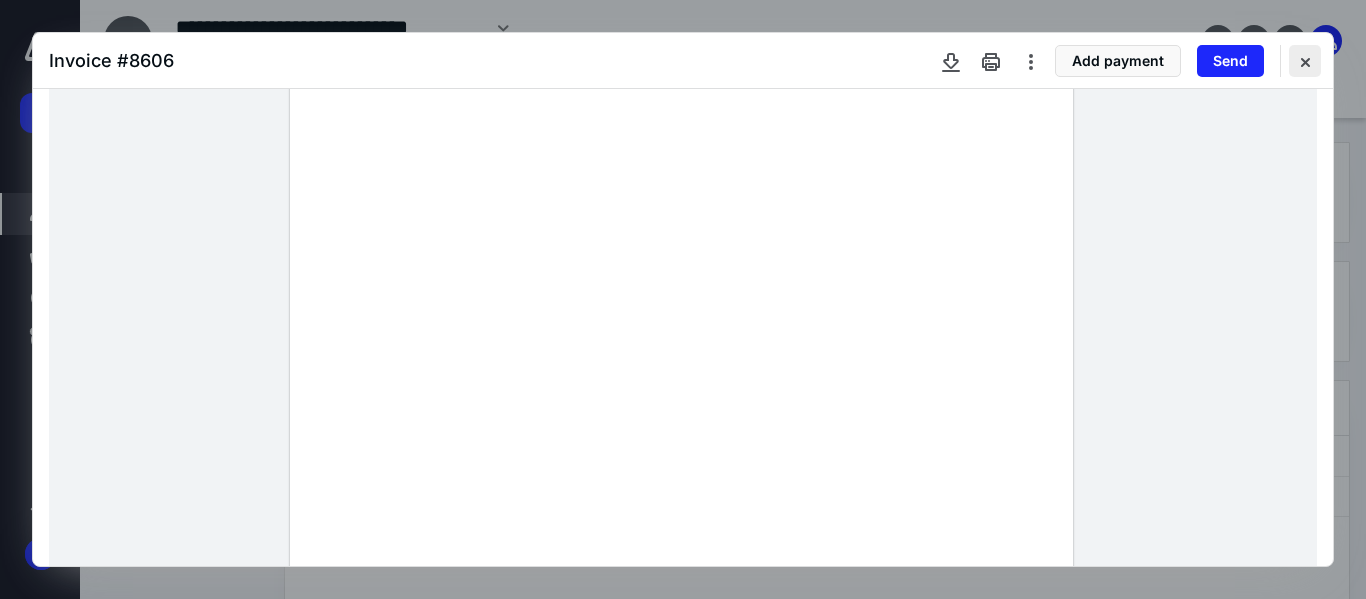 click at bounding box center (1305, 61) 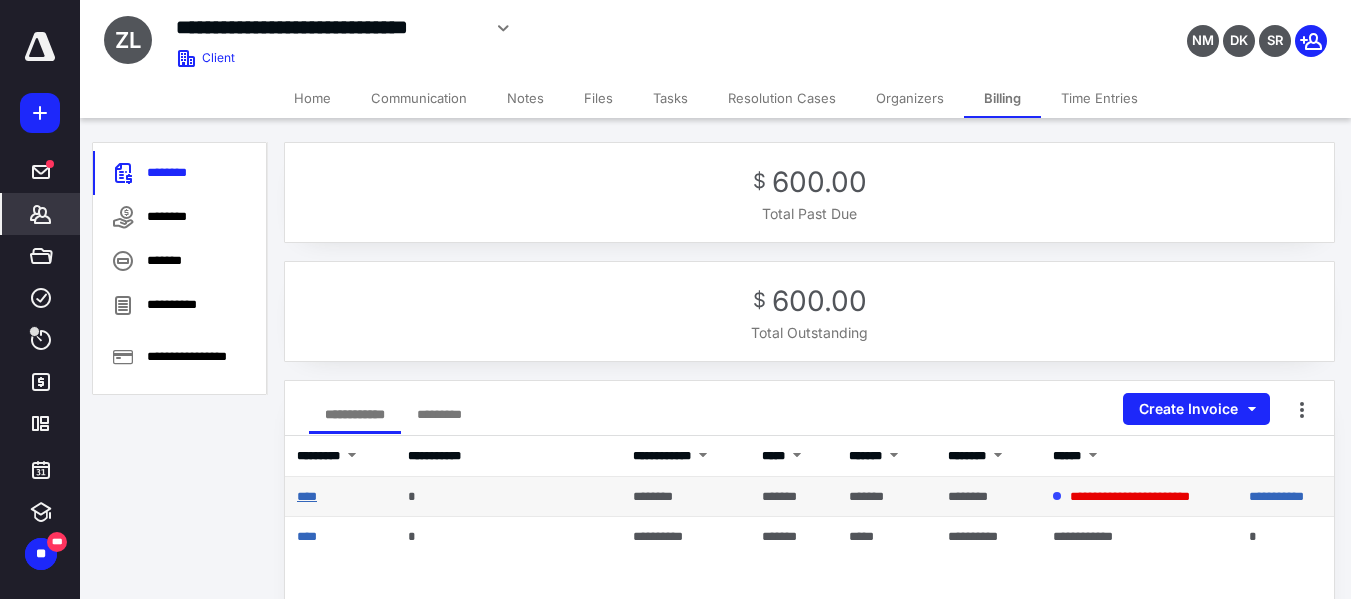 click on "****" at bounding box center (307, 496) 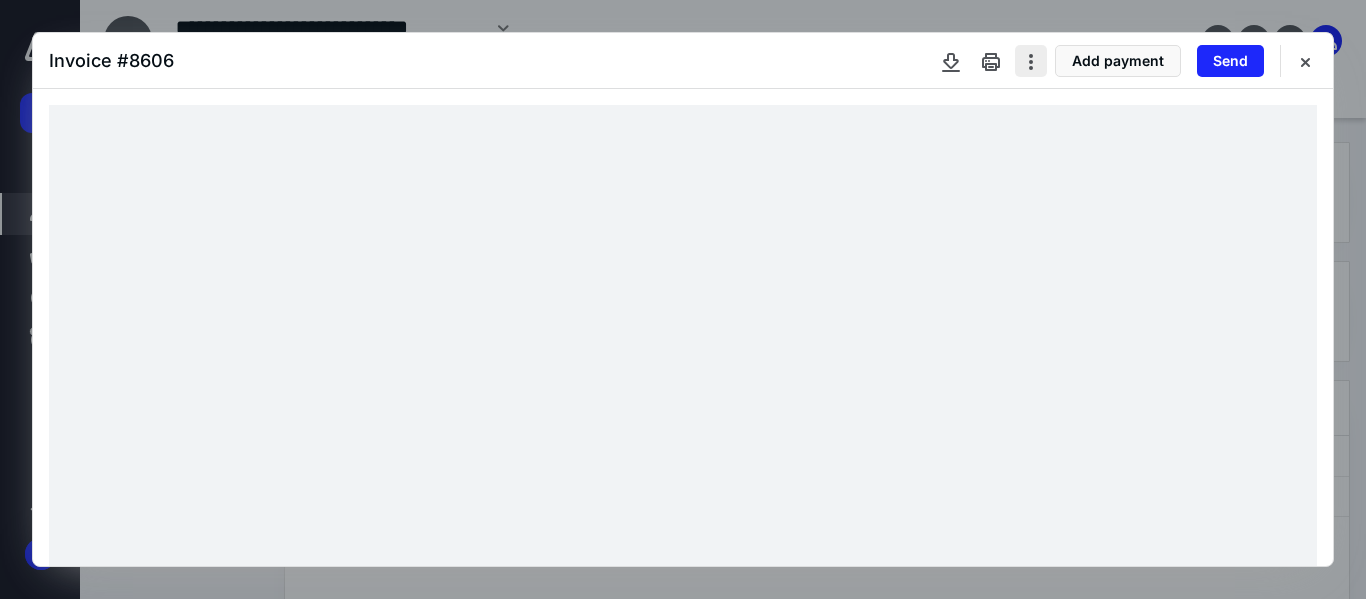 click at bounding box center (1031, 61) 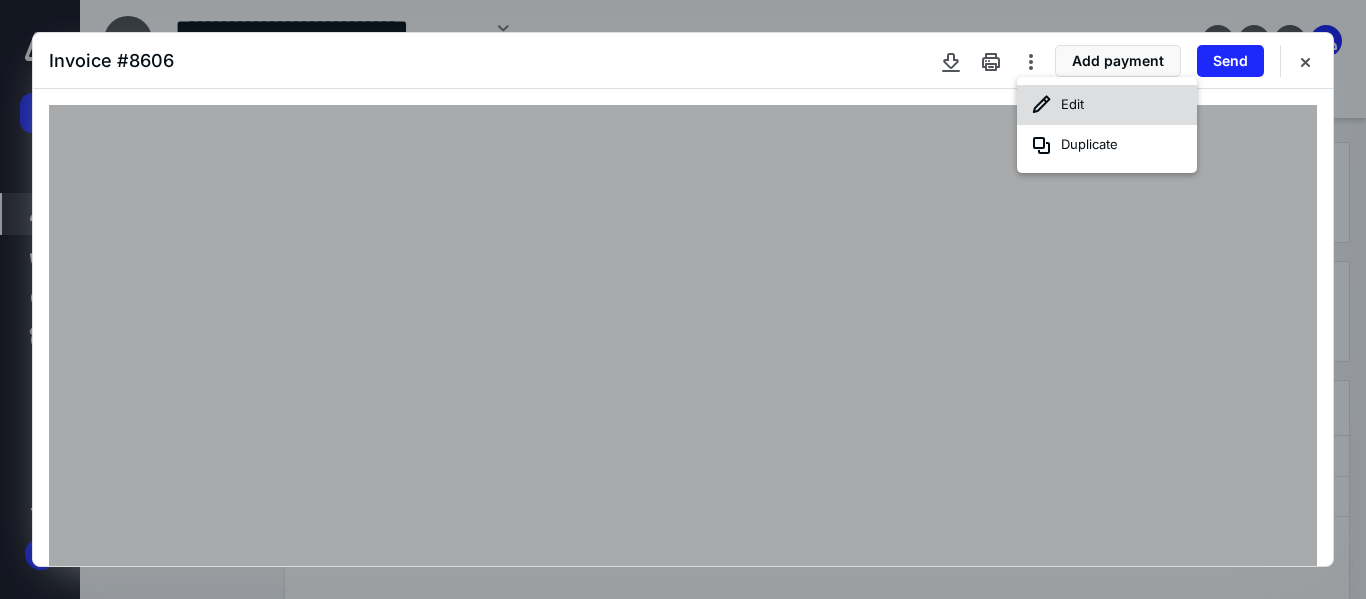 click on "Edit" at bounding box center [1107, 105] 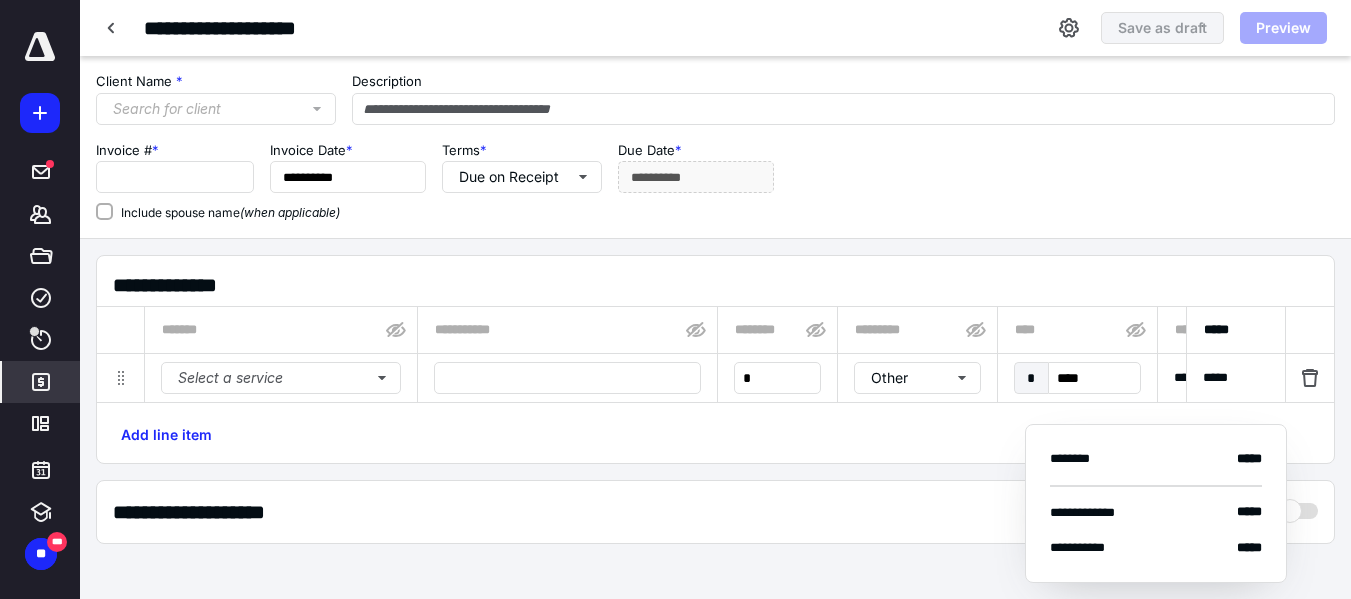 type on "****" 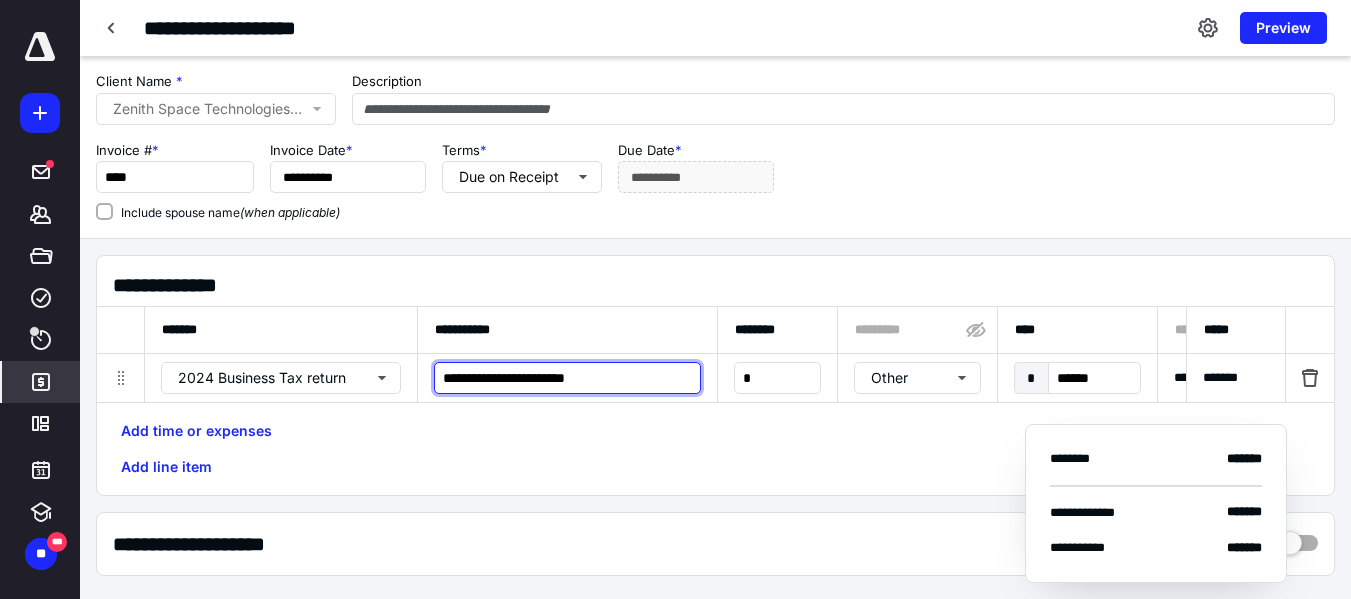 click on "**********" at bounding box center [567, 378] 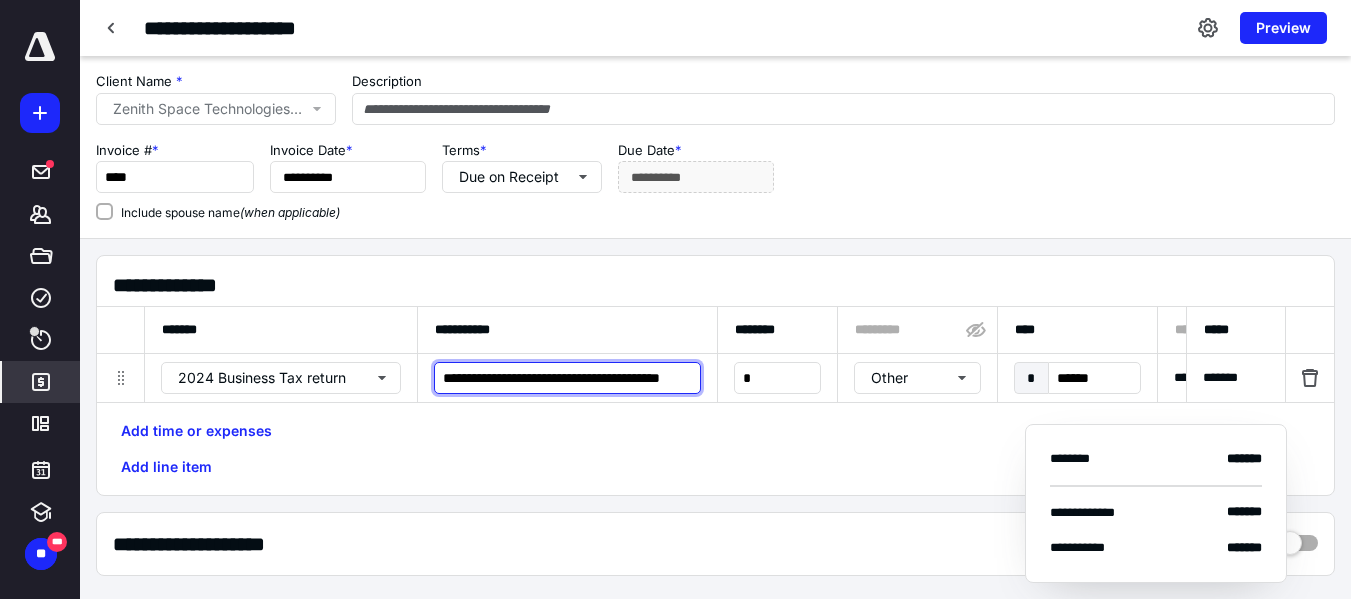 scroll, scrollTop: 0, scrollLeft: 66, axis: horizontal 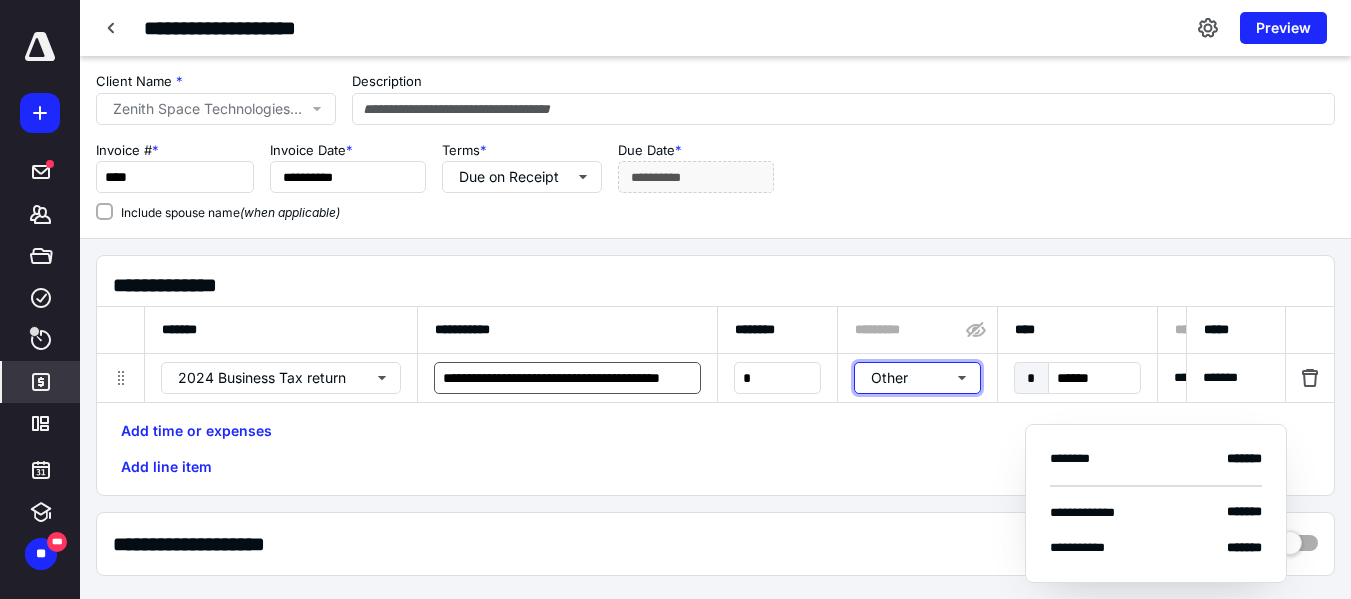 type 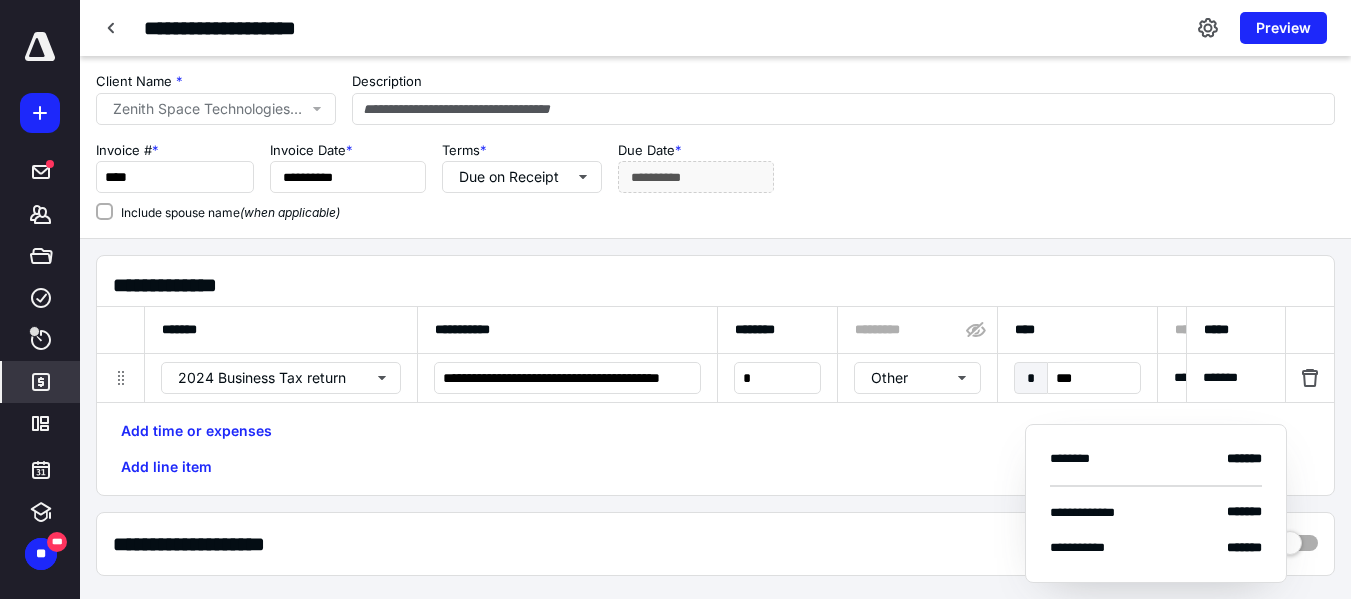 type on "******" 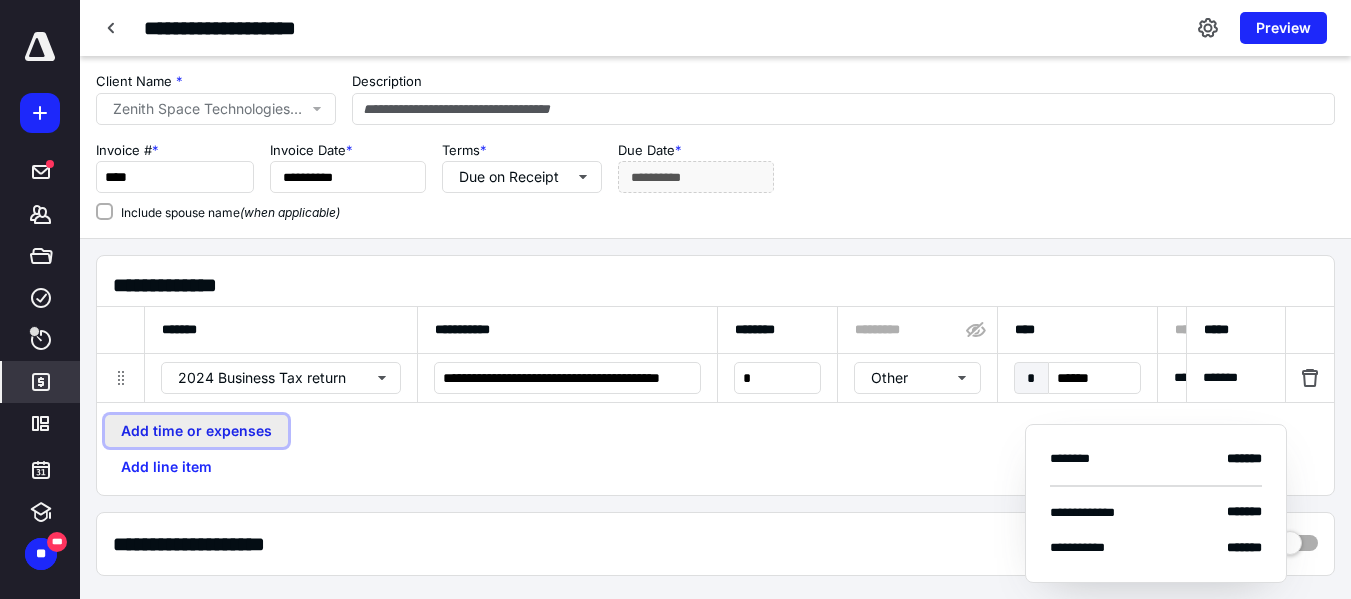click on "Add time or expenses" at bounding box center [196, 431] 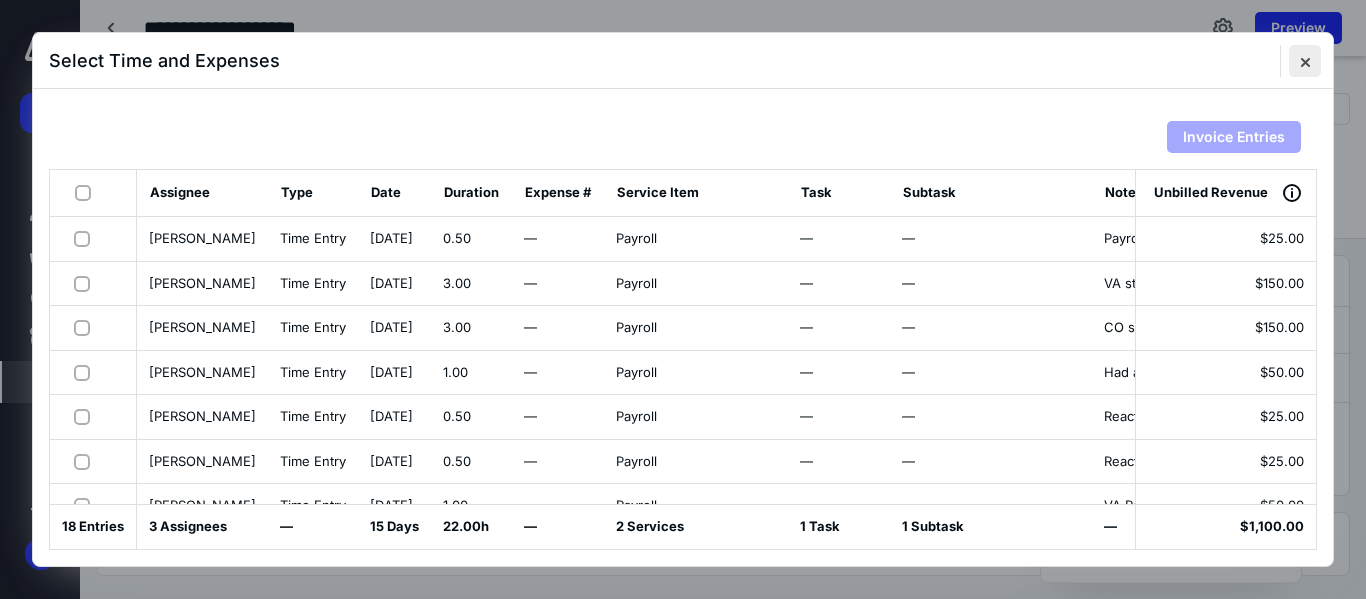 click at bounding box center [1305, 61] 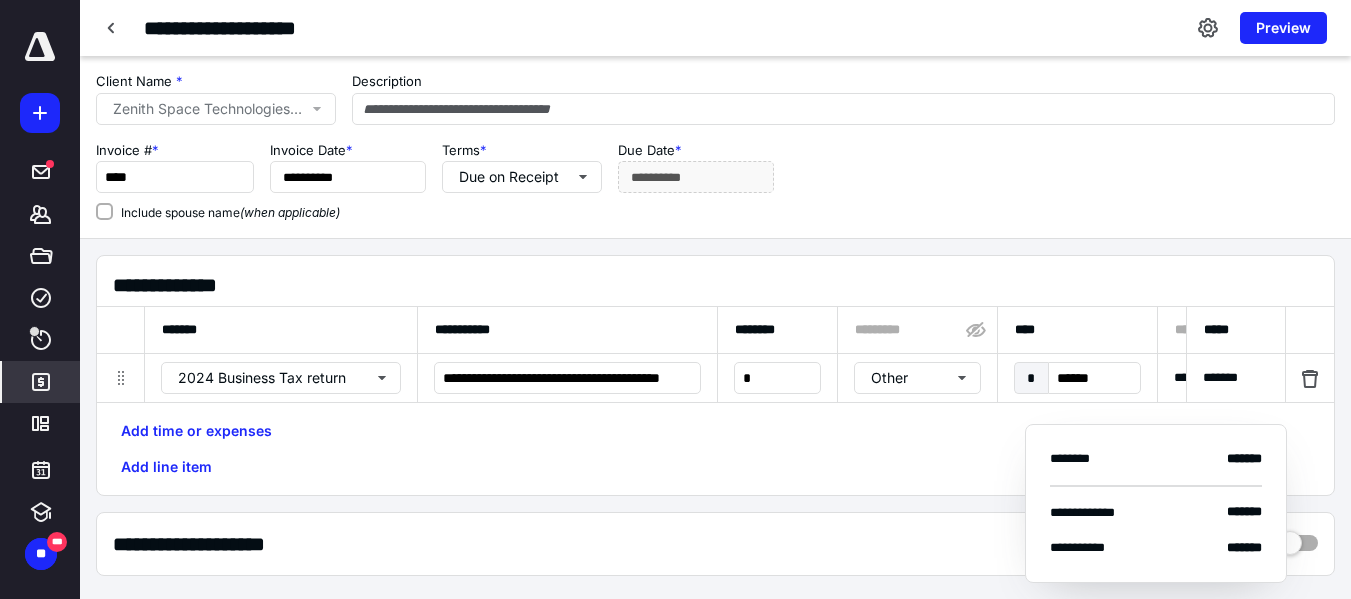 click on "**********" at bounding box center [715, 375] 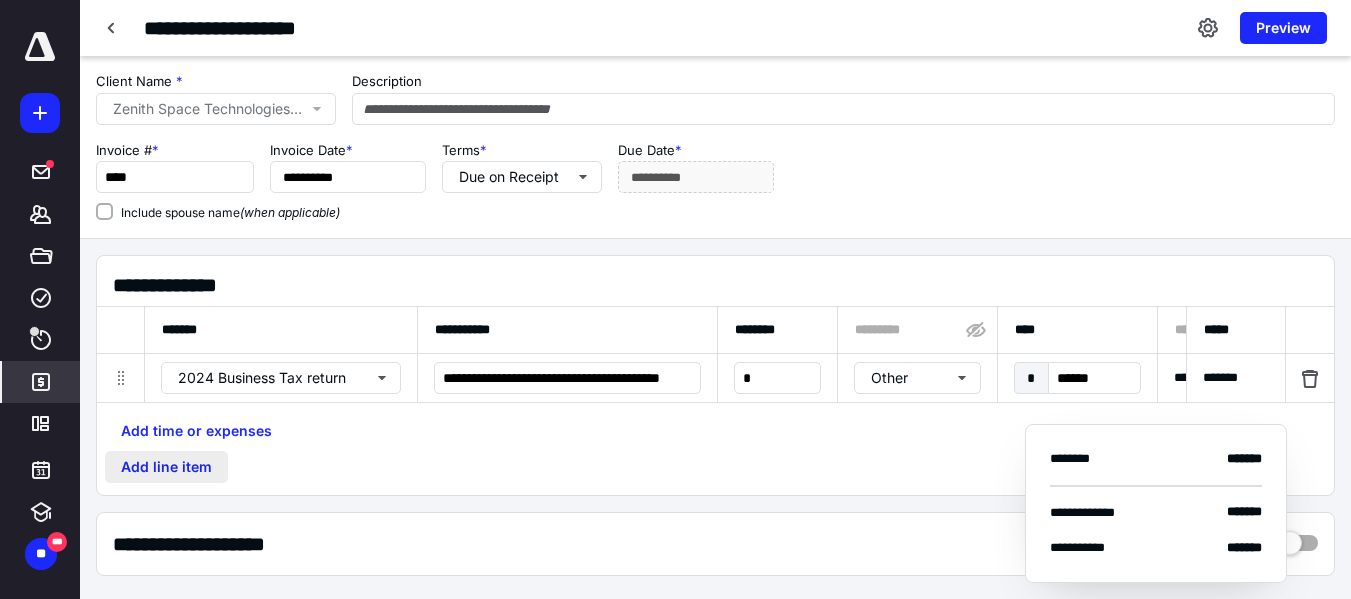 click on "Add line item" at bounding box center (166, 467) 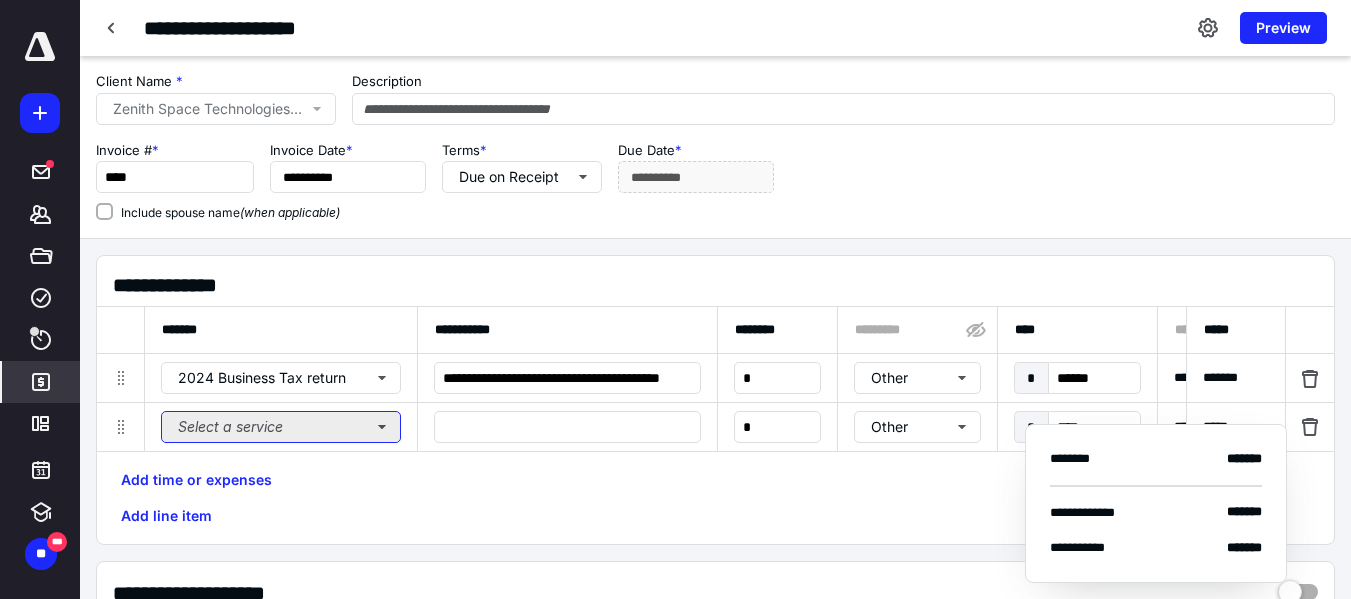 click on "Select a service" at bounding box center [281, 427] 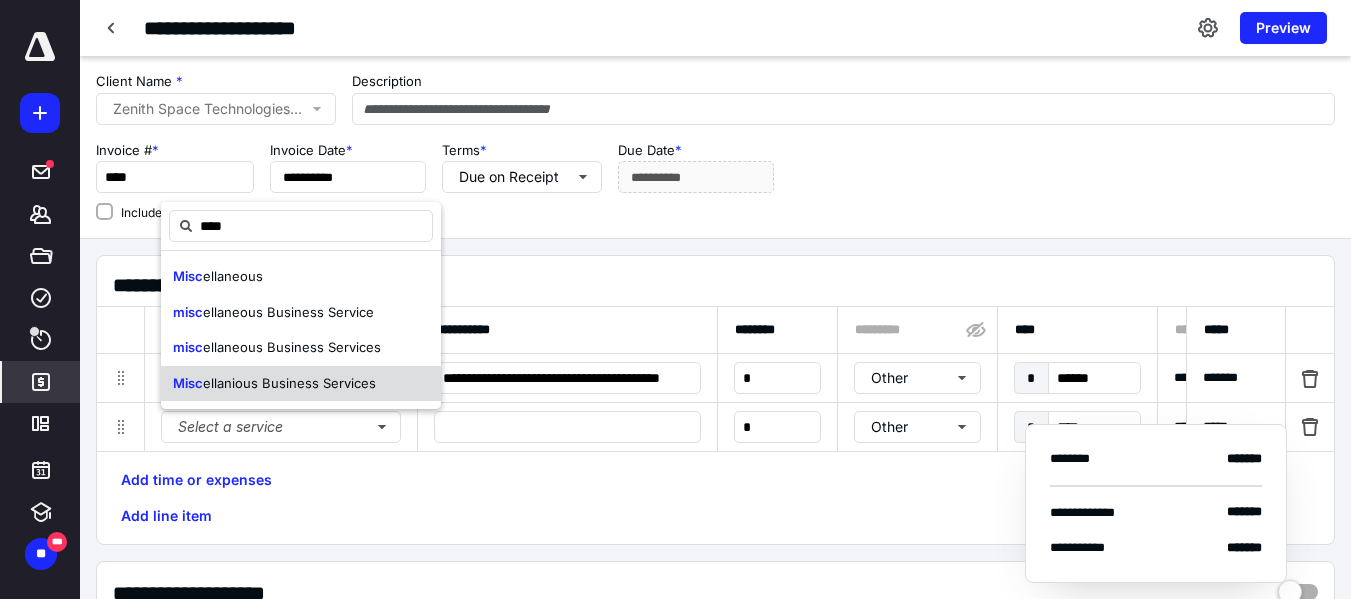 click on "ellanious Business Services" at bounding box center [289, 383] 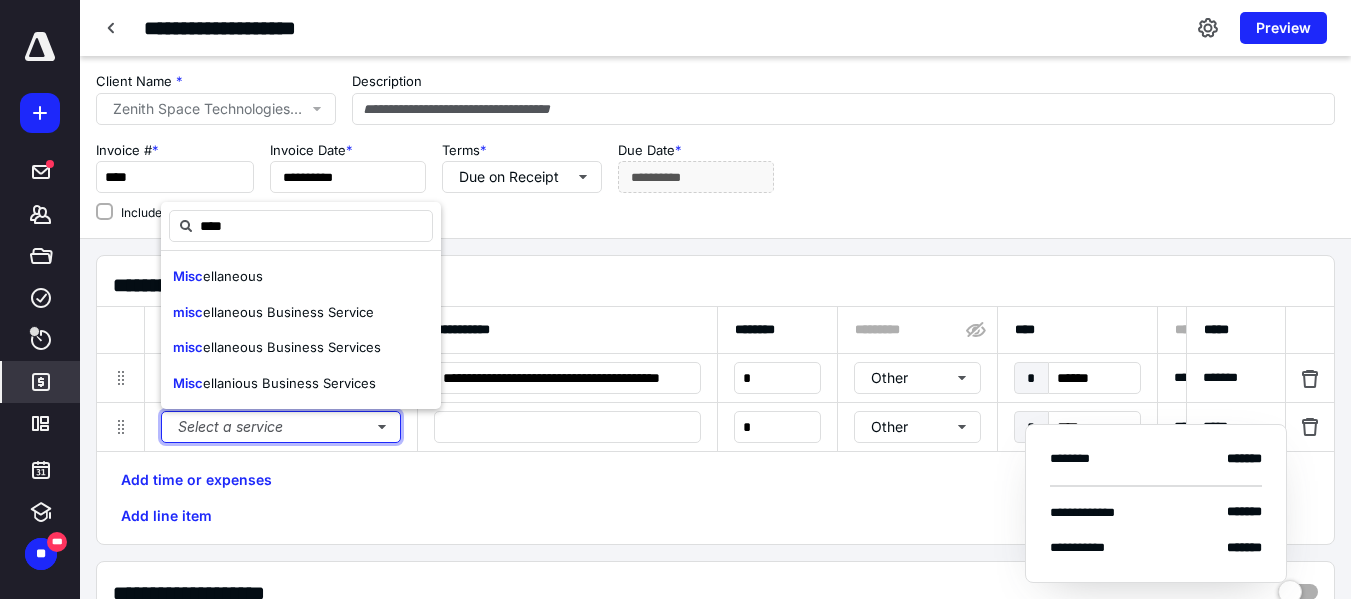 type 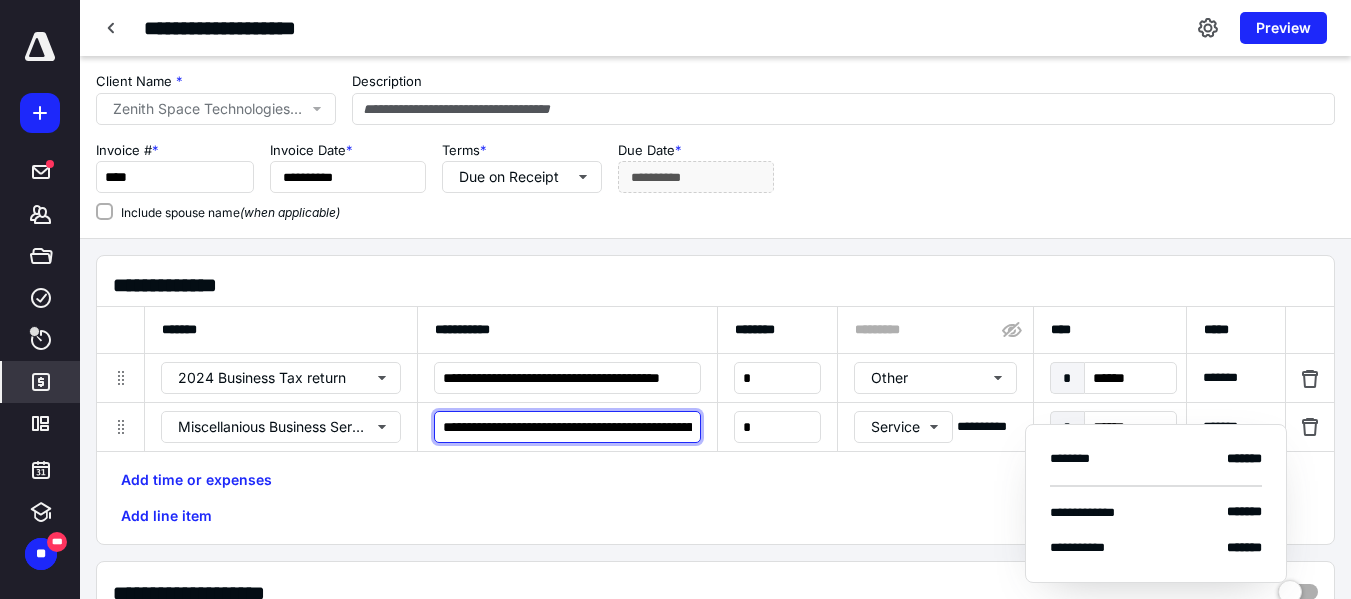 click on "**********" at bounding box center (567, 427) 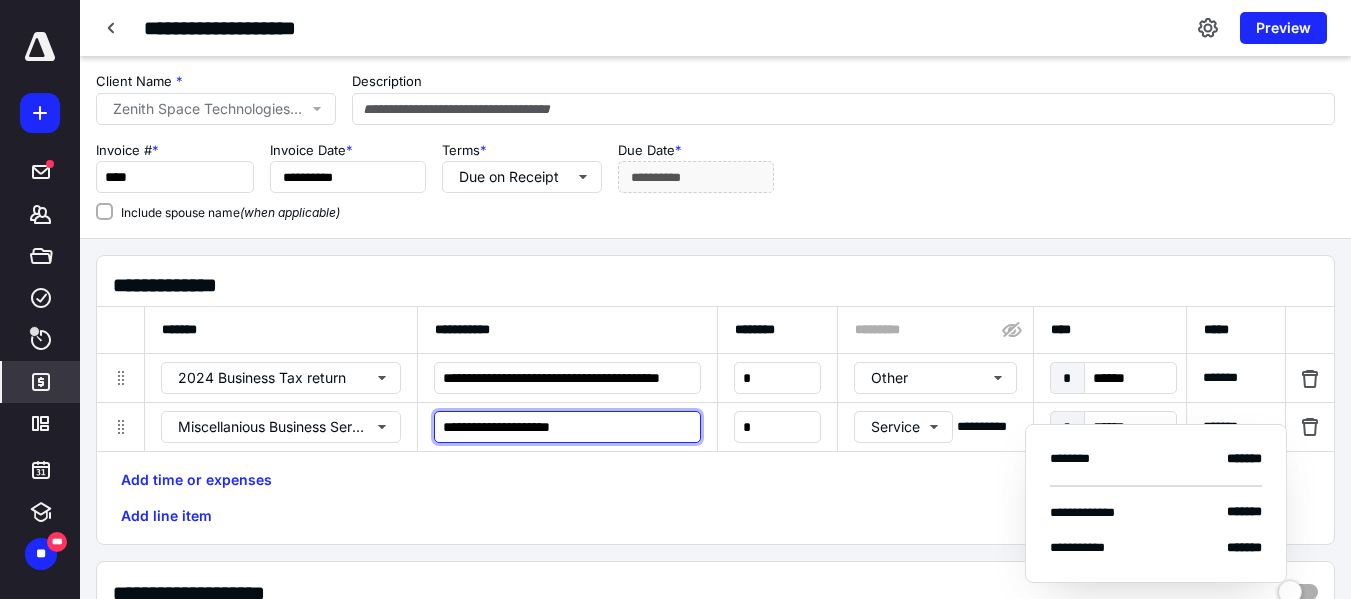 type on "**********" 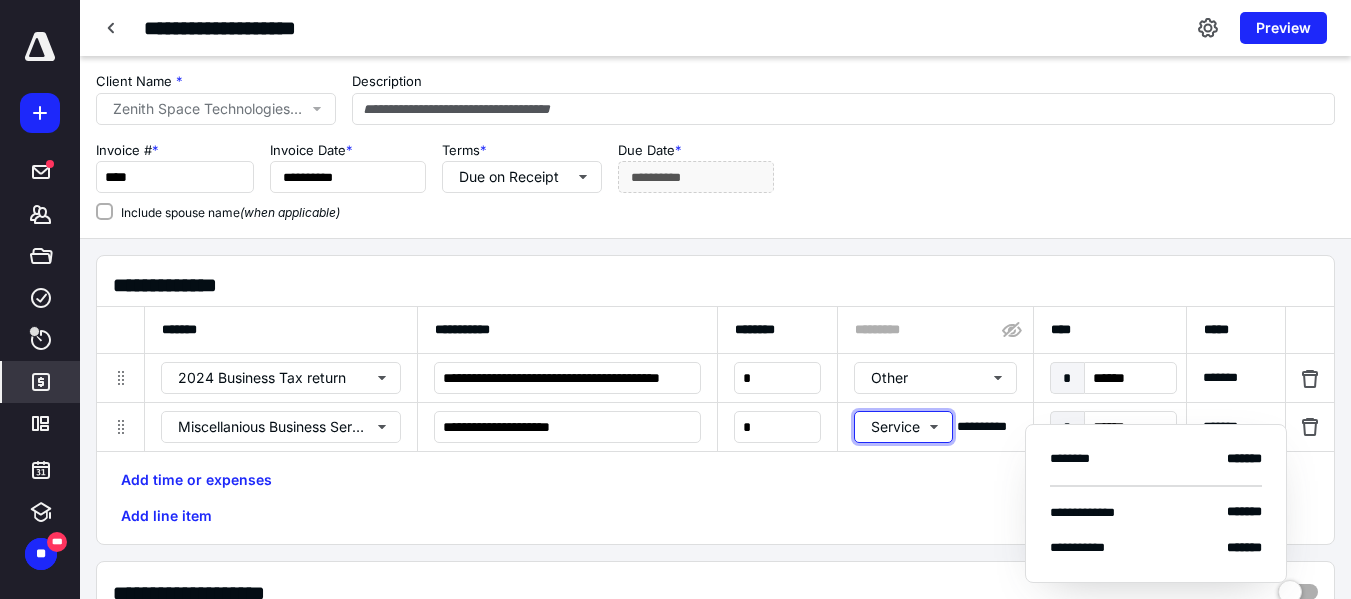 type 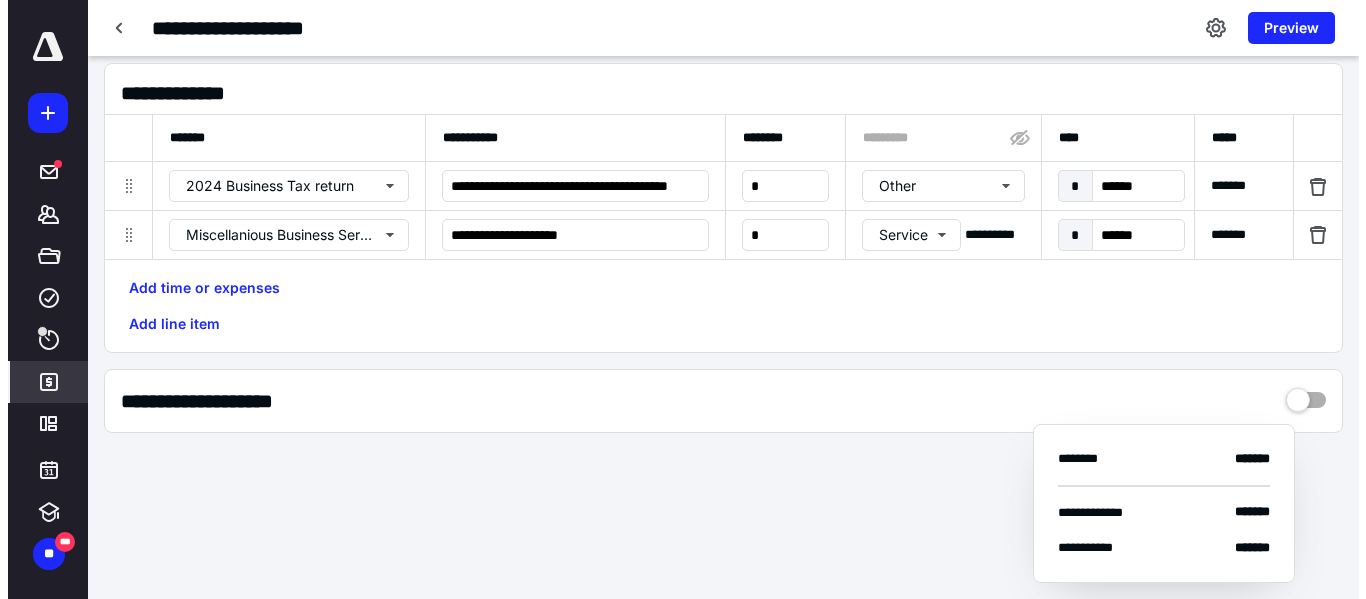 scroll, scrollTop: 200, scrollLeft: 0, axis: vertical 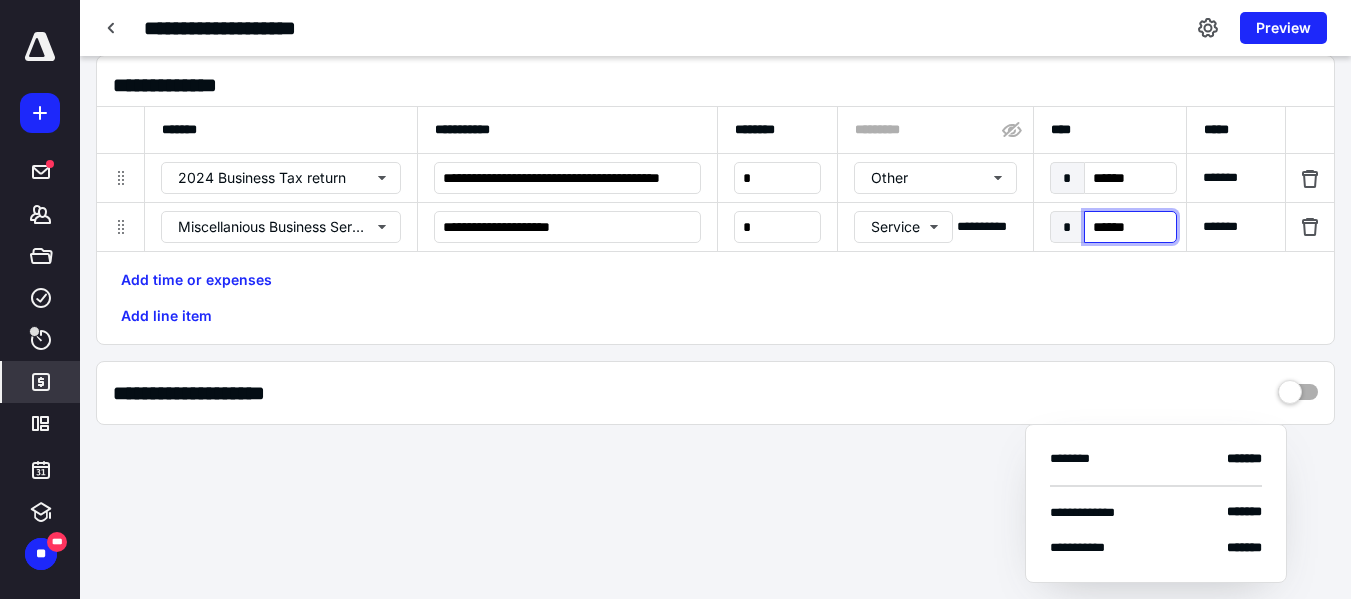 click on "******" at bounding box center (1130, 227) 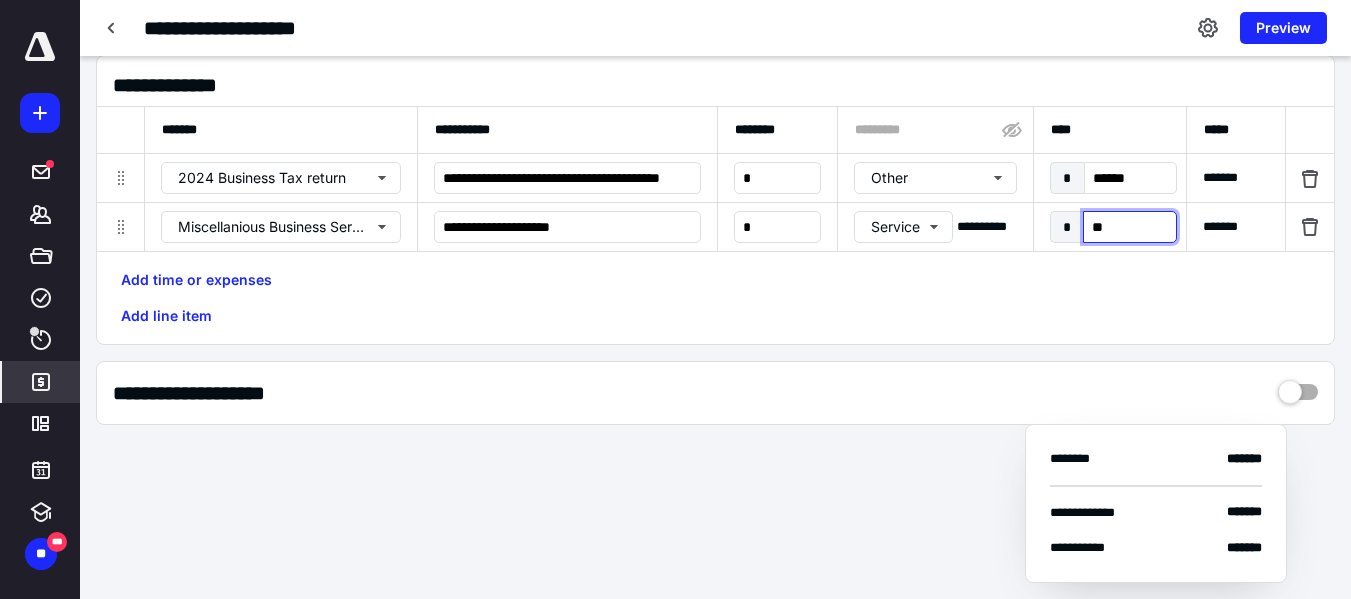 type on "***" 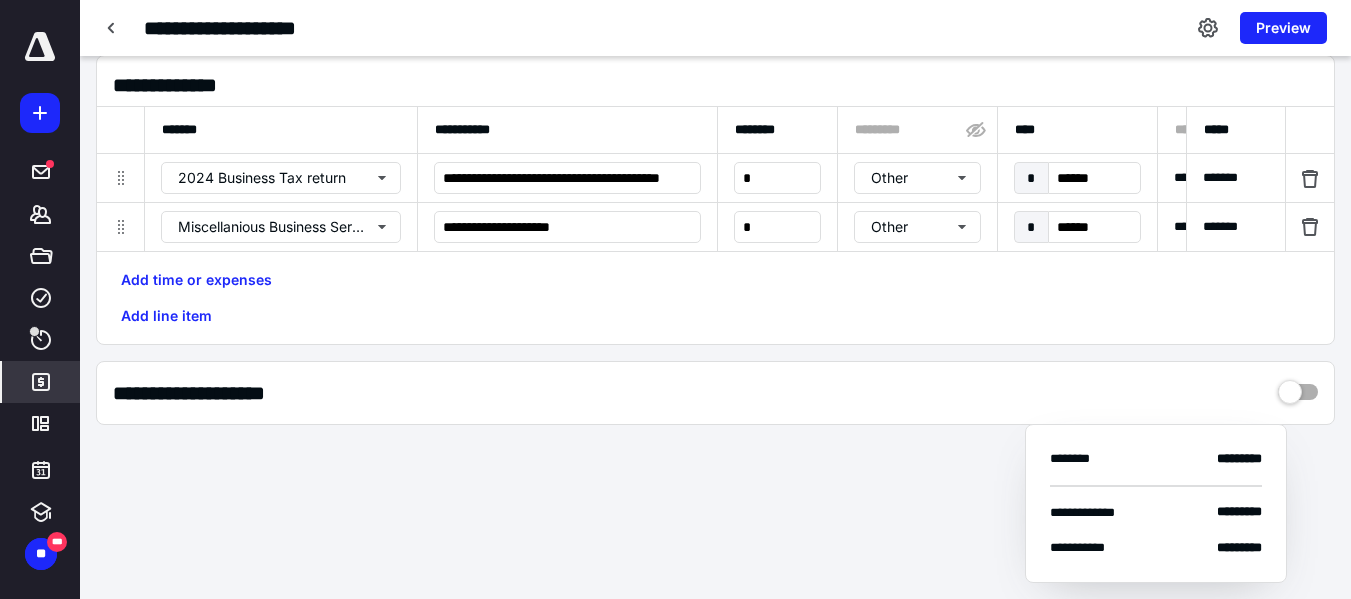 click on "**********" at bounding box center [715, 393] 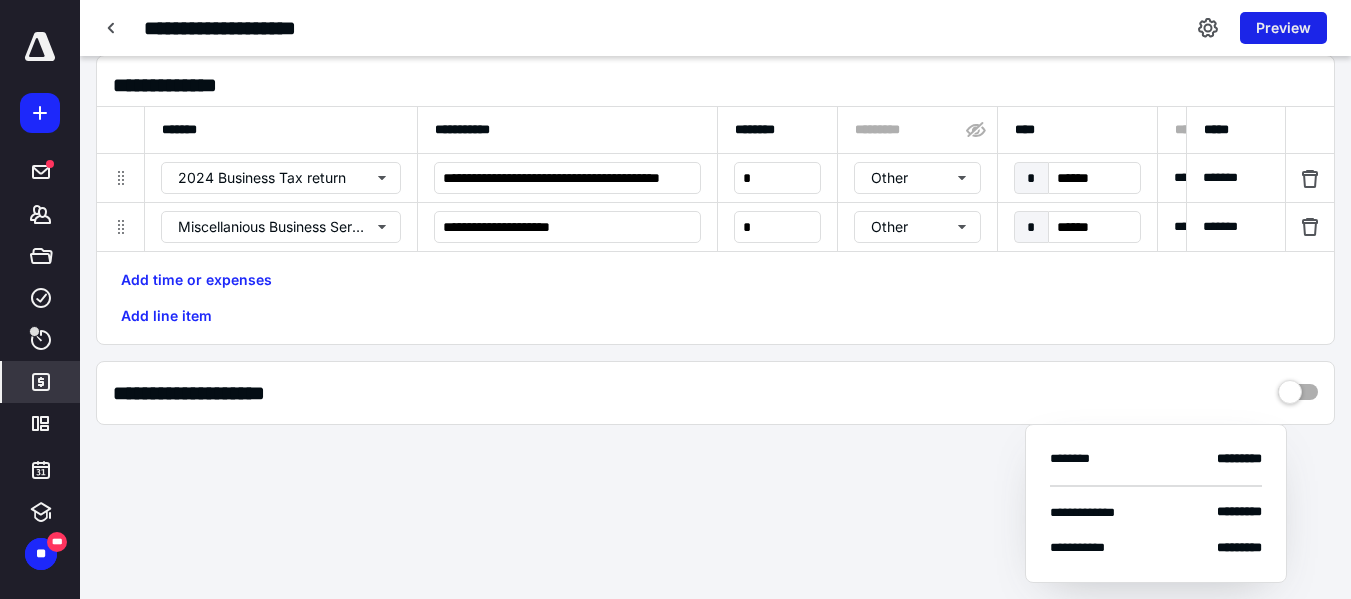 click on "Preview" at bounding box center [1283, 28] 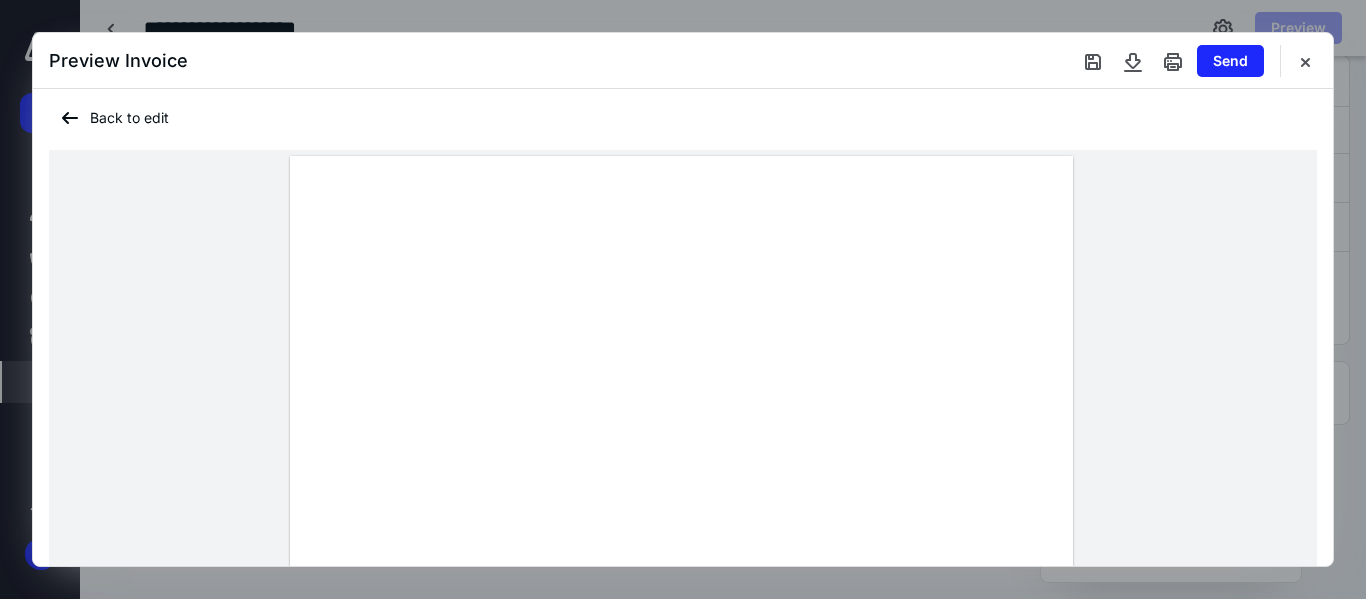 scroll, scrollTop: 0, scrollLeft: 0, axis: both 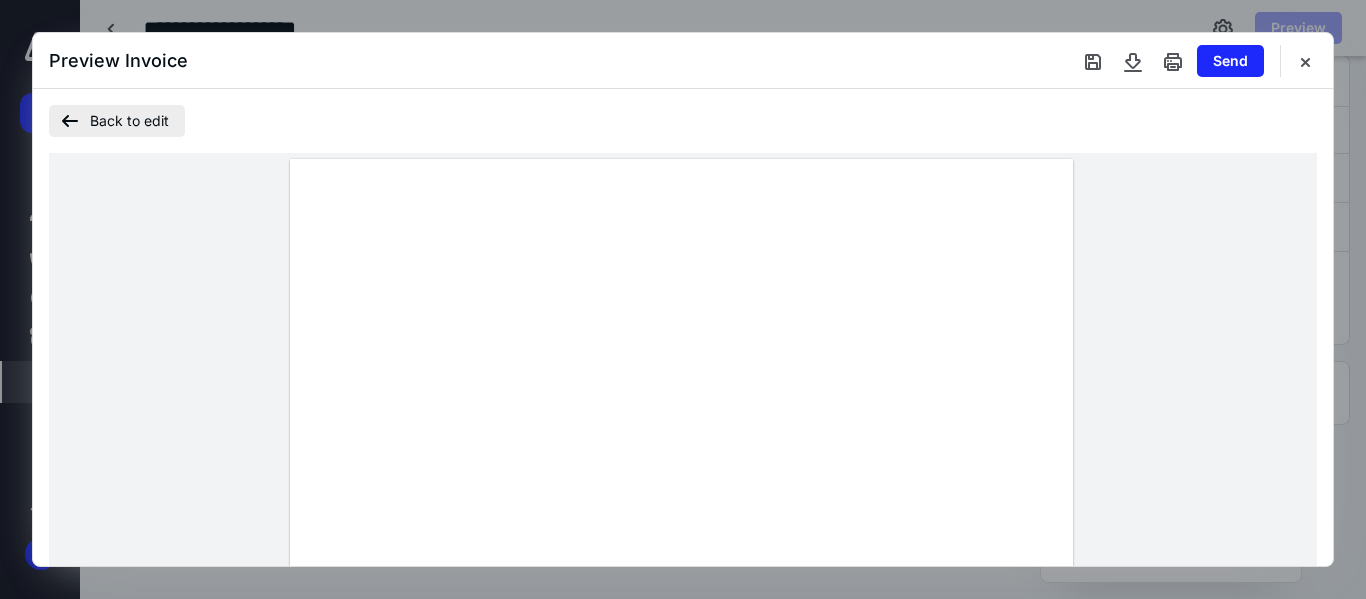 click on "Back to edit" at bounding box center (117, 121) 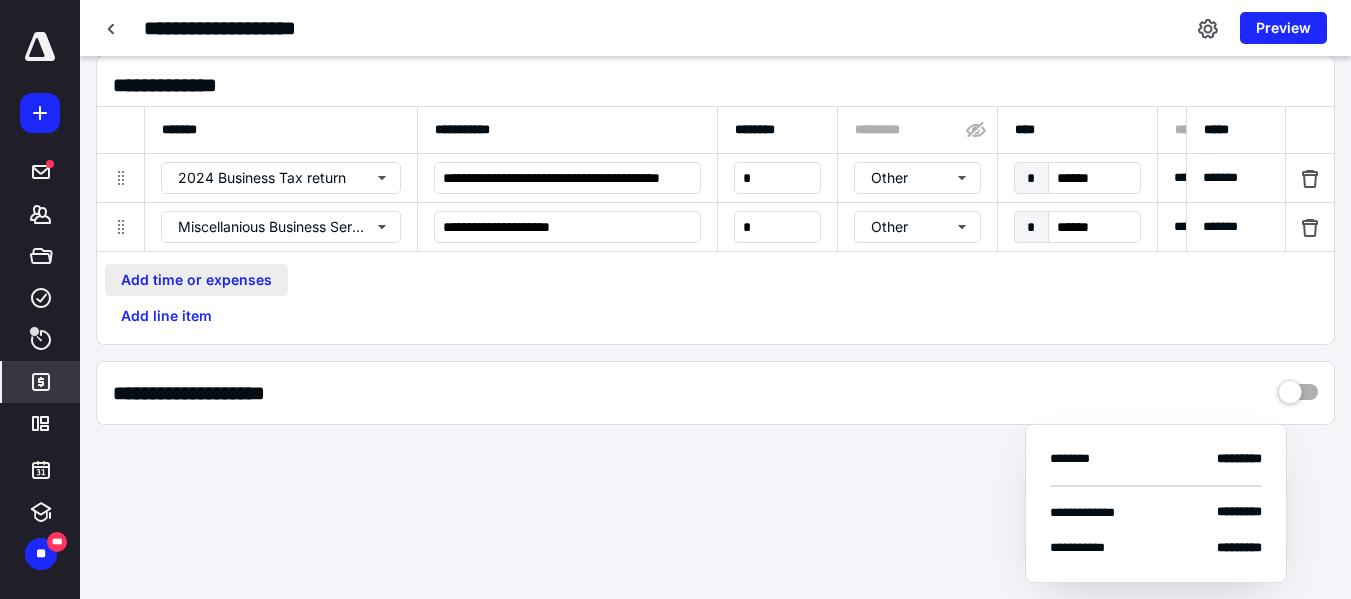 click on "Add time or expenses" at bounding box center (196, 280) 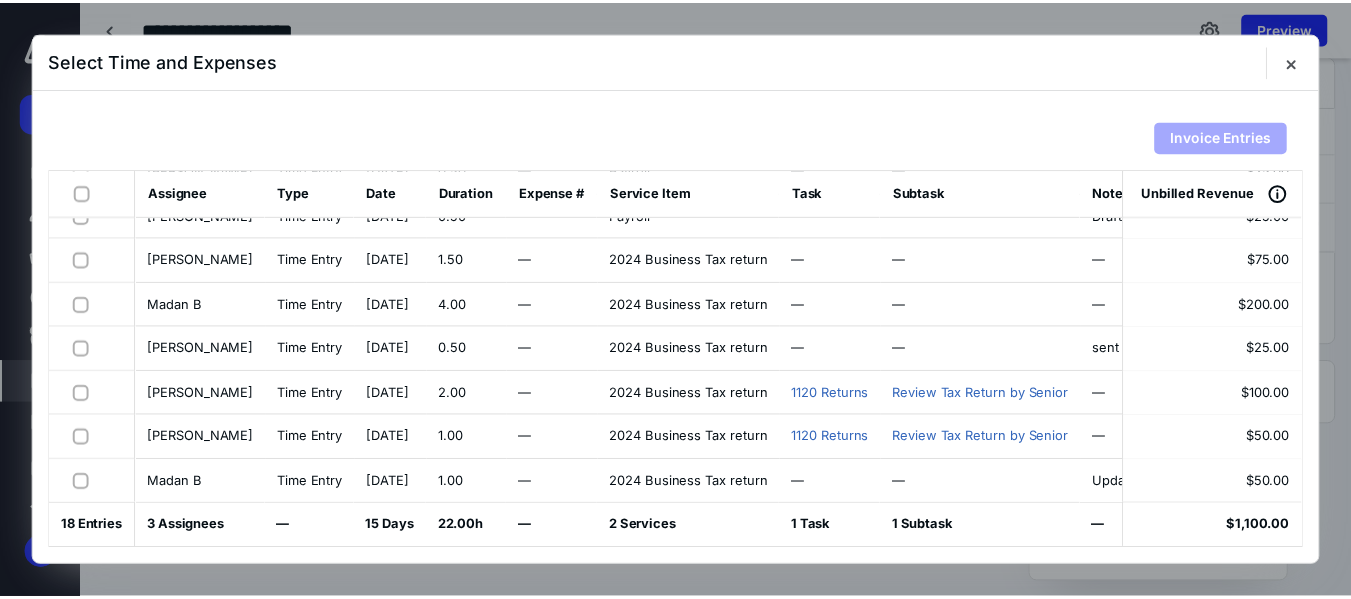 scroll, scrollTop: 528, scrollLeft: 0, axis: vertical 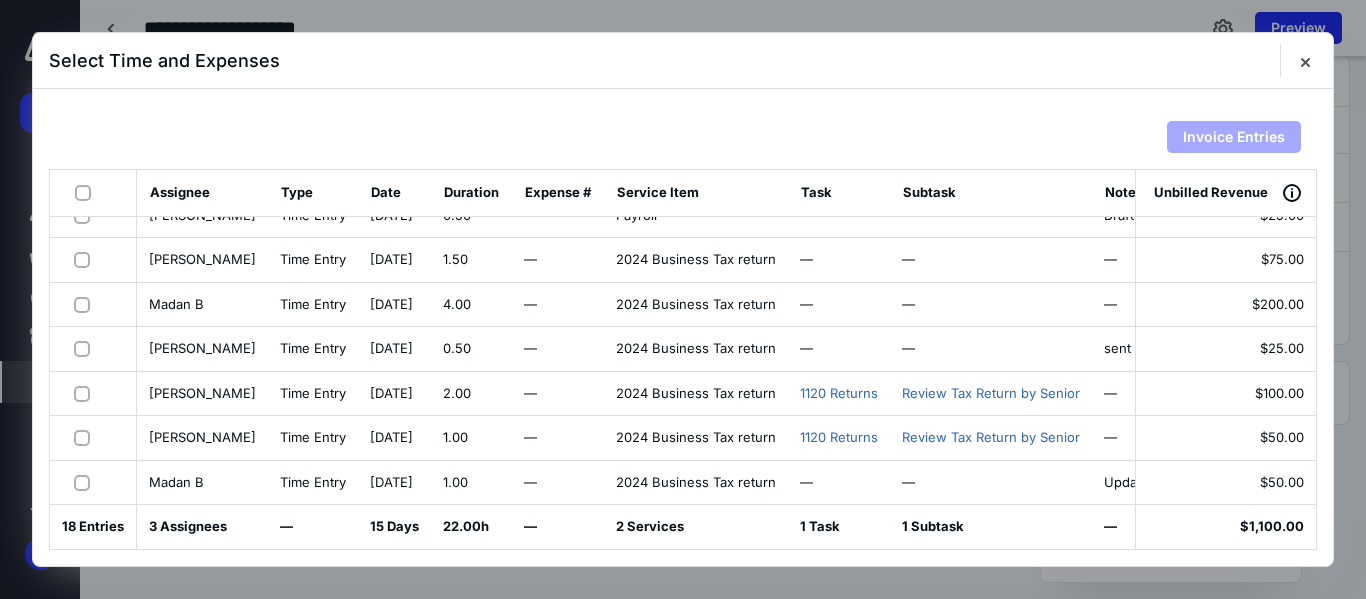 click at bounding box center (86, 437) 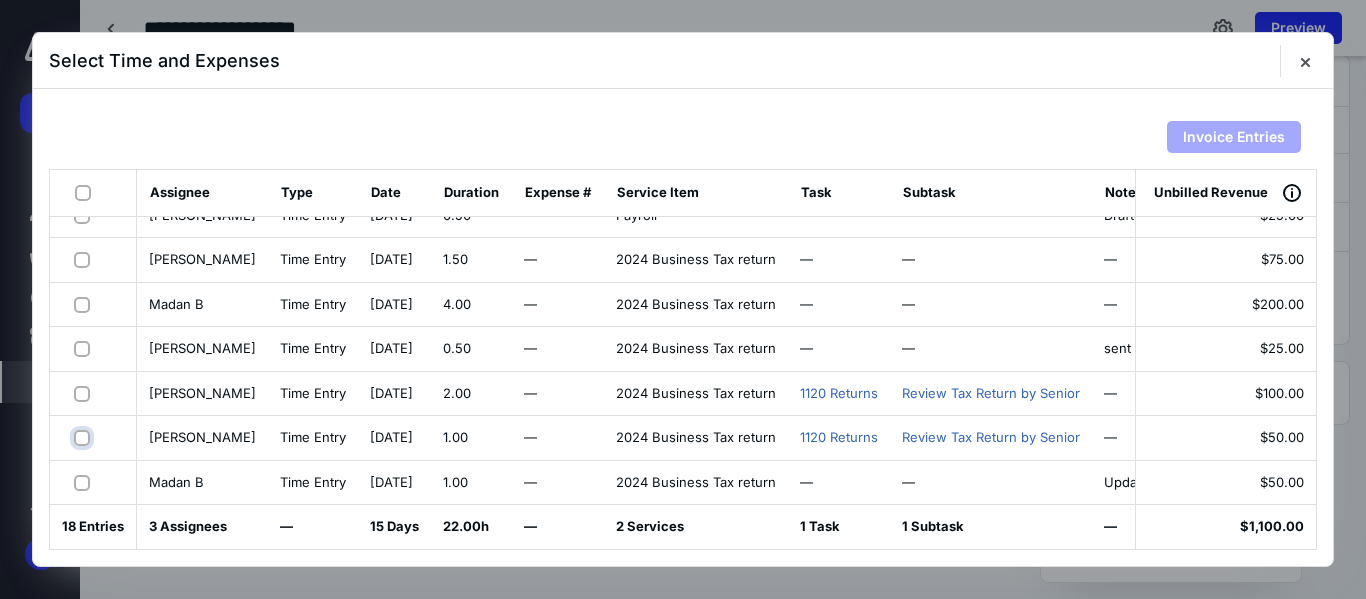 click at bounding box center [84, 437] 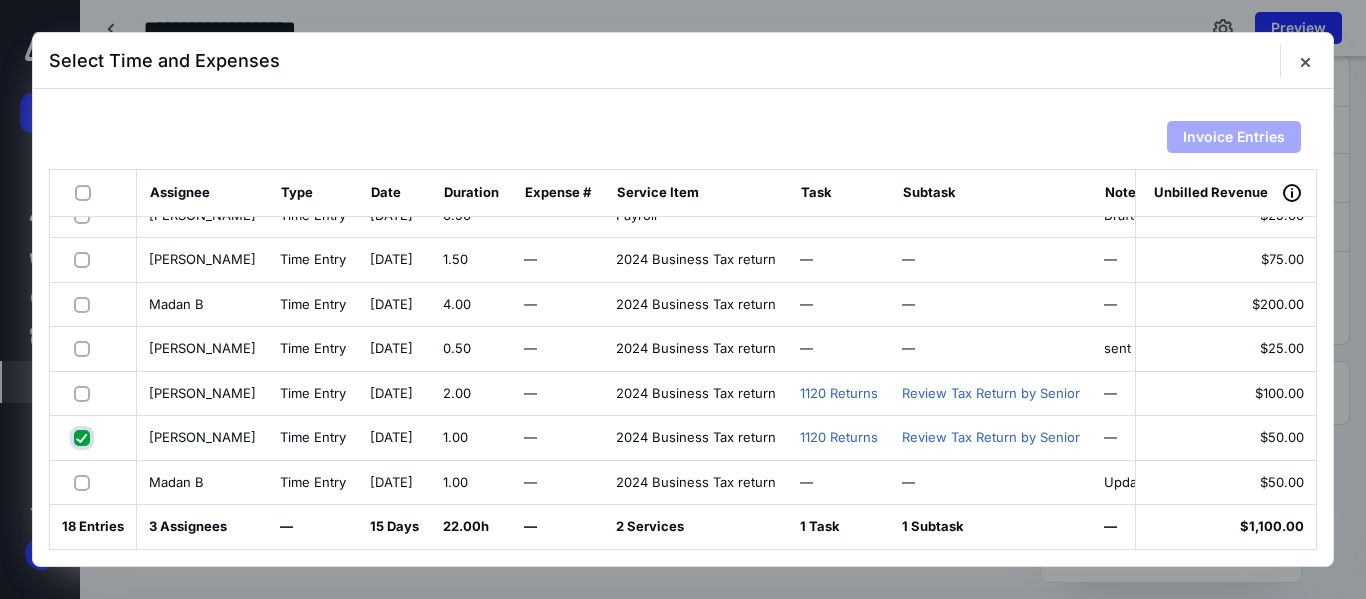 checkbox on "true" 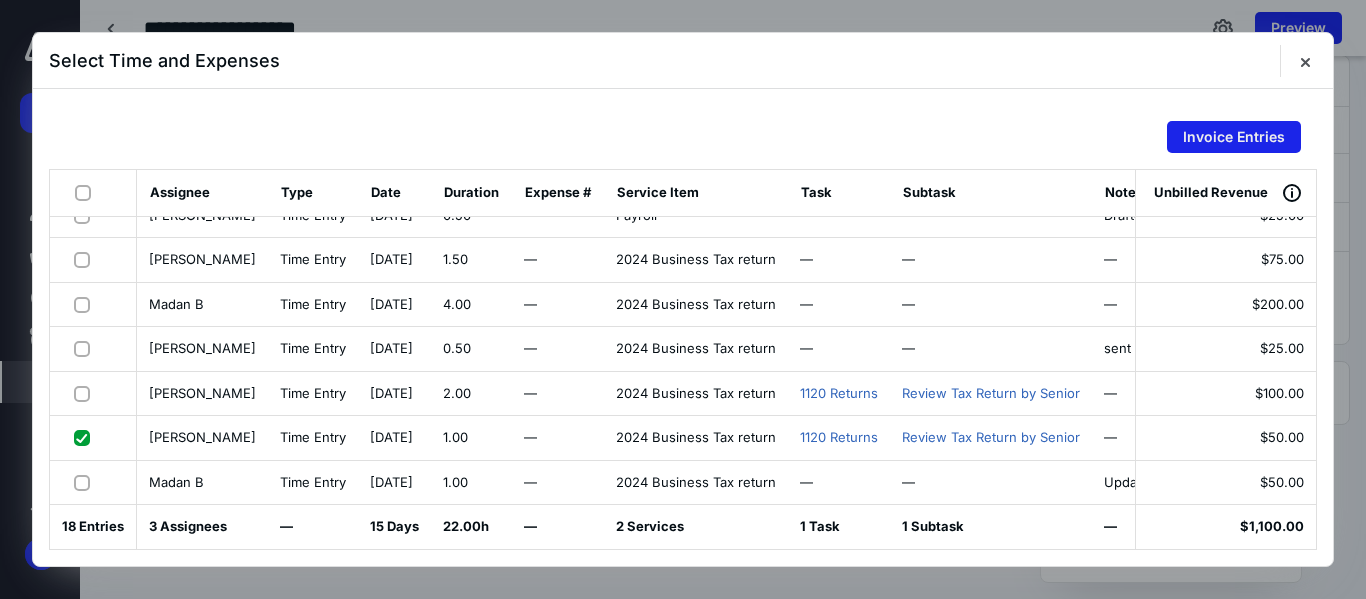 click on "Invoice Entries" at bounding box center (1234, 137) 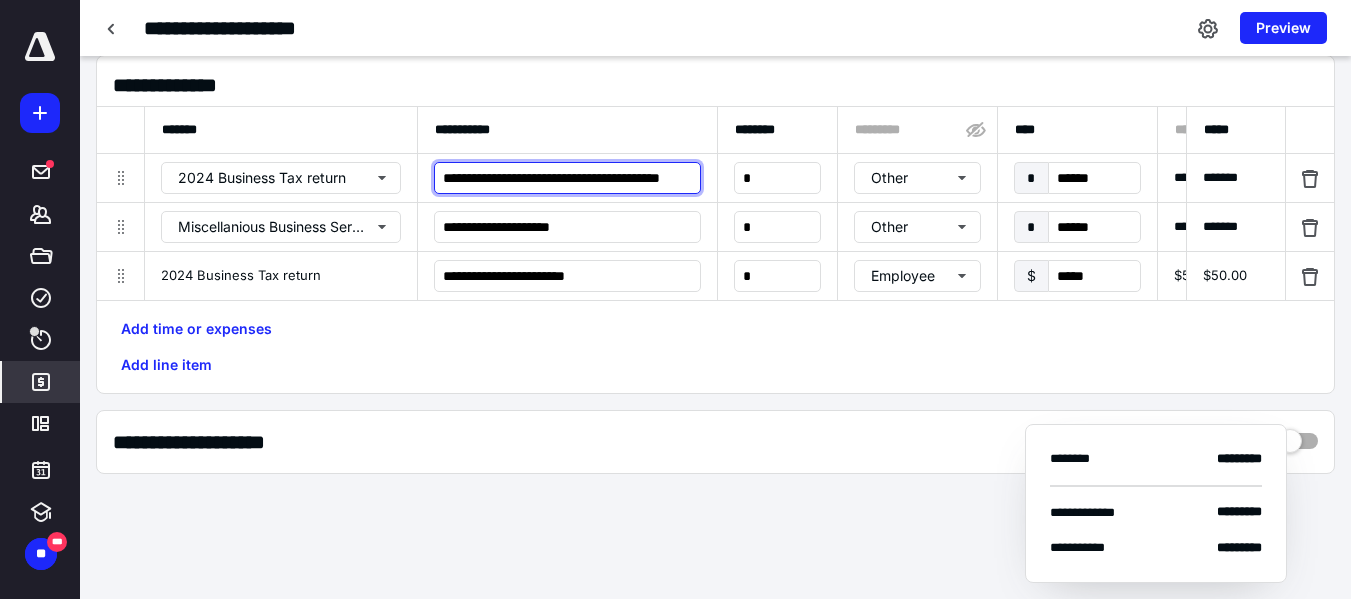 click on "**********" at bounding box center [567, 178] 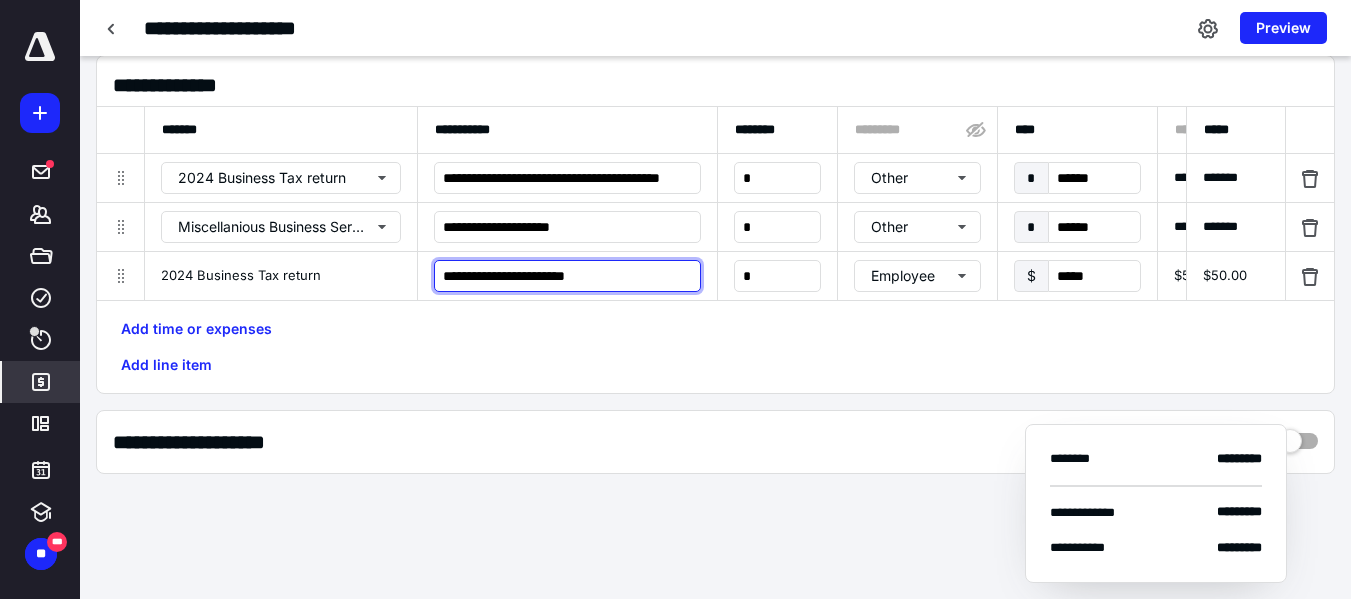click on "**********" at bounding box center (567, 276) 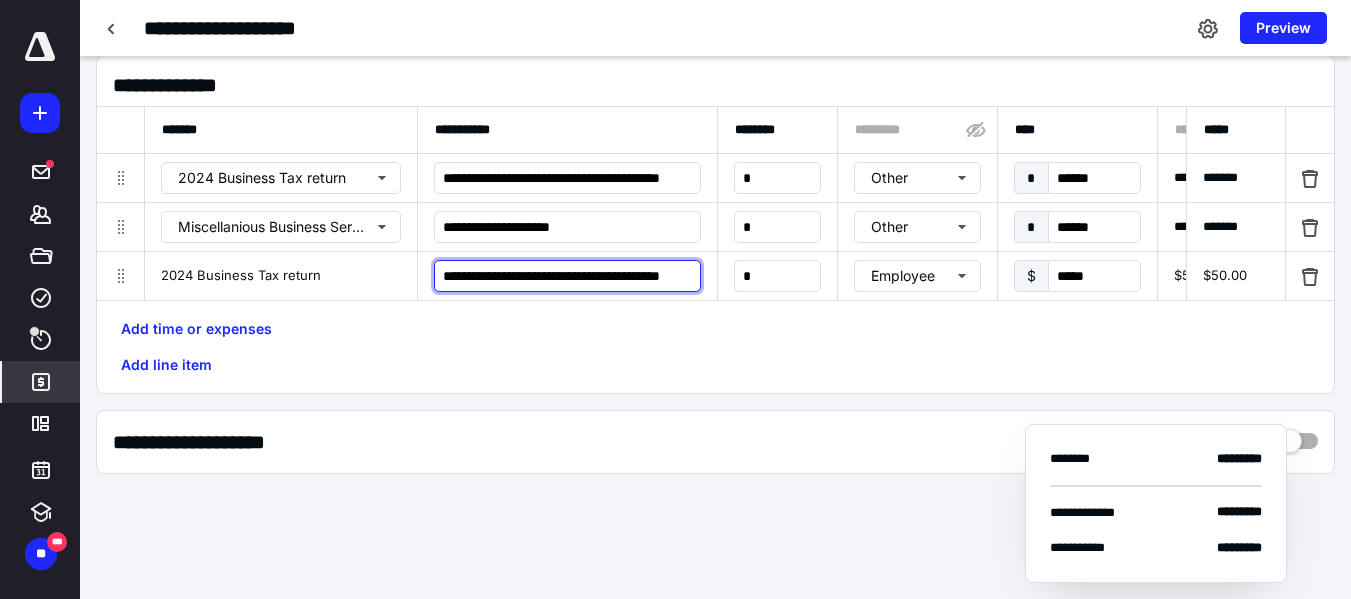 scroll, scrollTop: 0, scrollLeft: 66, axis: horizontal 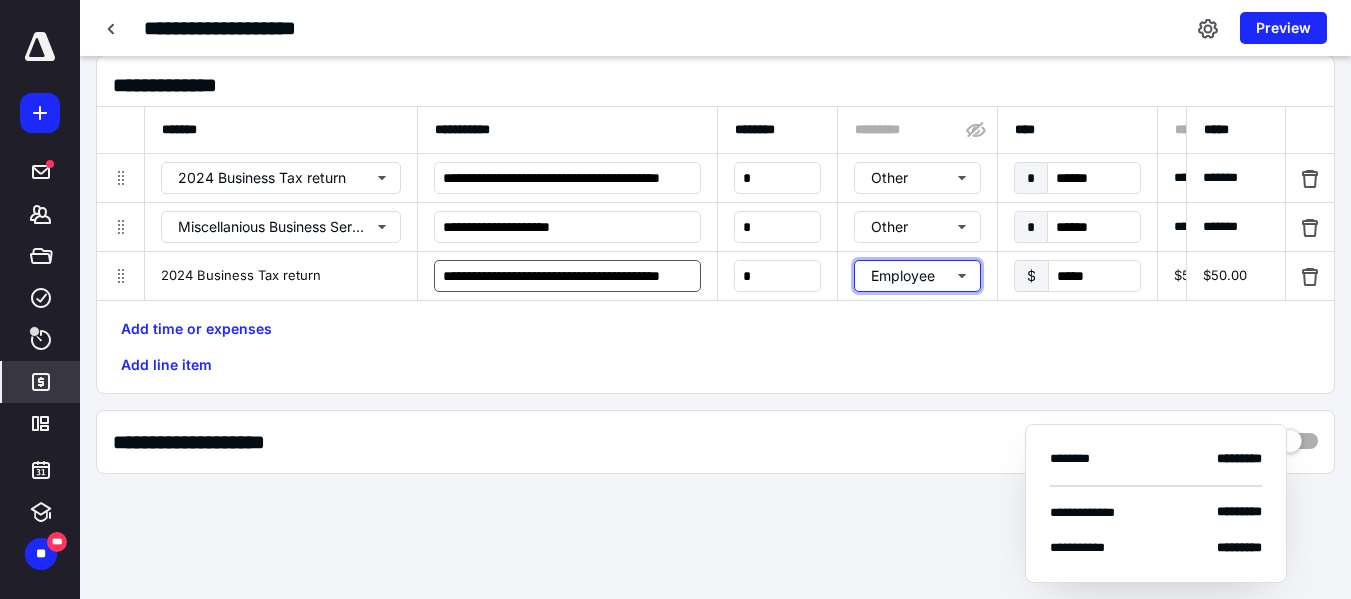 type 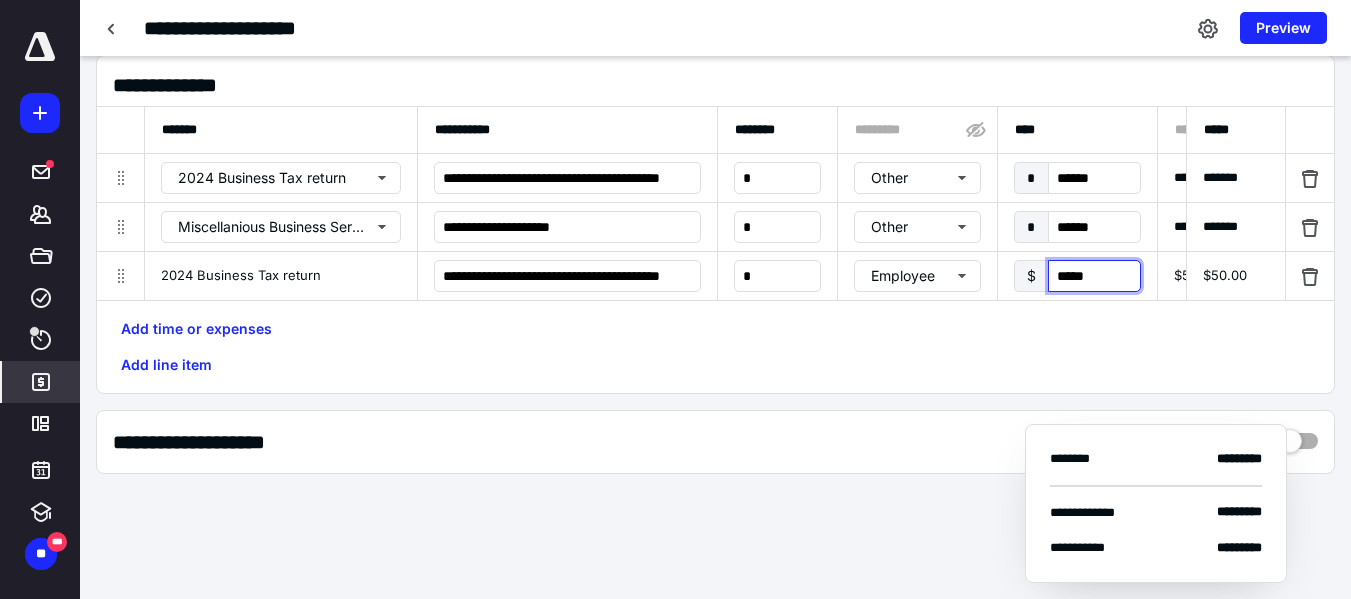 click on "*****" at bounding box center [1094, 276] 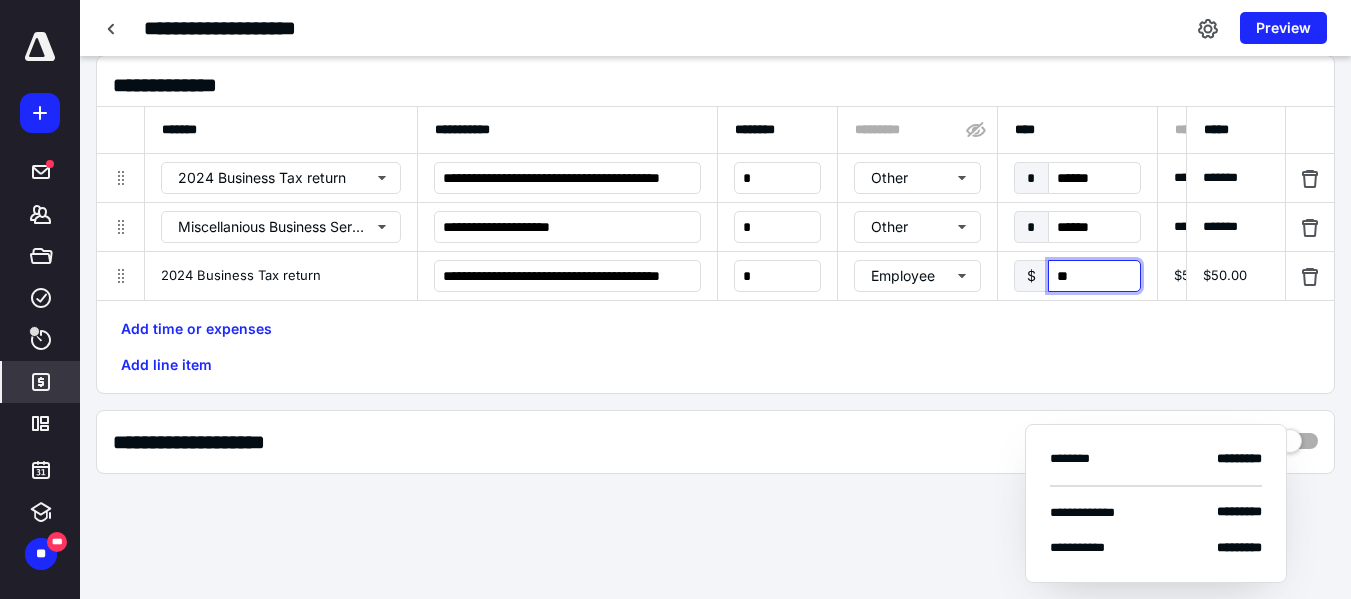 type on "***" 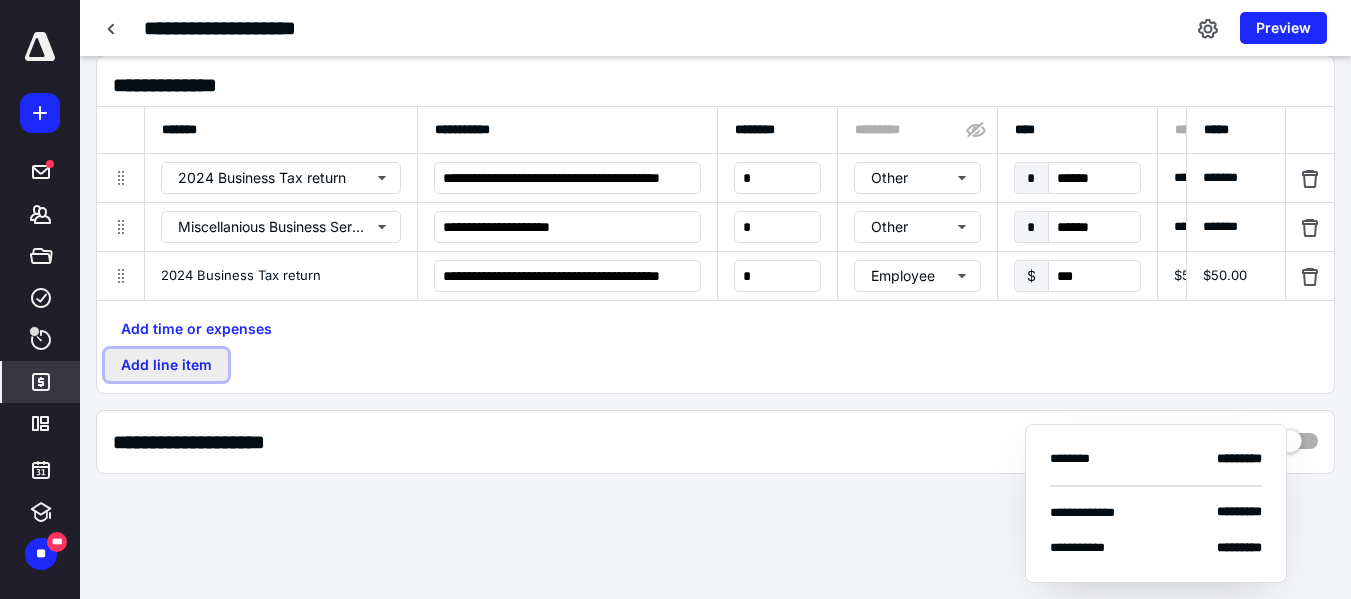 click on "Add line item" at bounding box center [166, 365] 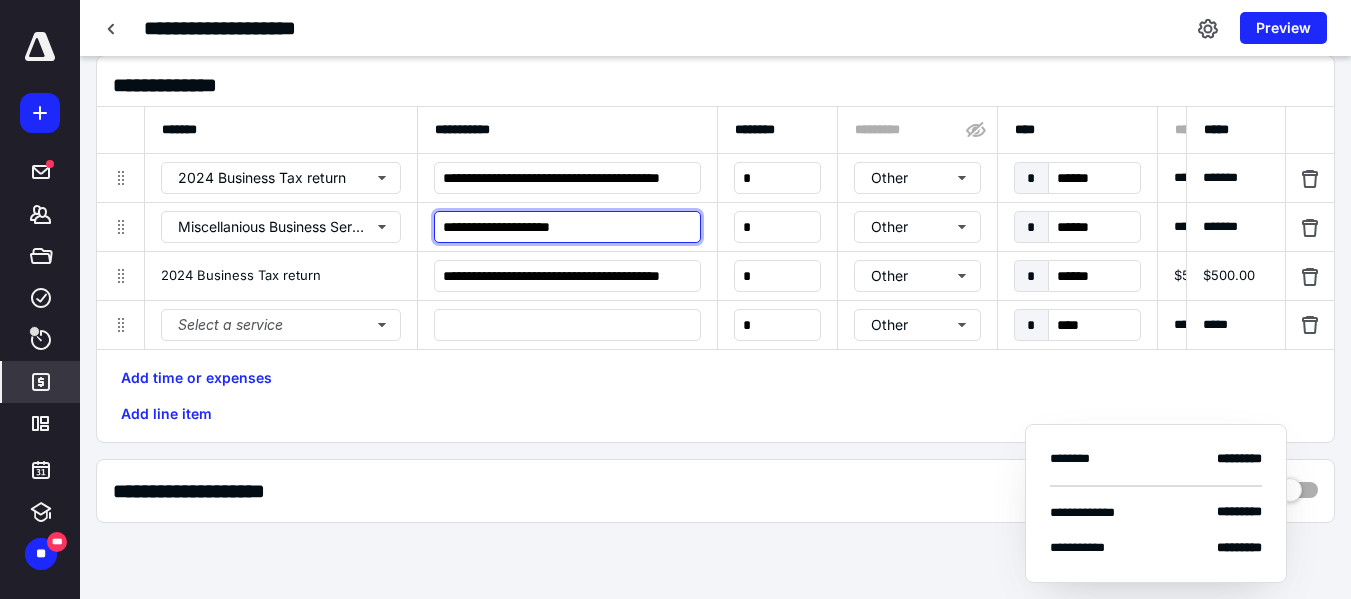 click on "**********" at bounding box center (567, 227) 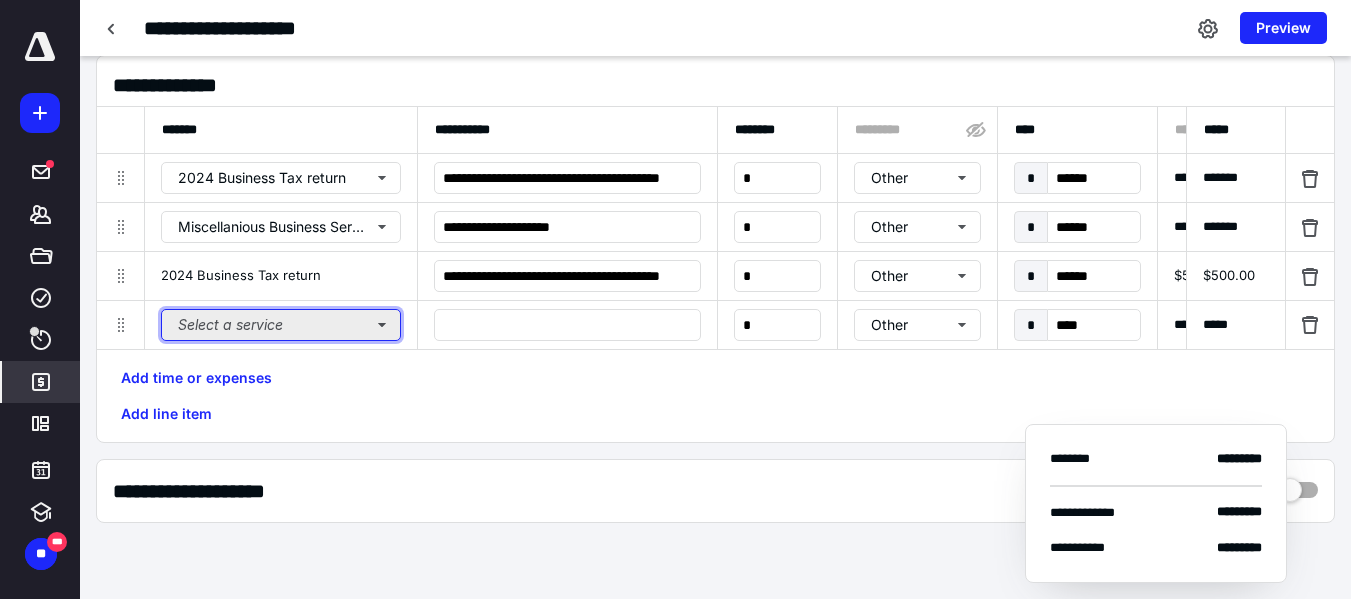 click on "Select a service" at bounding box center [281, 325] 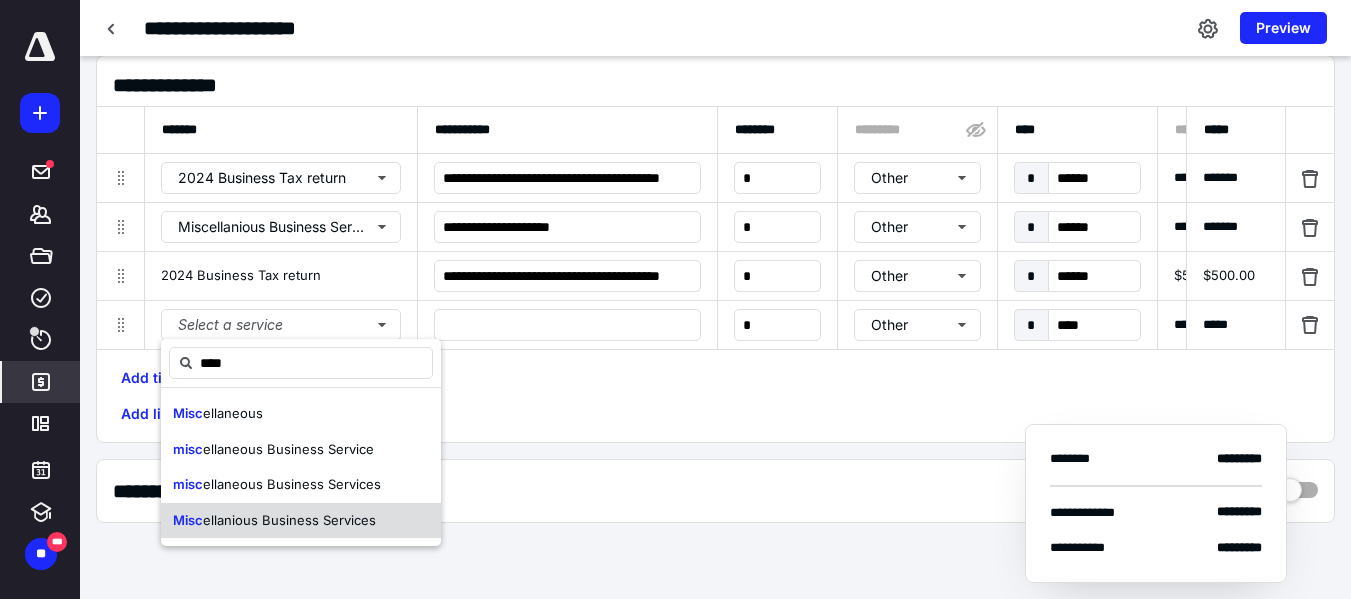 click on "ellanious Business Services" at bounding box center [289, 520] 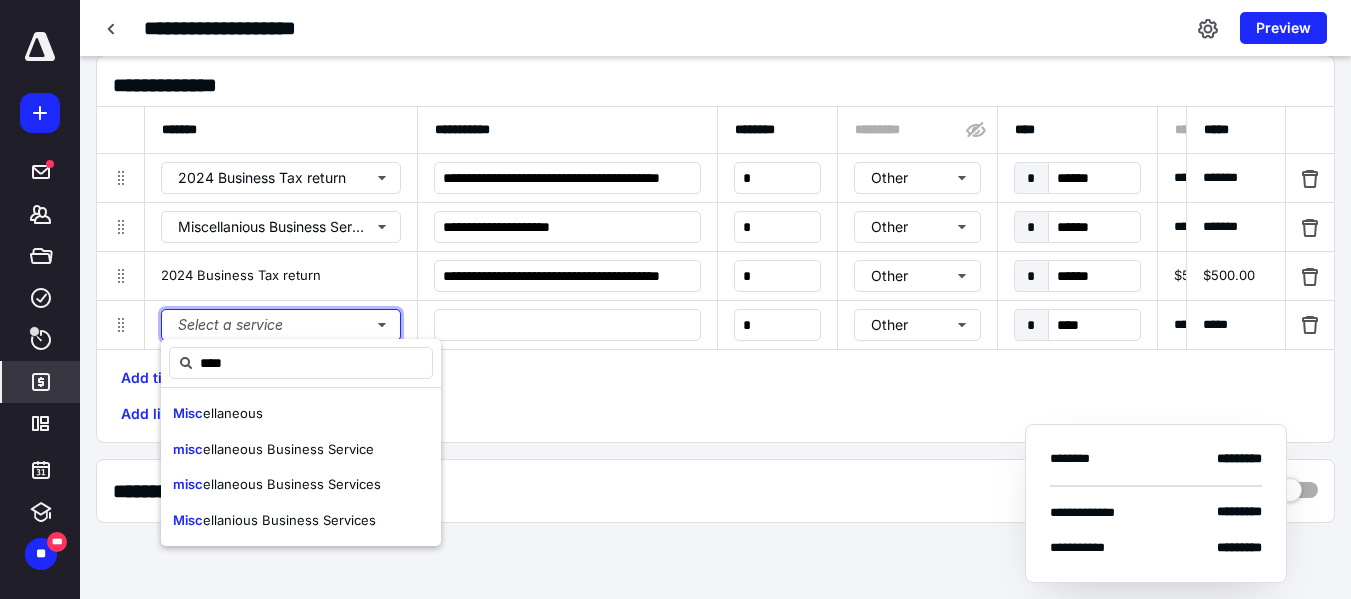 type 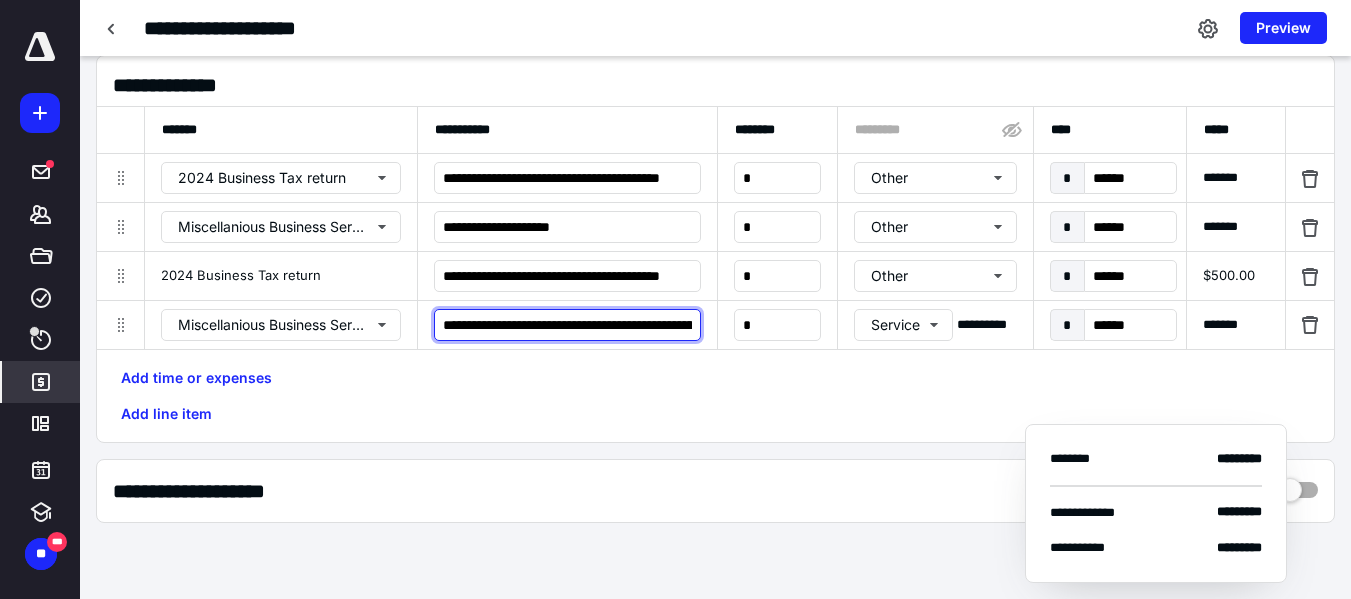 click on "**********" at bounding box center [567, 325] 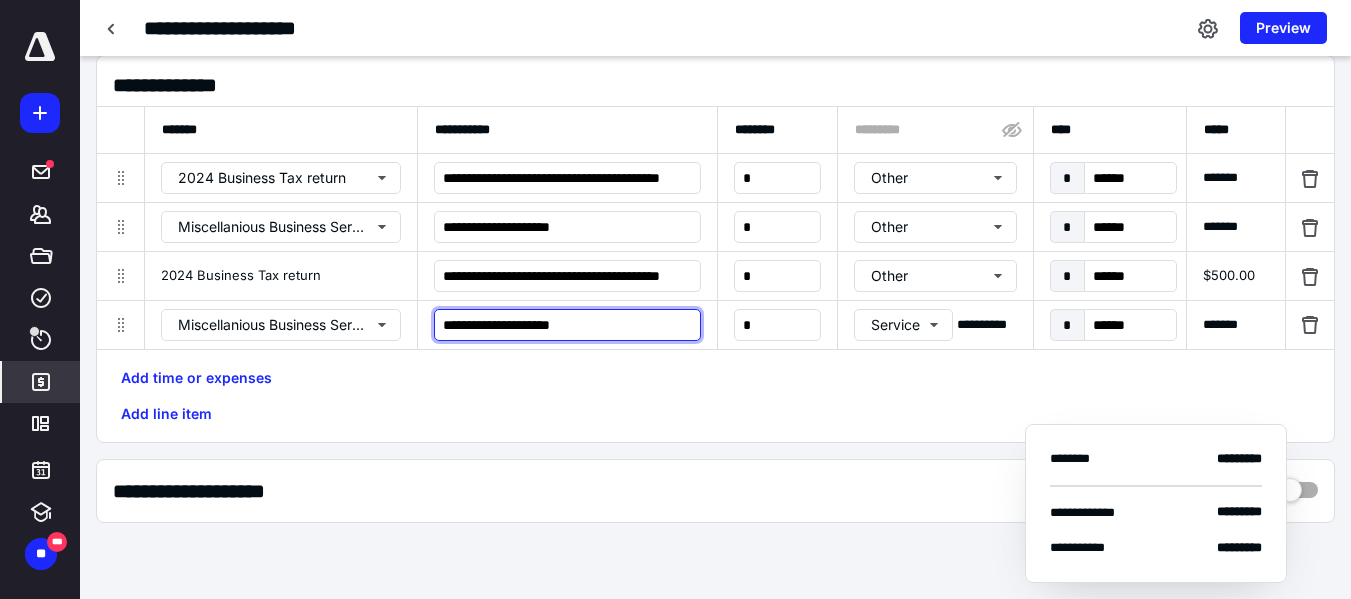 type on "**********" 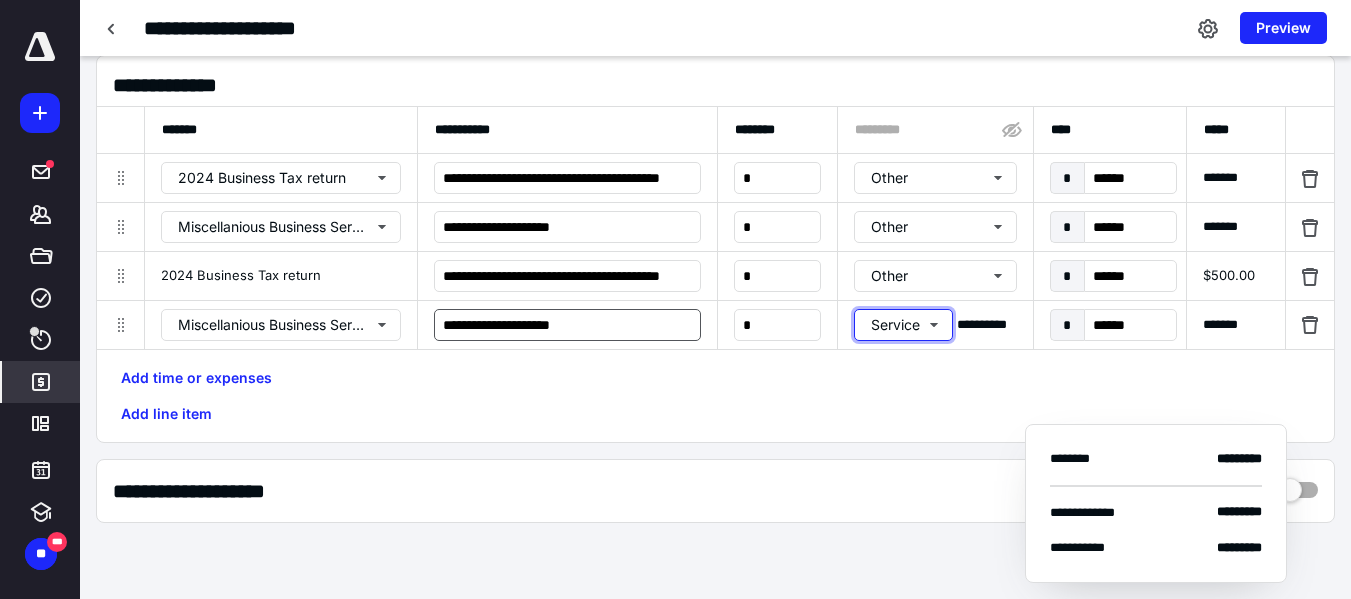 type 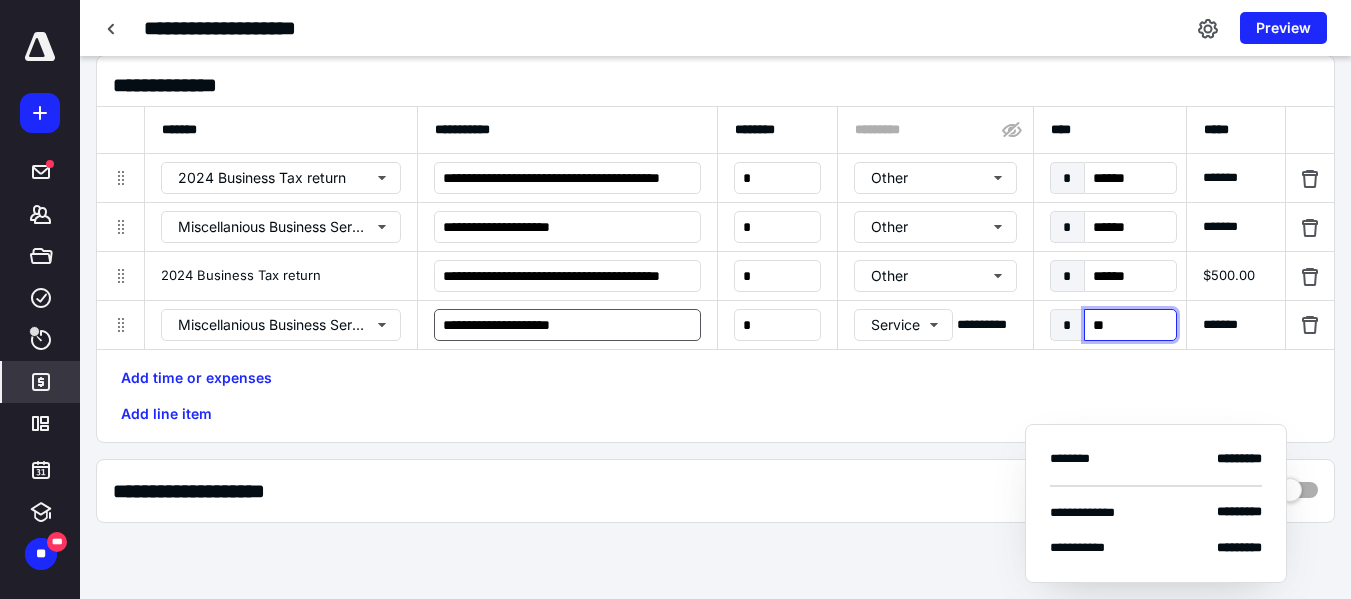 type on "***" 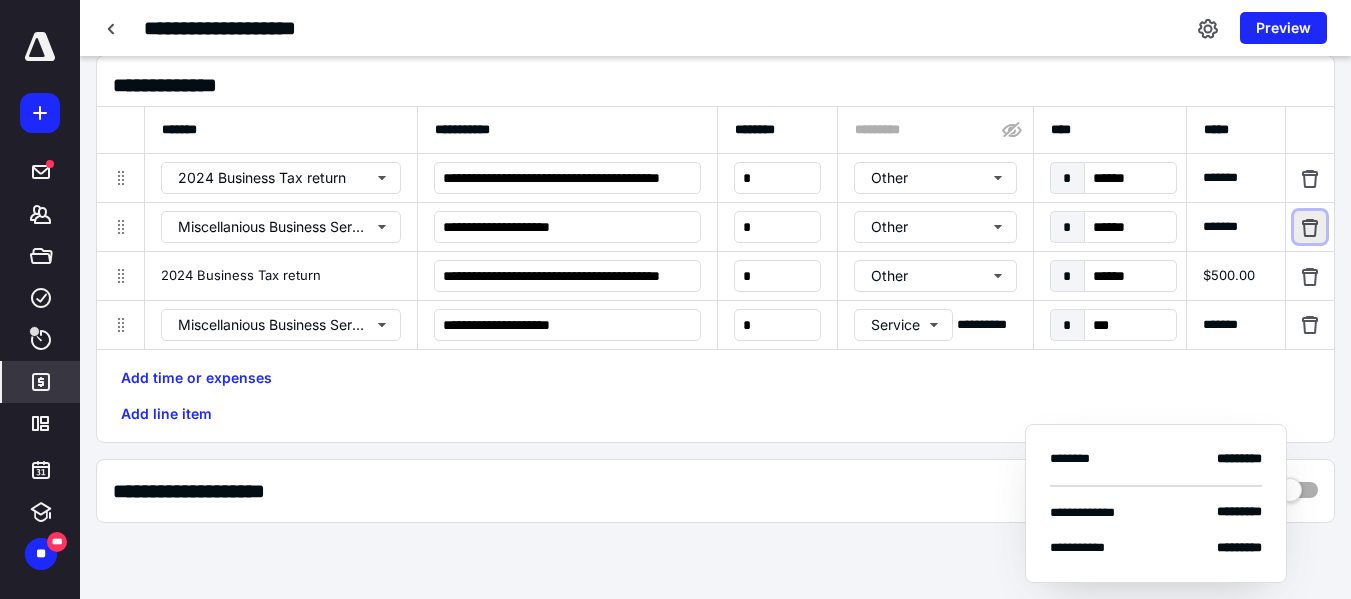 click at bounding box center (1310, 227) 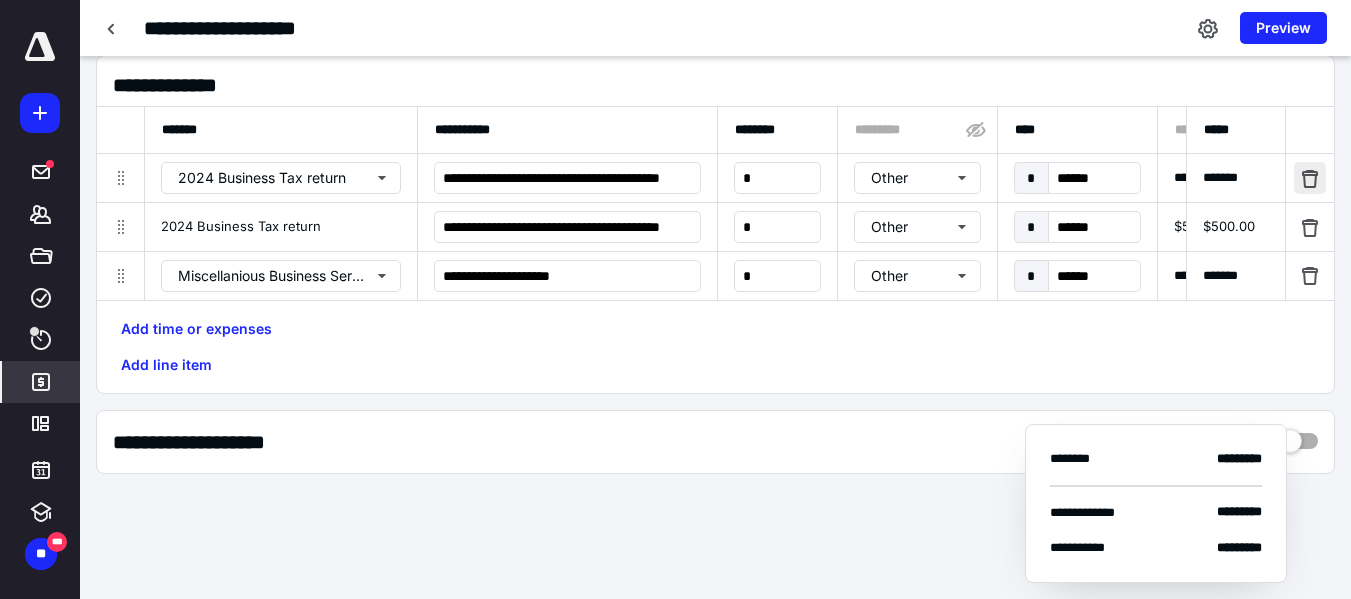 click at bounding box center [1310, 178] 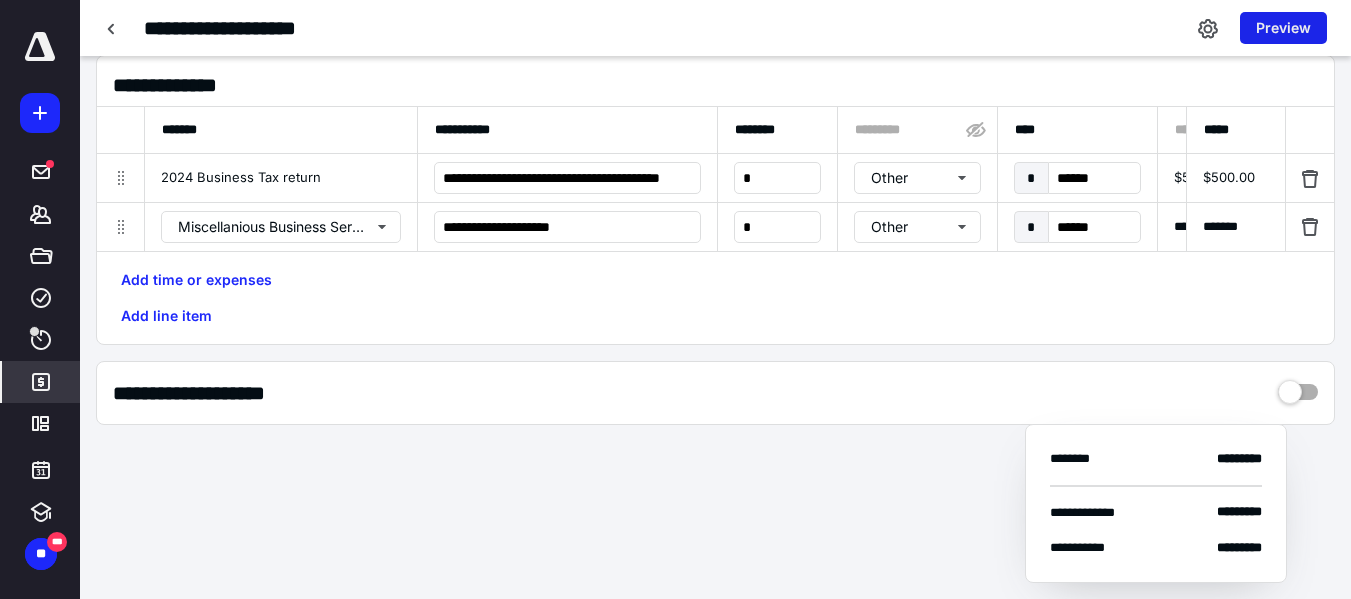 click on "Preview" at bounding box center (1283, 28) 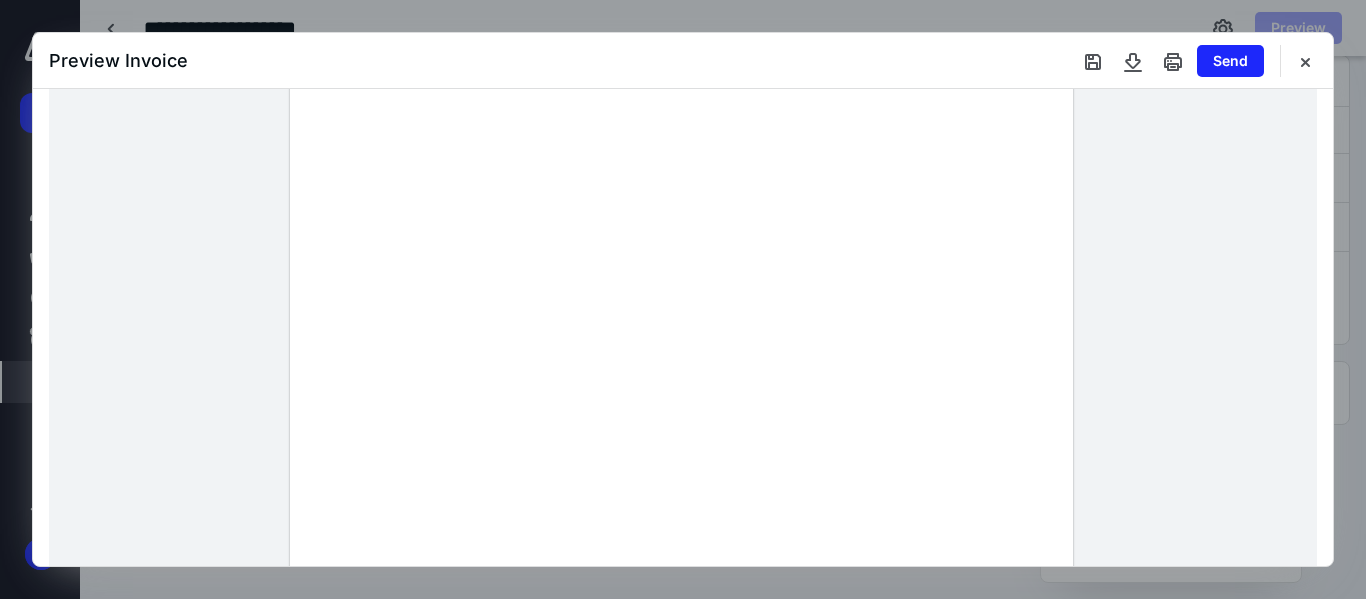 scroll, scrollTop: 200, scrollLeft: 0, axis: vertical 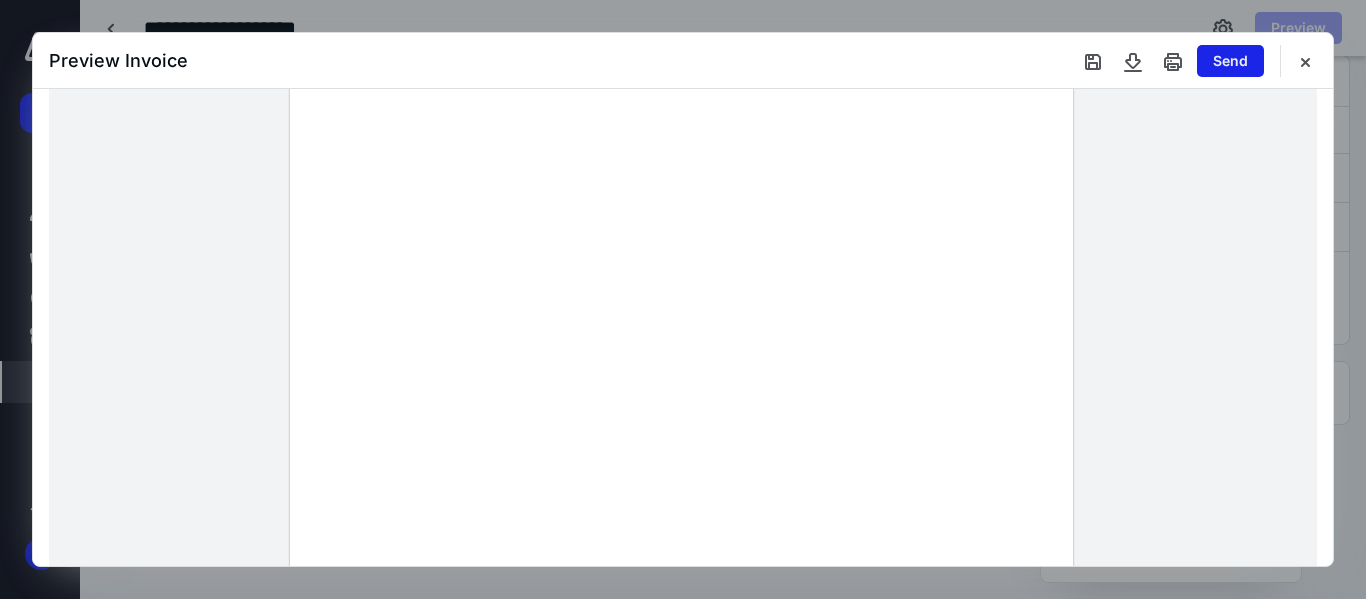 click on "Send" at bounding box center [1230, 61] 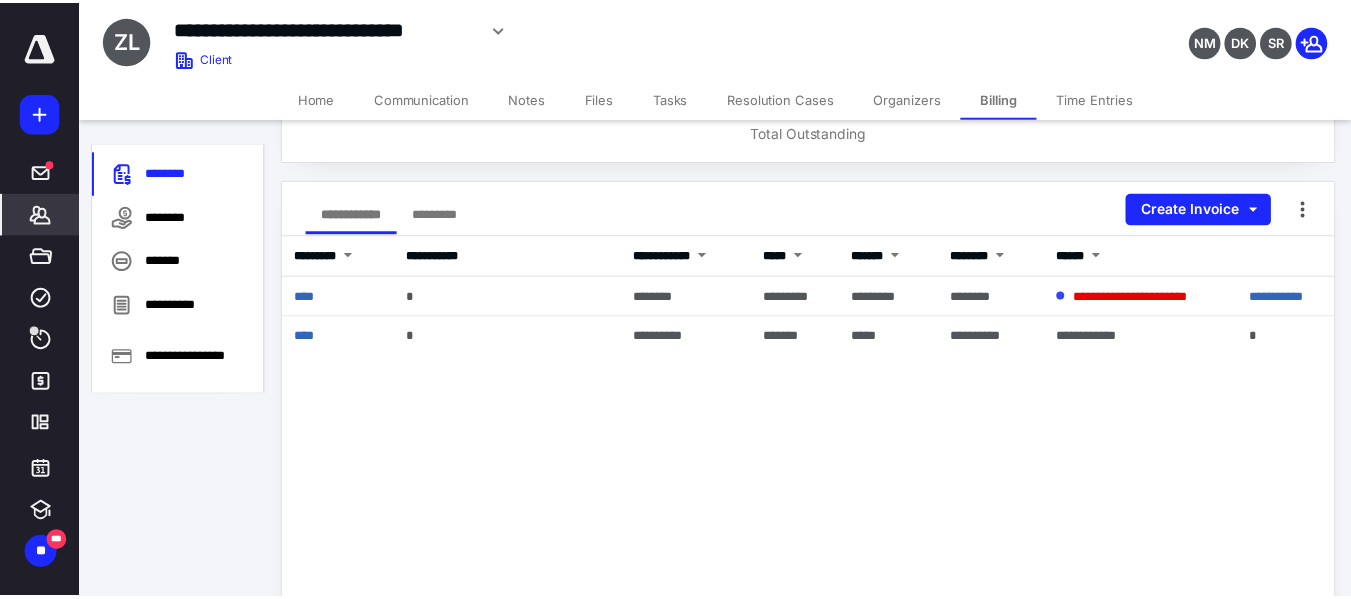 scroll, scrollTop: 0, scrollLeft: 0, axis: both 